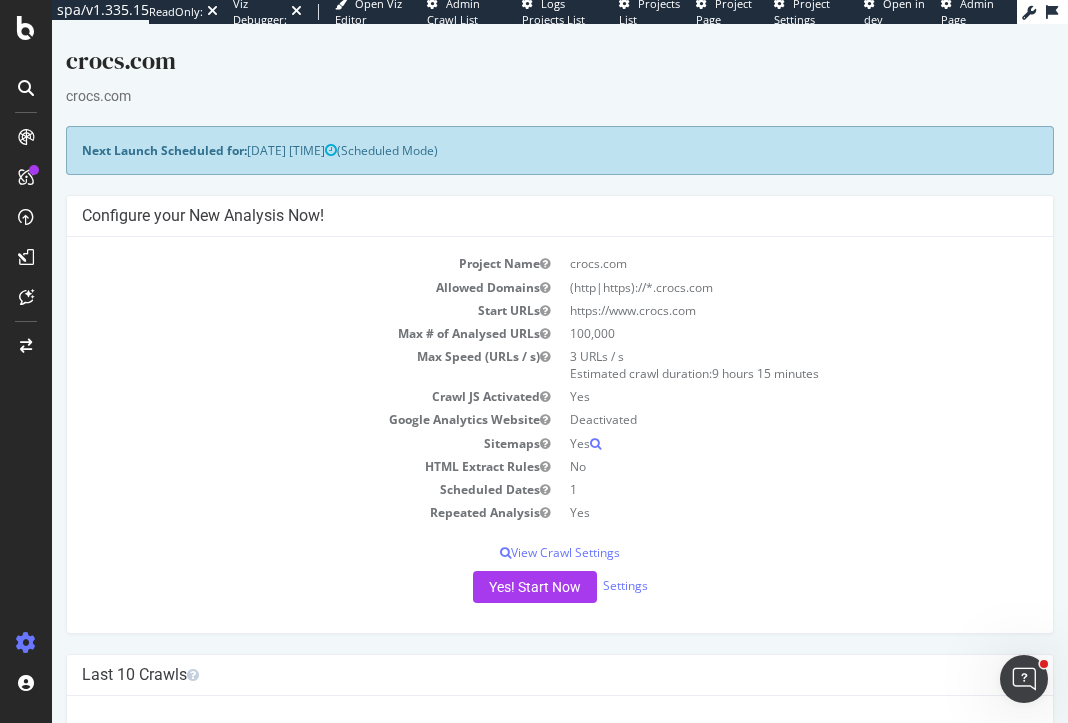 scroll, scrollTop: 0, scrollLeft: 0, axis: both 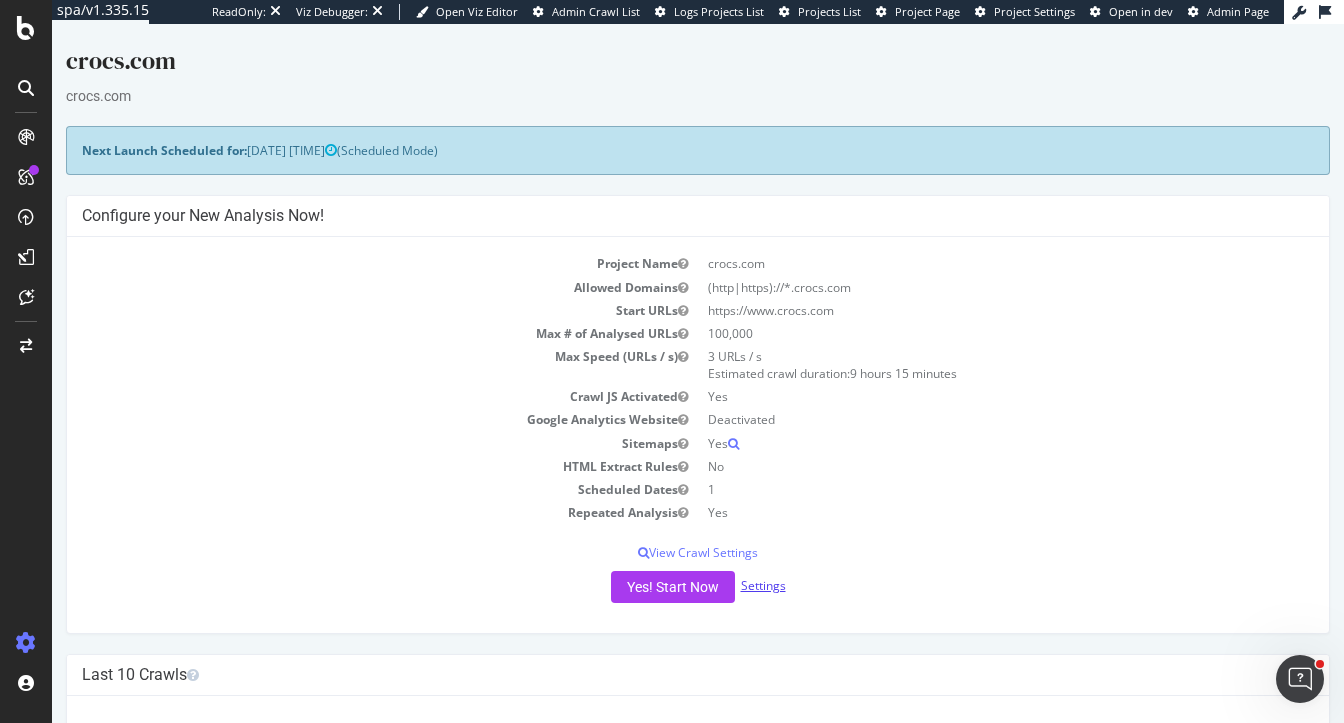 click on "Settings" at bounding box center (763, 585) 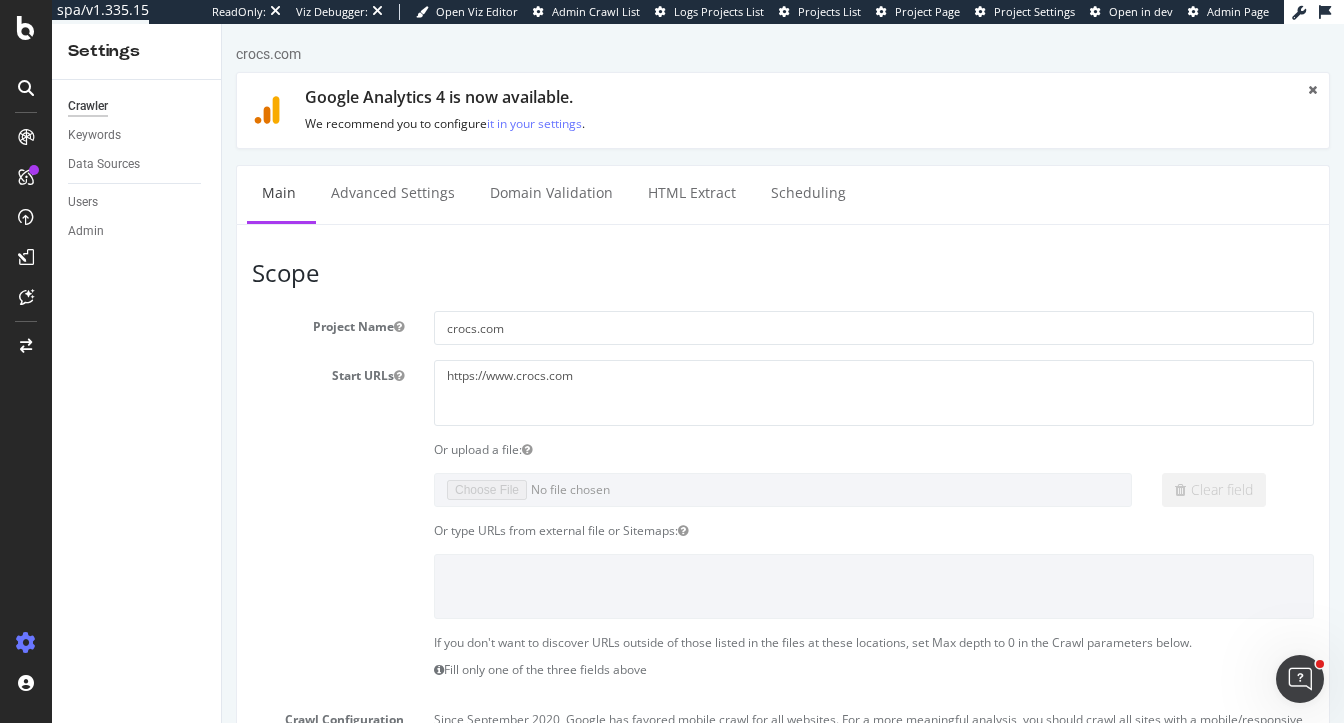 scroll, scrollTop: 0, scrollLeft: 0, axis: both 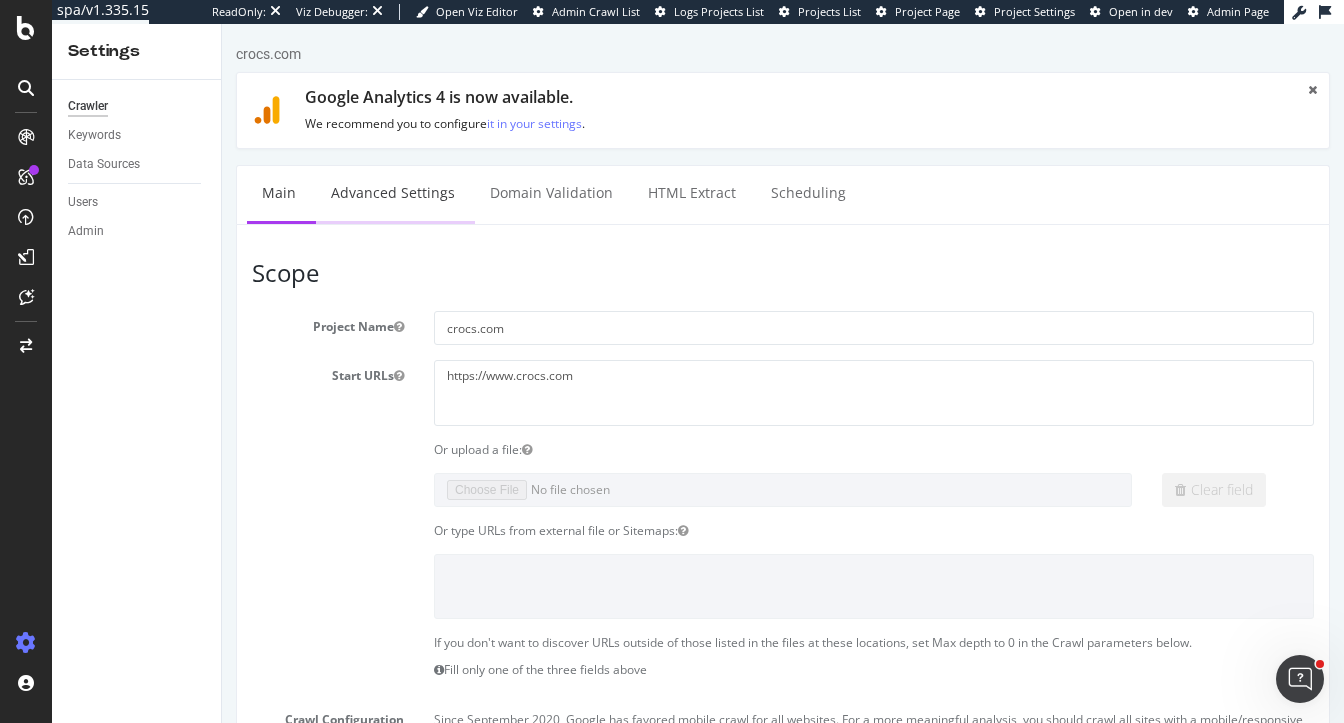 click on "Advanced Settings" at bounding box center [393, 193] 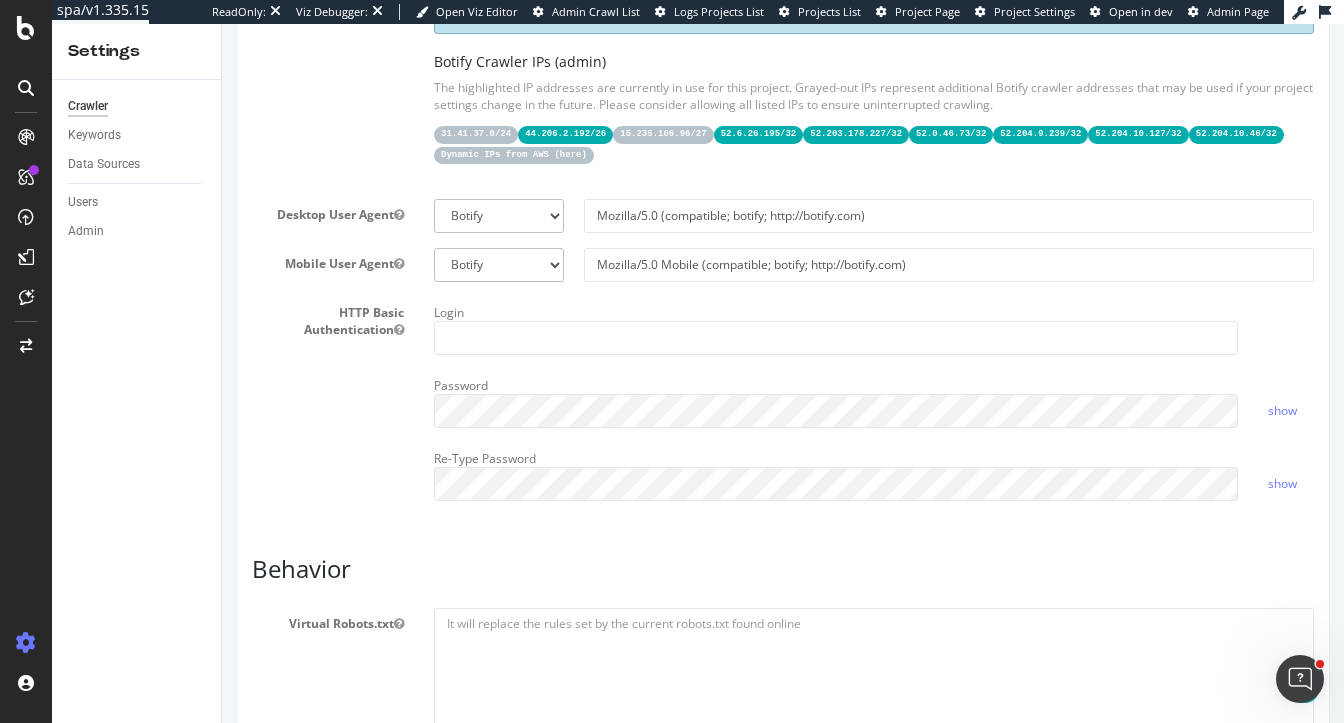 scroll, scrollTop: 544, scrollLeft: 0, axis: vertical 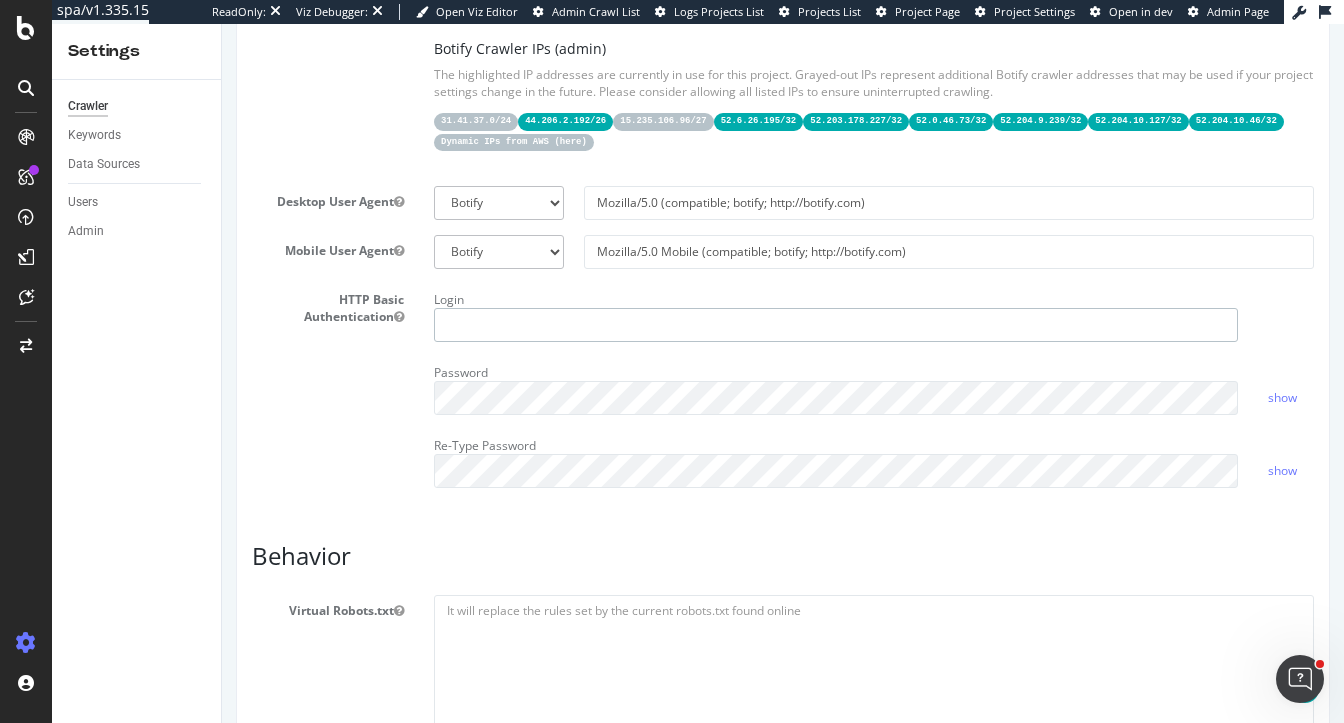 type on "[EMAIL]" 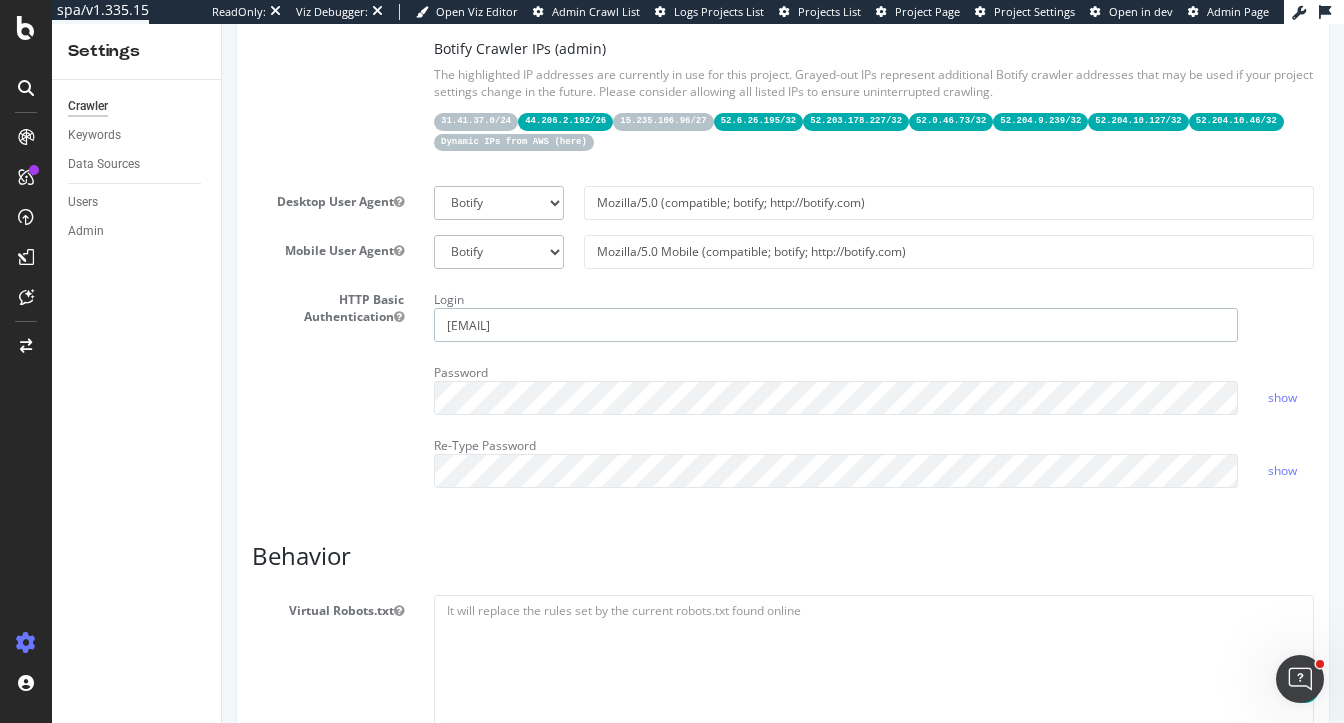 drag, startPoint x: 574, startPoint y: 318, endPoint x: 348, endPoint y: 314, distance: 226.0354 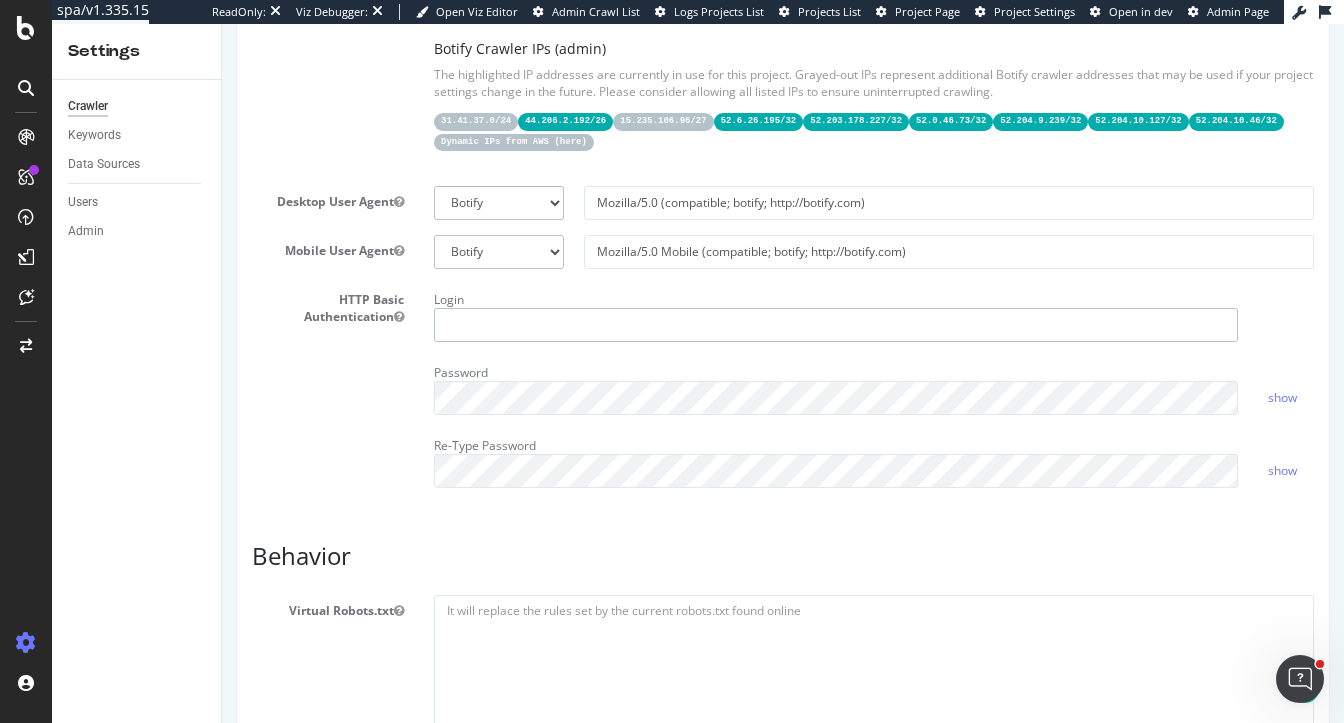 type 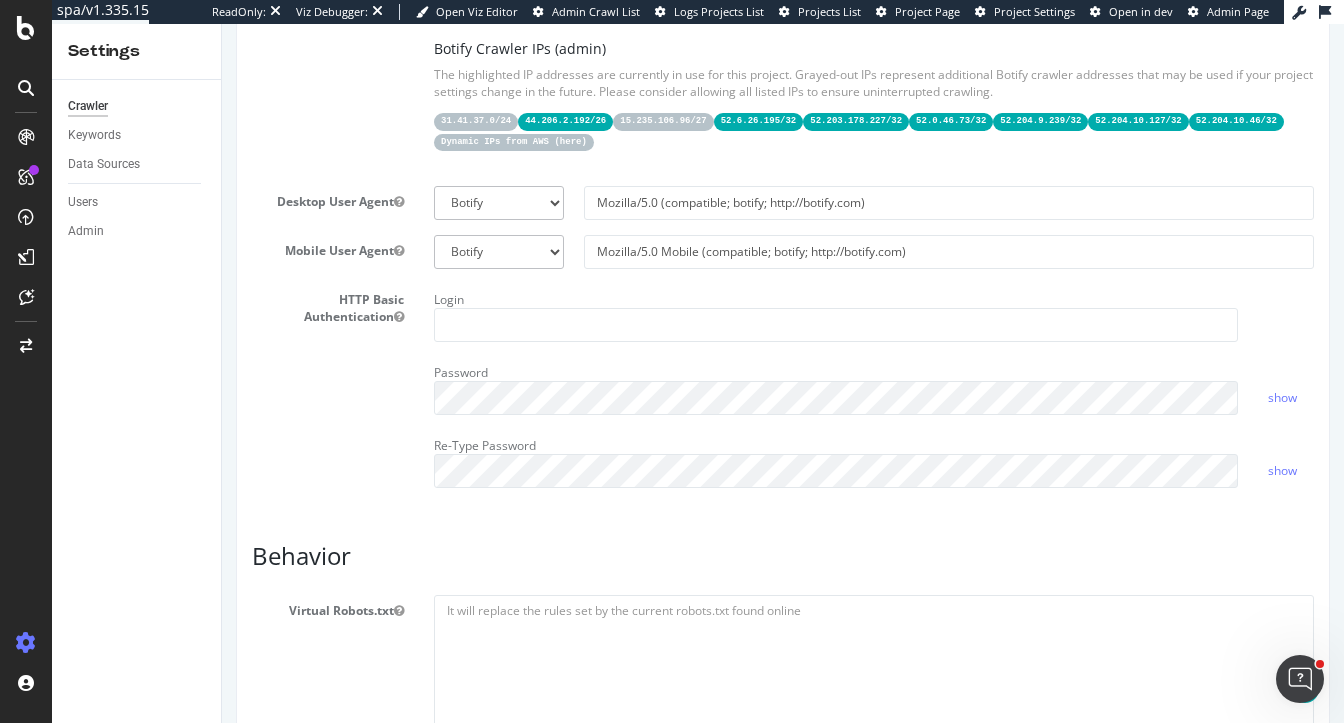 click on "HTTP Basic Authentication
Login Password show Re-Type Password show" at bounding box center [783, 393] 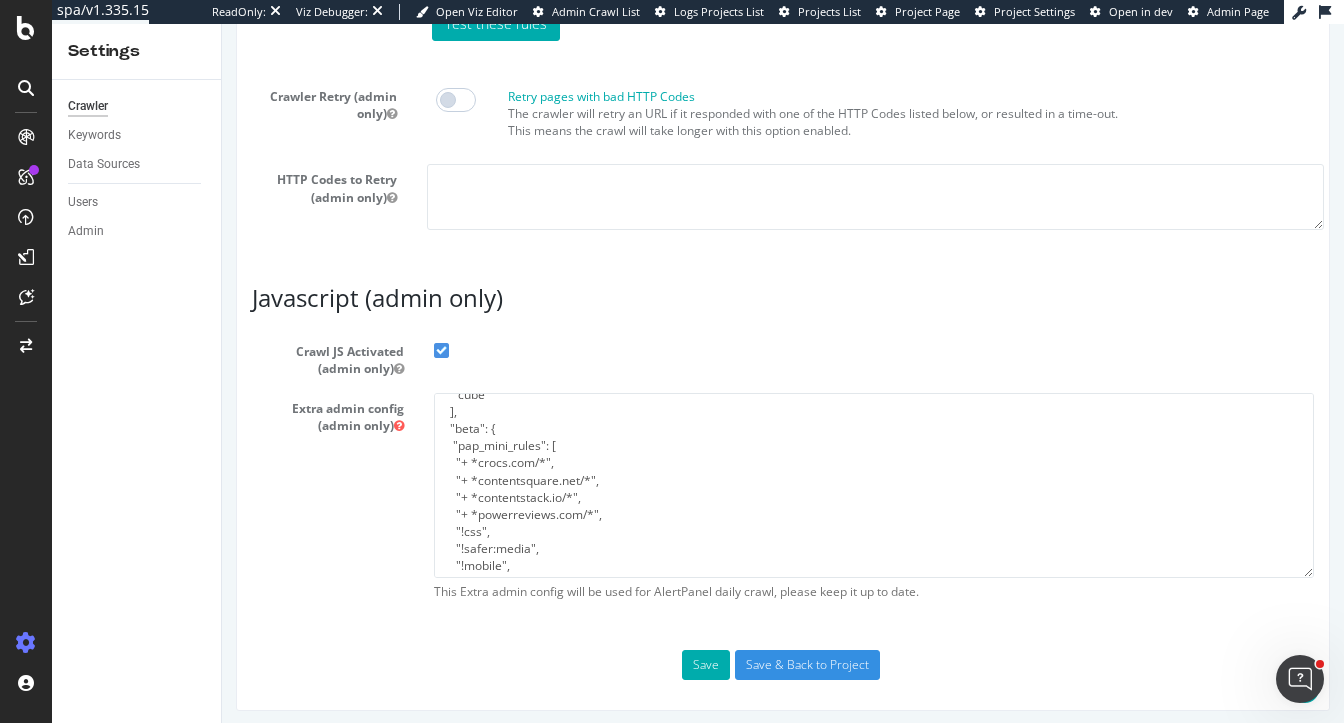 scroll, scrollTop: 48, scrollLeft: 0, axis: vertical 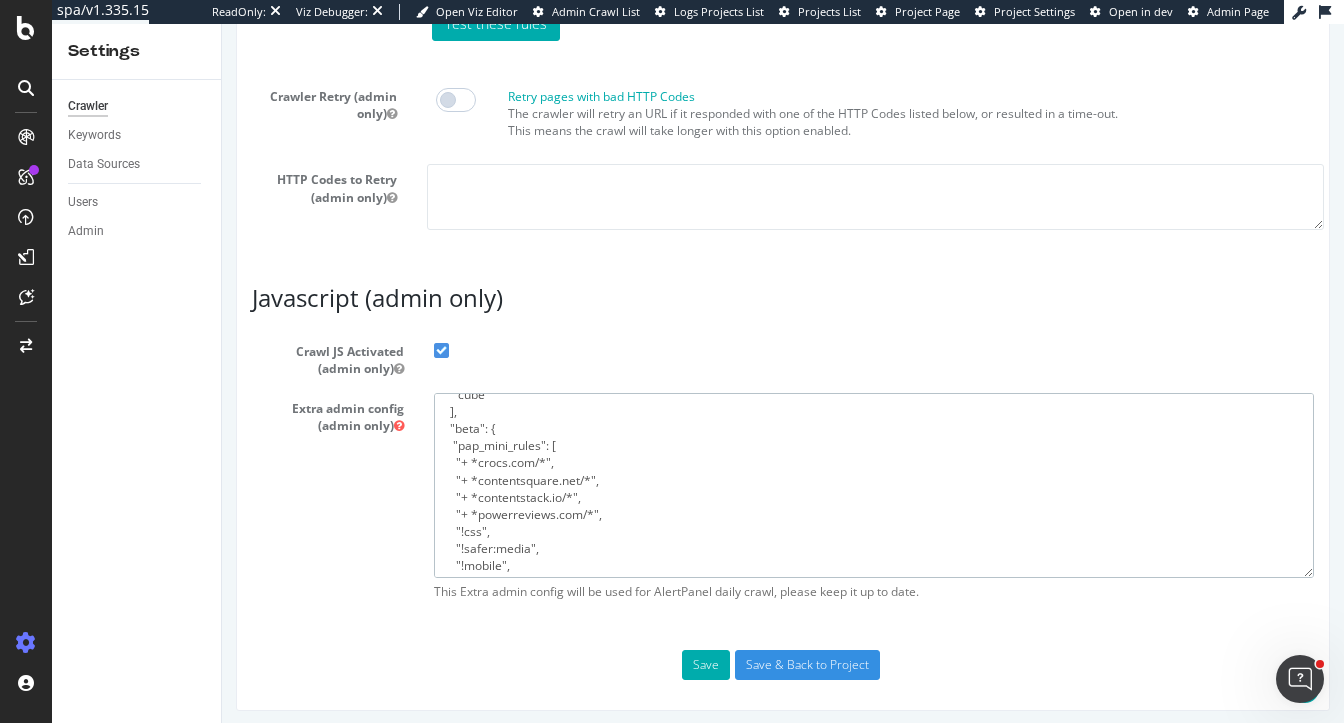 click on "{
"flags": [
"cube"
],
"beta": {
"pap_mini_rules": [
"+ *crocs.com/*",
"+ *contentsquare.net/*",
"+ *contentstack.io/*",
"+ *powerreviews.com/*",
"!css",
"!safer:media",
"!mobile",
"!dom                 #see 'help'",
"!2tld                #see 'help'",
"-*                   # and nothing else"
],
"injectJsBefore": "",
"injectJsAfter": "",
"injectJsLoad": "",
"injectJsWaitfor": "",
"injectJsInit": "",
"injectJsDcl": "",
"injectJsFrameStoppedLoading": "",
"injectJsAction": ""
},
"google_robotstxt": {
"what is this": "robots.txt parsers comparison, no behavioral change. Thanks!\u2014Zeb",
"mode": 1,
"compare_pct": 100
}
}" at bounding box center (874, 485) 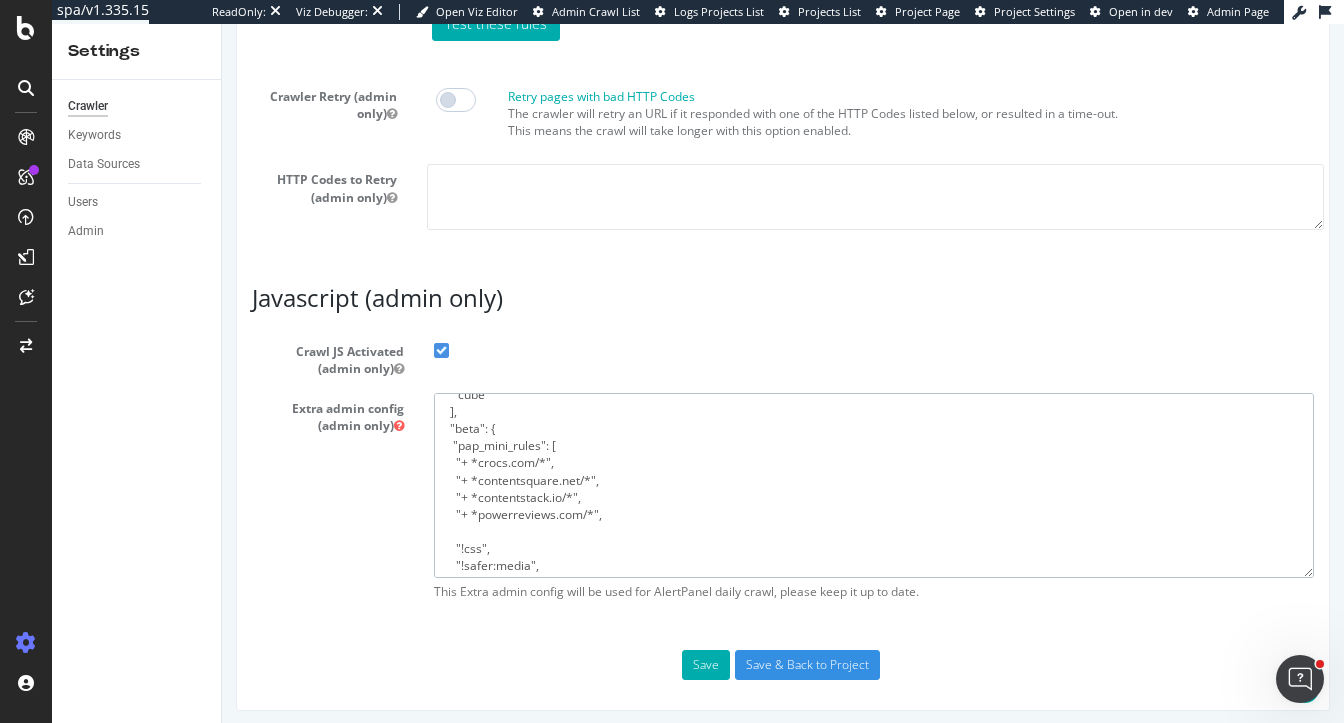 paste on "+ *algolianet.com/*
+ *algolia.net/*" 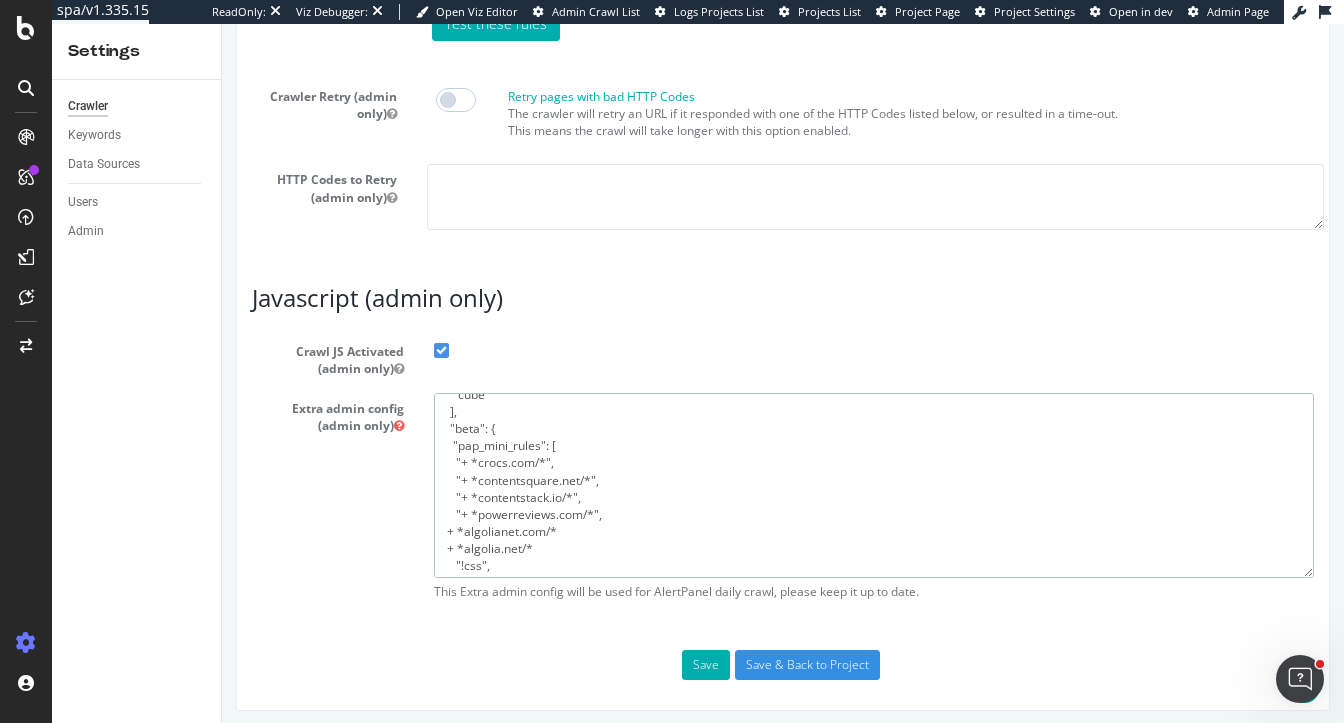drag, startPoint x: 609, startPoint y: 508, endPoint x: 587, endPoint y: 508, distance: 22 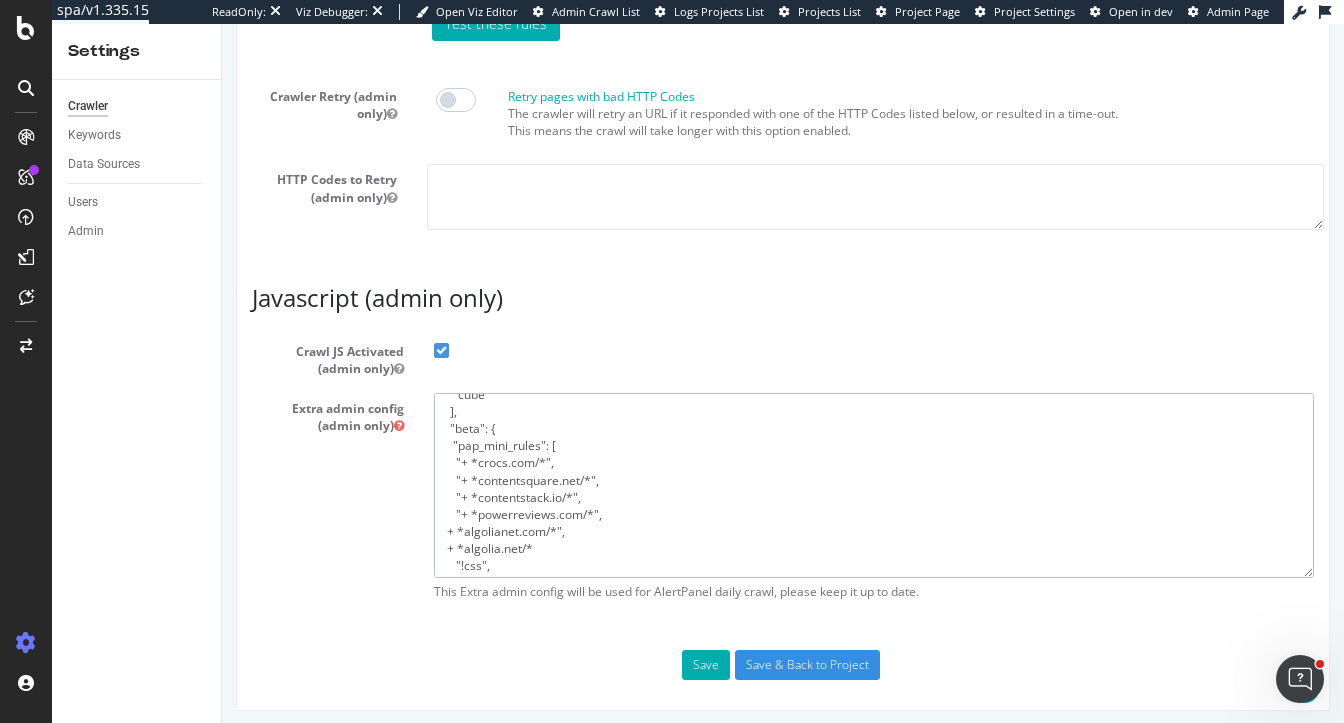 paste on ""," 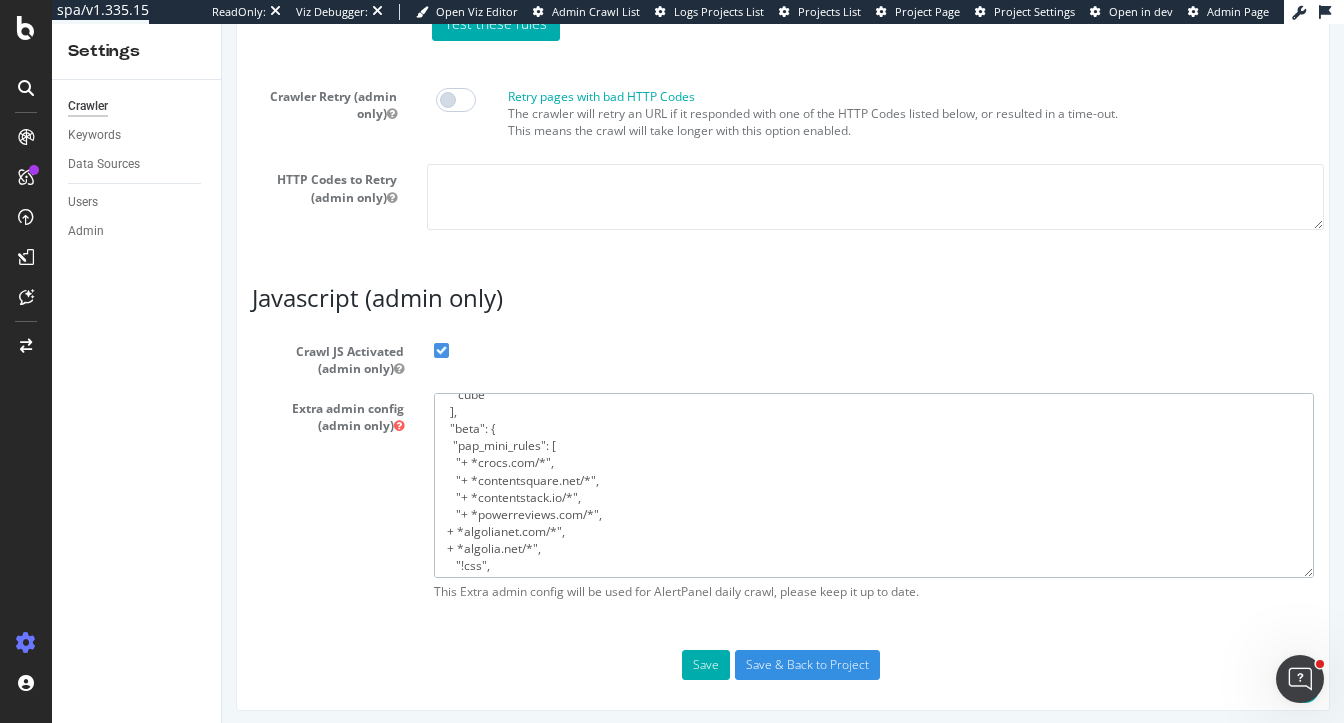 click on "{
"flags": [
"cube"
],
"beta": {
"pap_mini_rules": [
"+ *crocs.com/*",
"+ *contentsquare.net/*",
"+ *contentstack.io/*",
"+ *powerreviews.com/*",
"!css",
"!safer:media",
"!mobile",
"!dom                 #see 'help'",
"!2tld                #see 'help'",
"-*                   # and nothing else"
],
"injectJsBefore": "",
"injectJsAfter": "",
"injectJsLoad": "",
"injectJsWaitfor": "",
"injectJsInit": "",
"injectJsDcl": "",
"injectJsFrameStoppedLoading": "",
"injectJsAction": ""
},
"google_robotstxt": {
"what is this": "robots.txt parsers comparison, no behavioral change. Thanks!\u2014Zeb",
"mode": 1,
"compare_pct": 100
}
}" at bounding box center [874, 485] 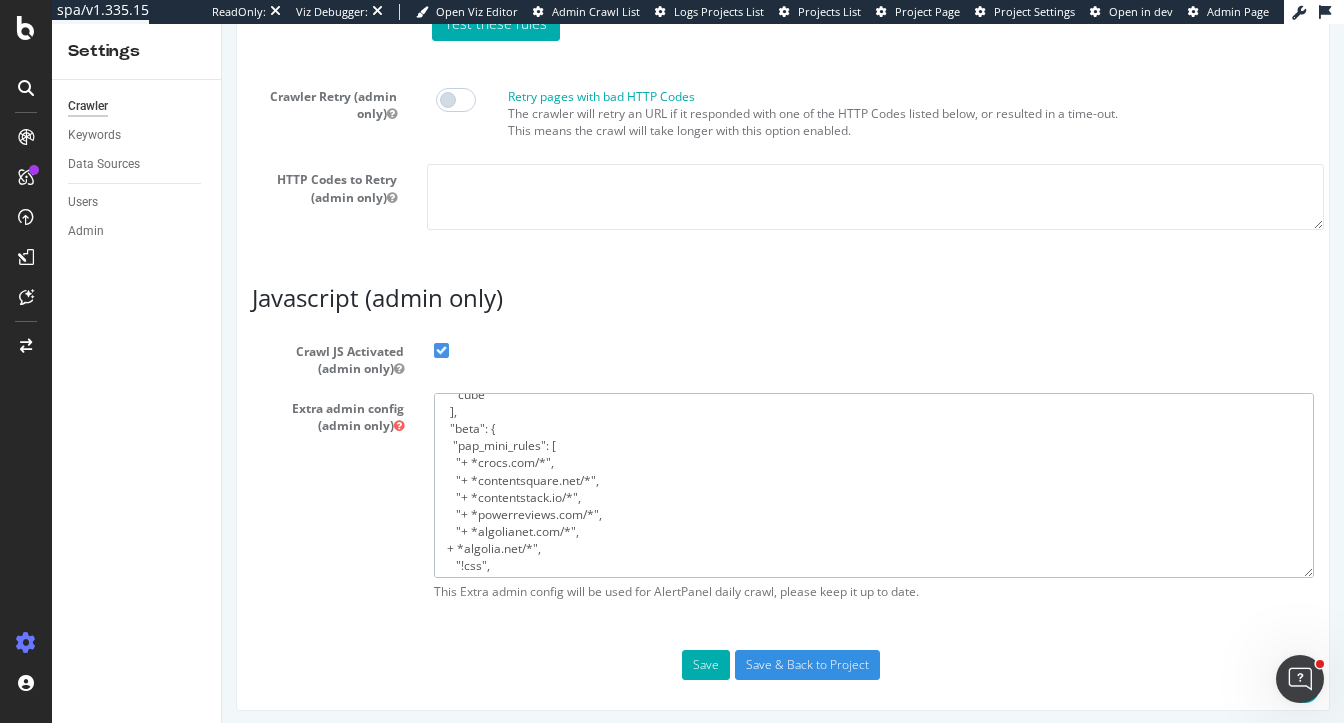 paste on """ 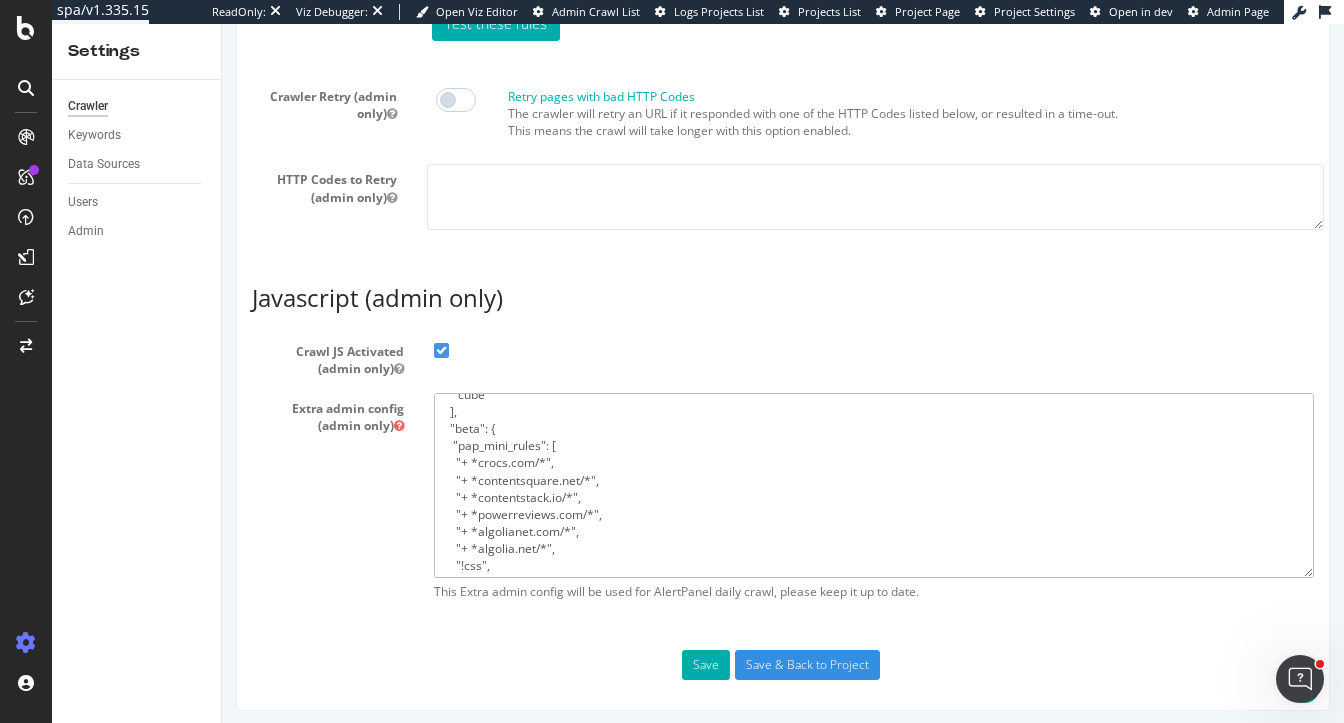 drag, startPoint x: 568, startPoint y: 541, endPoint x: 426, endPoint y: 524, distance: 143.01399 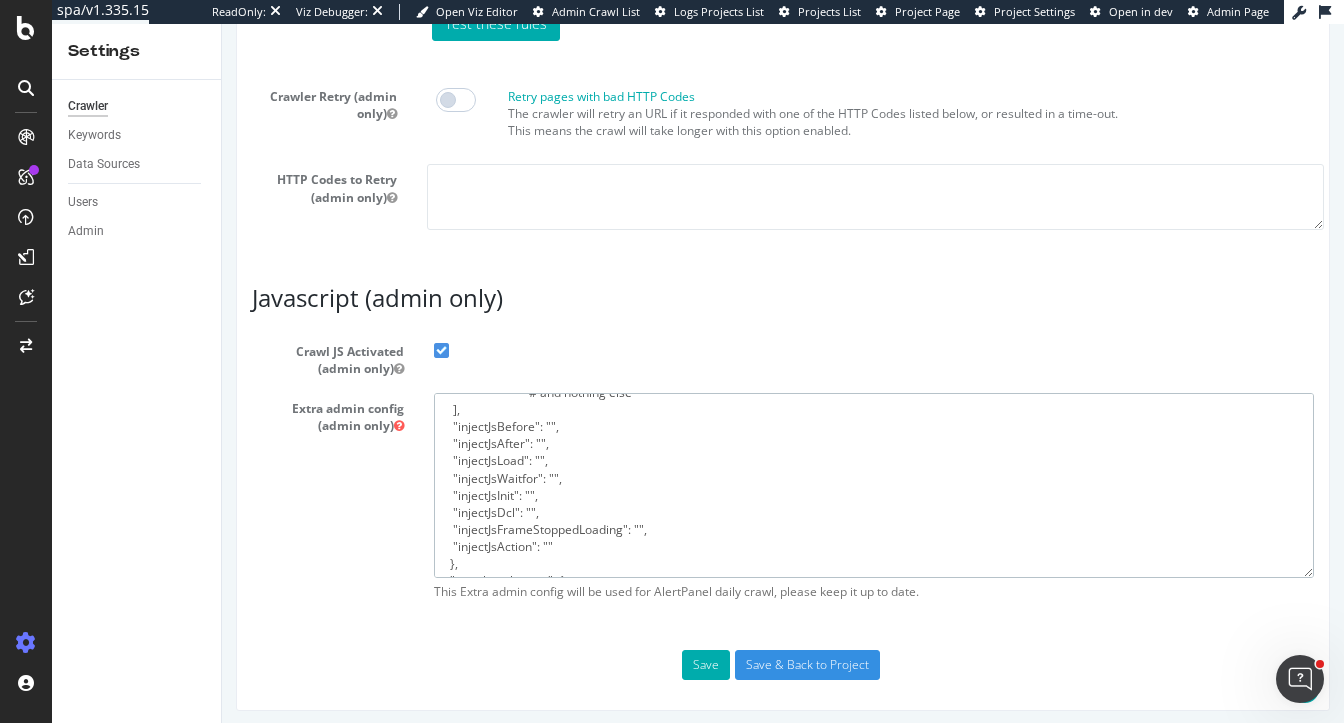scroll, scrollTop: 308, scrollLeft: 0, axis: vertical 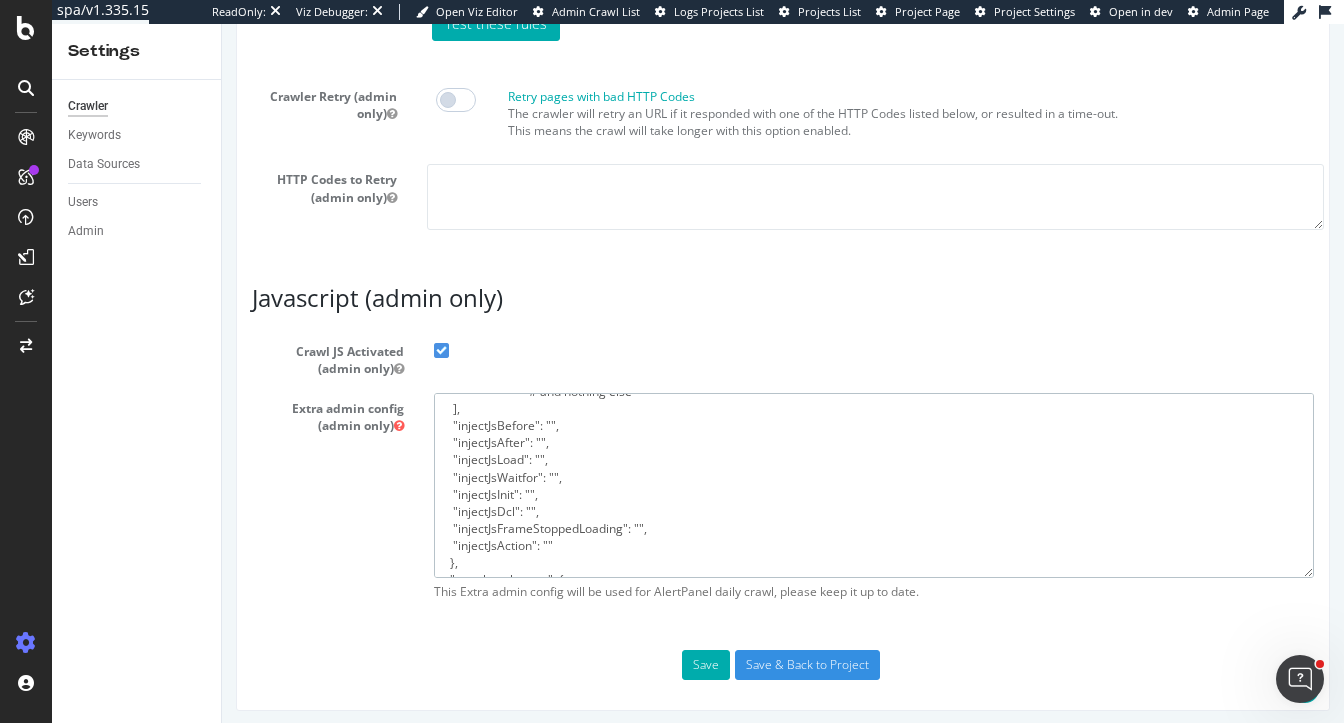 type on "{
"flags": [
"cube"
],
"beta": {
"pap_mini_rules": [
"+ *crocs.com/*",
"+ *contentsquare.net/*",
"+ *contentstack.io/*",
"+ *powerreviews.com/*",
"+ *algolianet.com/*",
"+ *algolia.net/*",
"!css",
"!safer:media",
"!mobile",
"!dom                 #see 'help'",
"!2tld                #see 'help'",
"-*                   # and nothing else"
],
"injectJsBefore": "",
"injectJsAfter": "",
"injectJsLoad": "",
"injectJsWaitfor": "",
"injectJsInit": "",
"injectJsDcl": "",
"injectJsFrameStoppedLoading": "",
"injectJsAction": ""
},
"google_robotstxt": {
"what is this": "robots.txt parsers comparison, no behavioral change. Thanks!\u2014Zeb",
"mode": 1,
"compare_pct": 100
}
}" 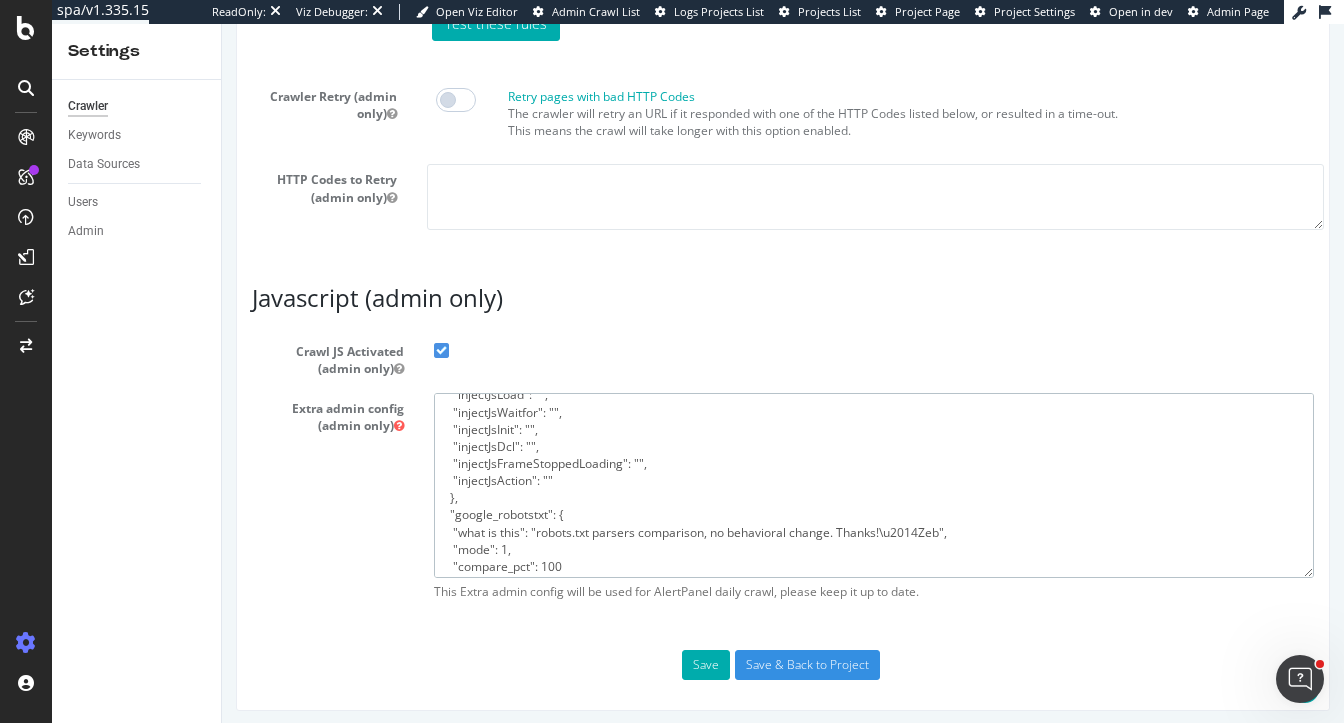 scroll, scrollTop: 411, scrollLeft: 0, axis: vertical 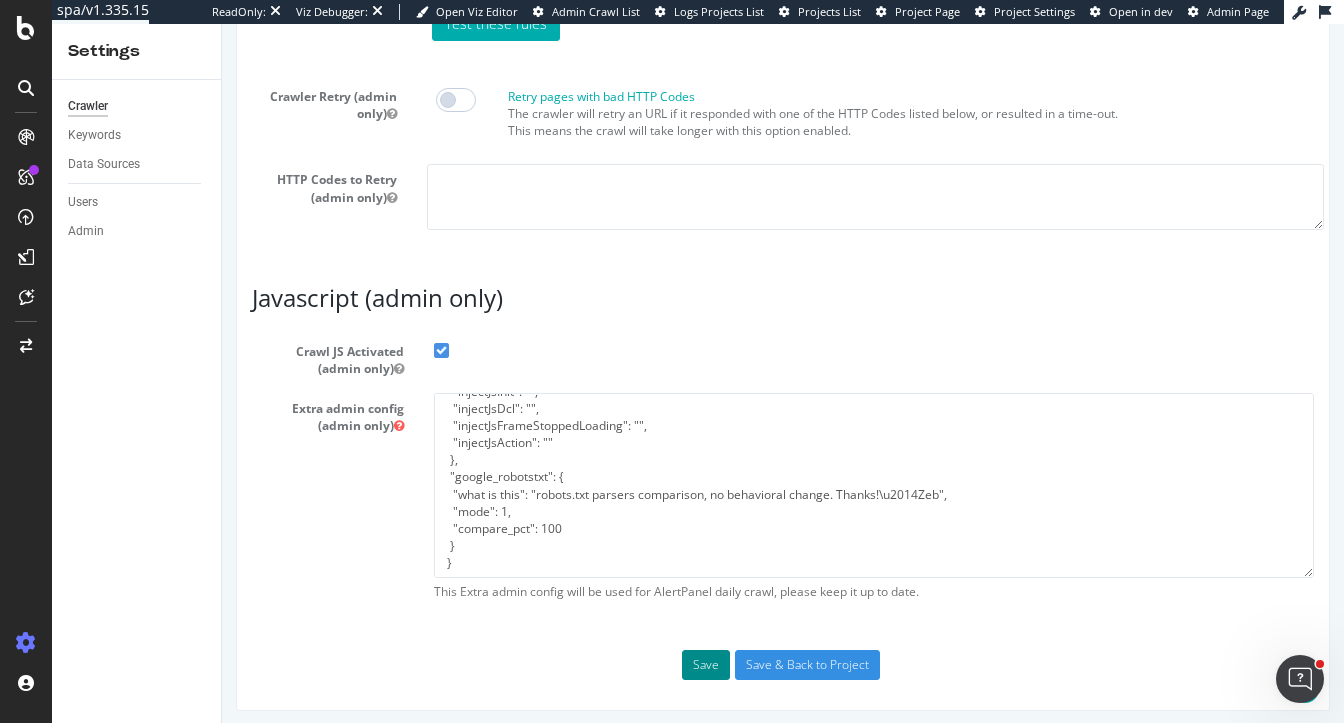 click on "Save" at bounding box center (706, 665) 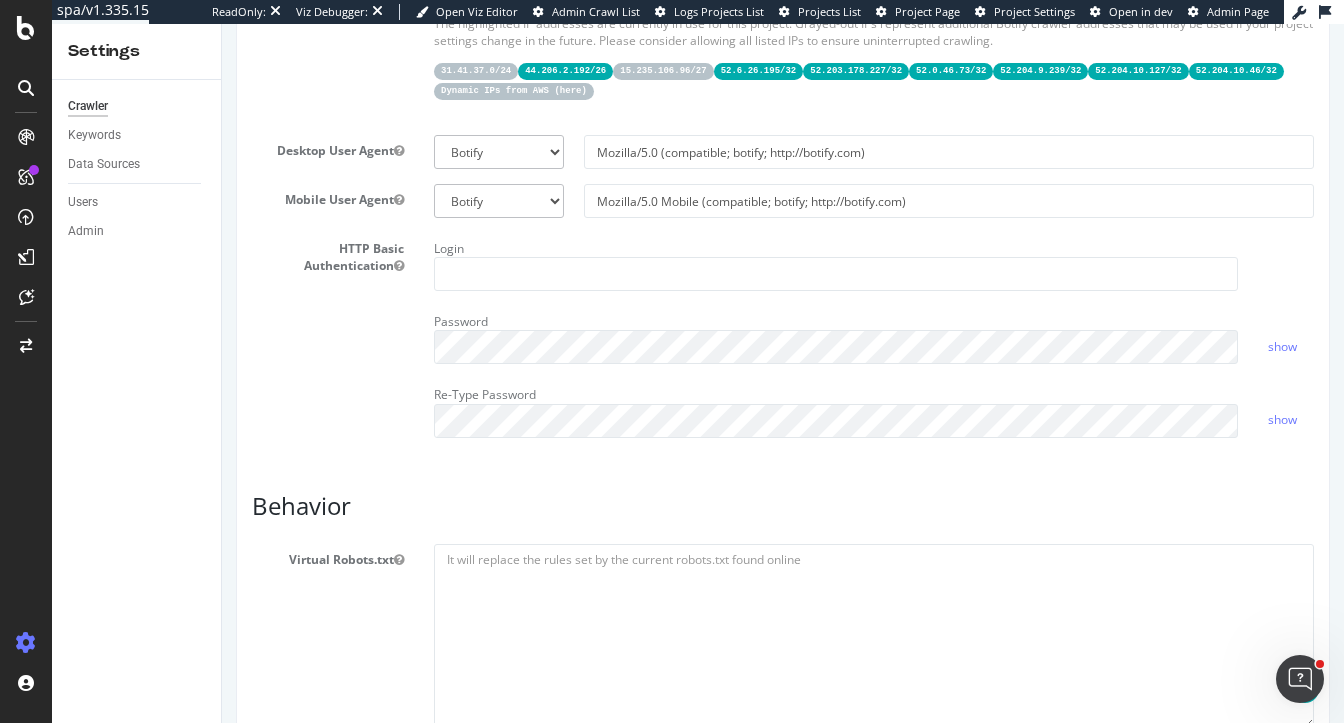 scroll, scrollTop: 1844, scrollLeft: 0, axis: vertical 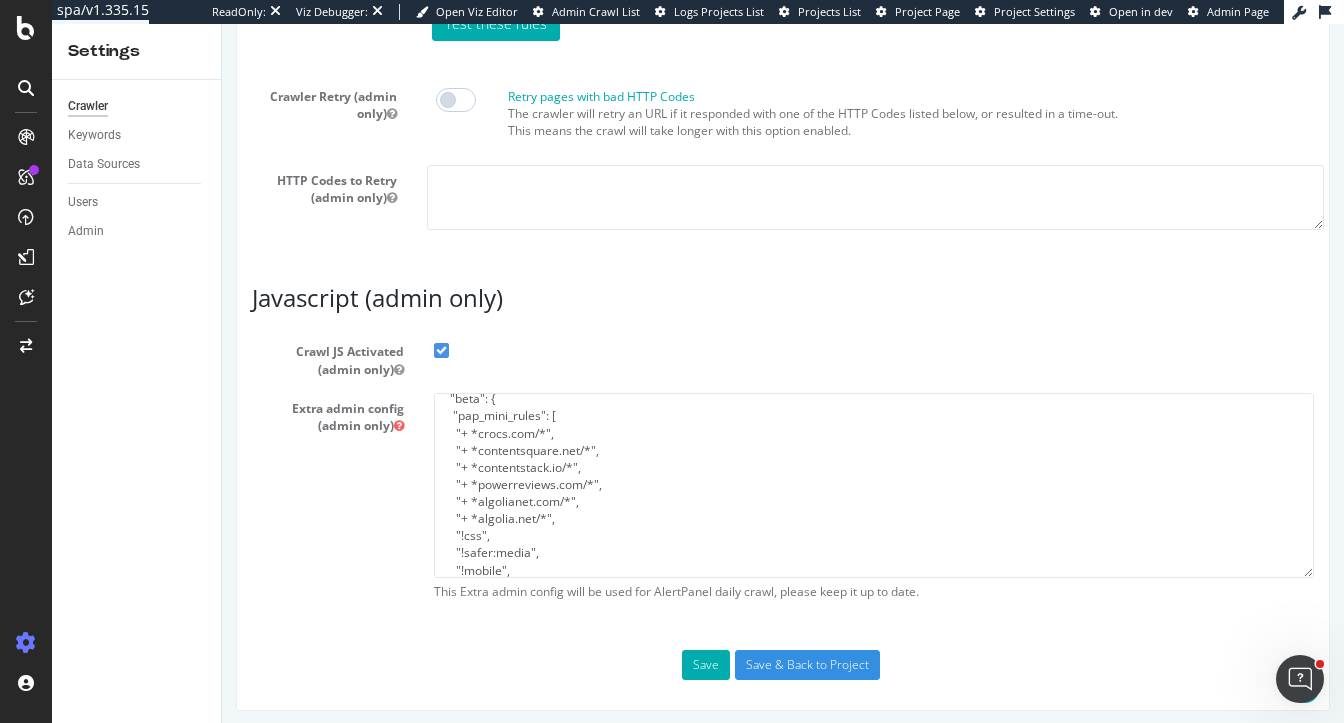 type on "[EMAIL]" 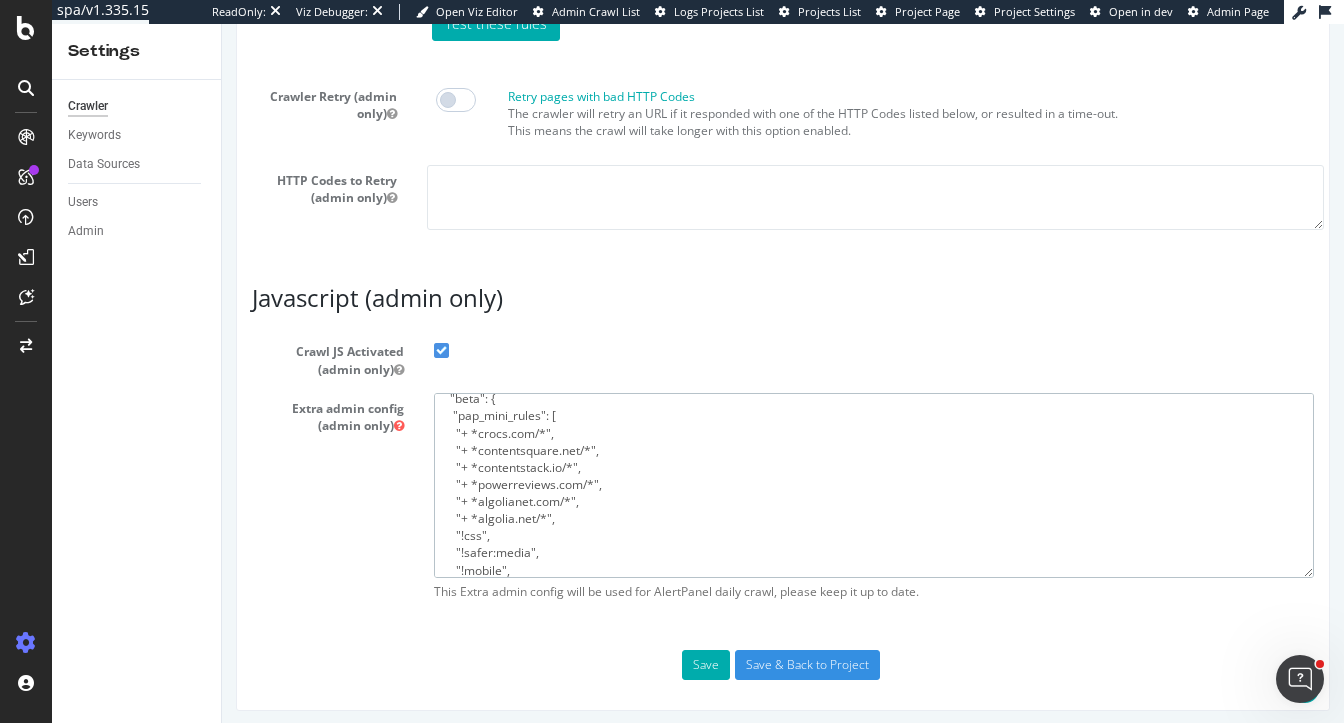 click on "{
"flags": [
"cube"
],
"beta": {
"pap_mini_rules": [
"+ *crocs.com/*",
"+ *contentsquare.net/*",
"+ *contentstack.io/*",
"+ *powerreviews.com/*",
"+ *algolianet.com/*",
"+ *algolia.net/*",
"!css",
"!safer:media",
"!mobile",
"!dom                 #see 'help'",
"!2tld                #see 'help'",
"-*                   # and nothing else"
],
"injectJsBefore": "",
"injectJsAfter": "",
"injectJsLoad": "",
"injectJsWaitfor": "",
"injectJsInit": "",
"injectJsDcl": "",
"injectJsFrameStoppedLoading": "",
"injectJsAction": ""
},
"google_robotstxt": {
"what is this": "robots.txt parsers comparison, no behavioral change. Thanks!\u2014Zeb",
"mode": 1,
"compare_pct": 100
}
}" at bounding box center [874, 485] 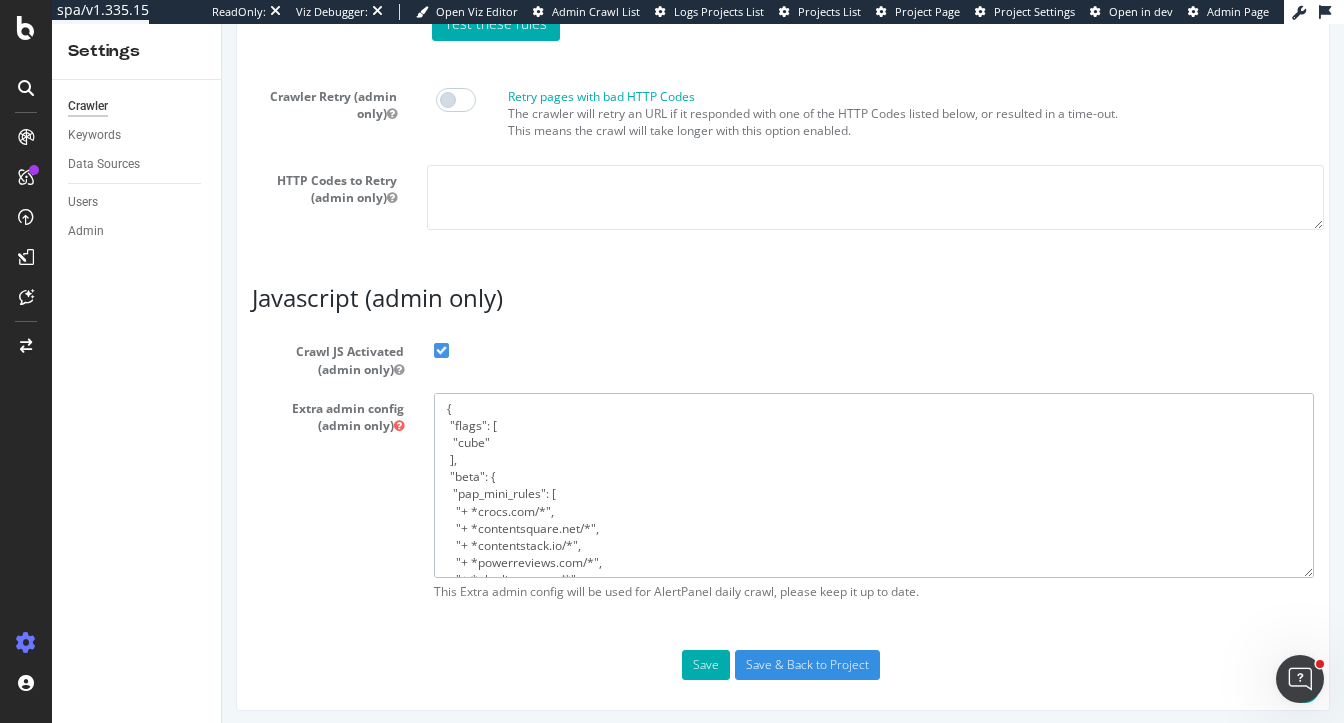 scroll, scrollTop: 17, scrollLeft: 0, axis: vertical 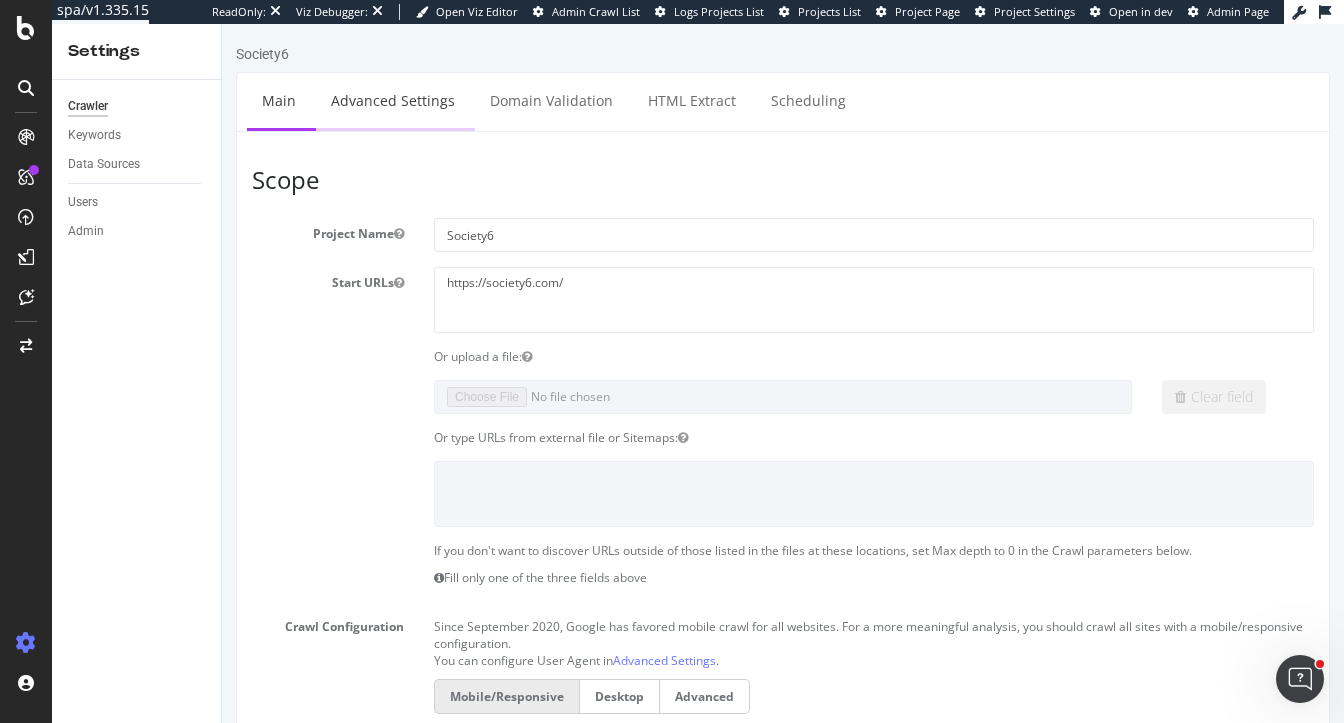 click on "Advanced Settings" at bounding box center (393, 100) 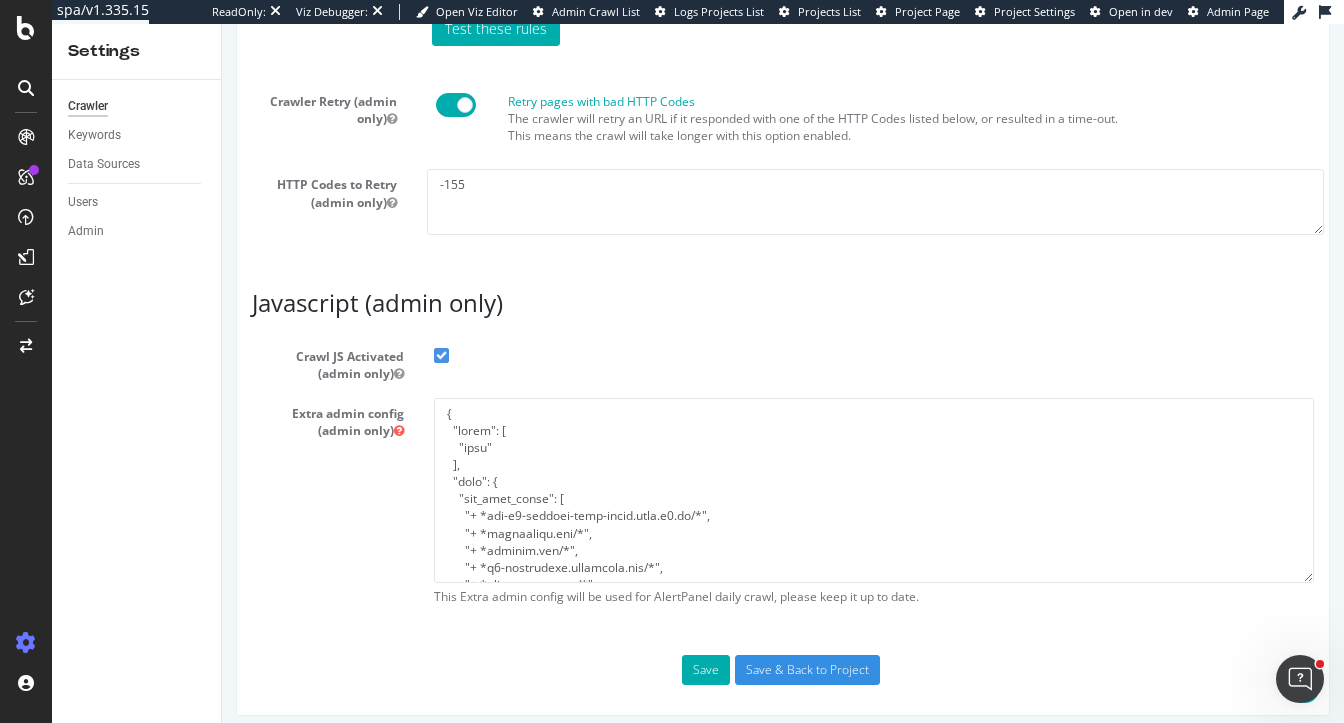 scroll, scrollTop: 1773, scrollLeft: 0, axis: vertical 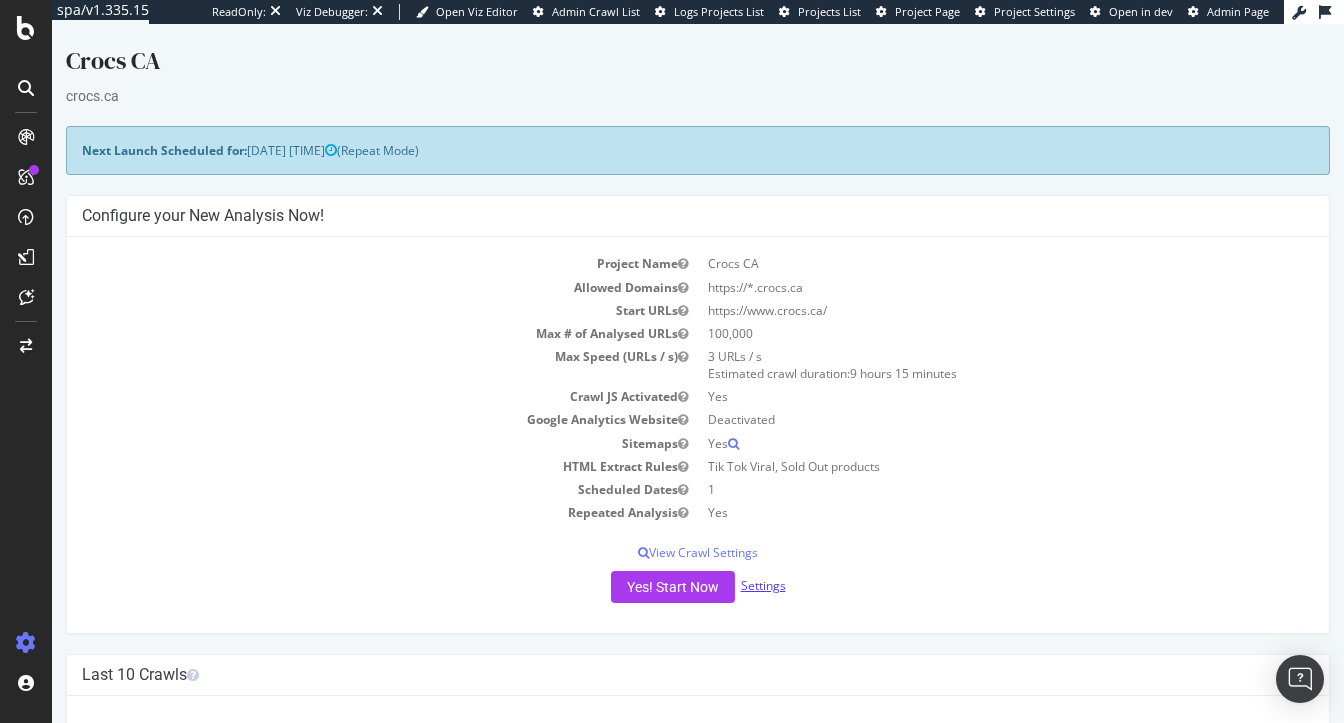 click on "Settings" at bounding box center [763, 585] 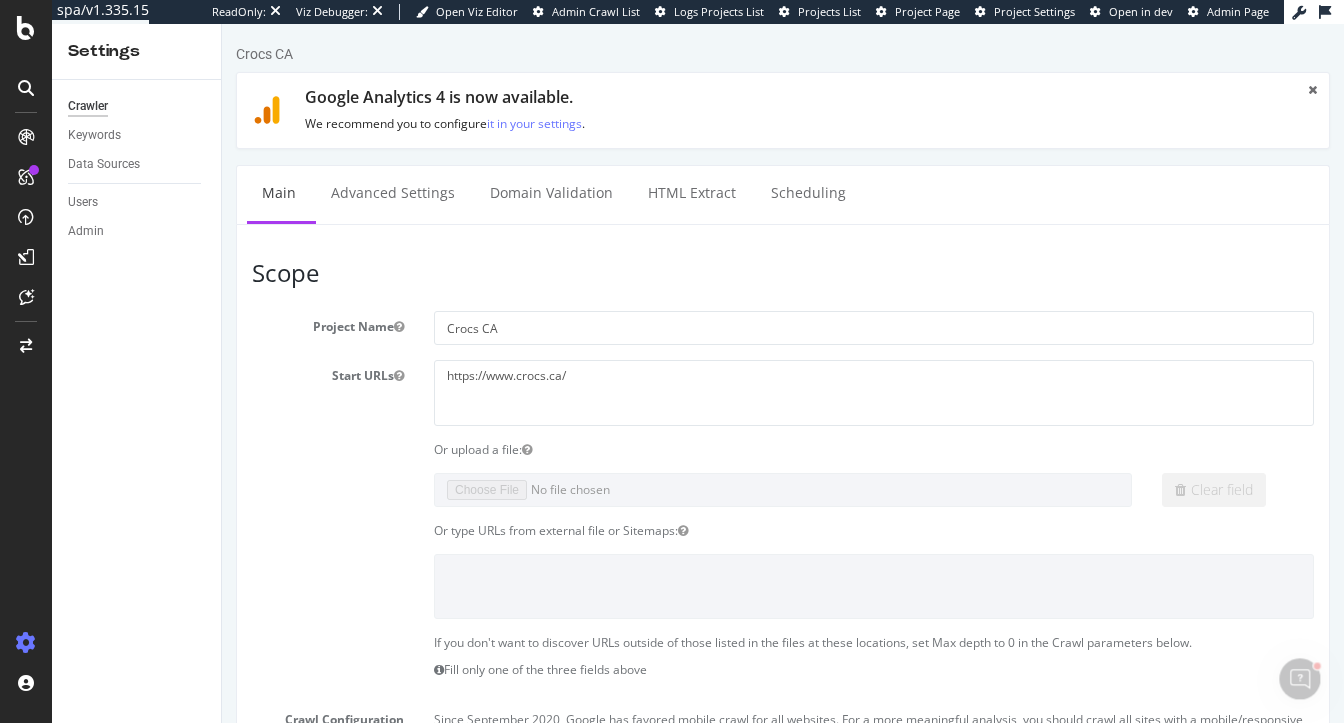 scroll, scrollTop: 0, scrollLeft: 0, axis: both 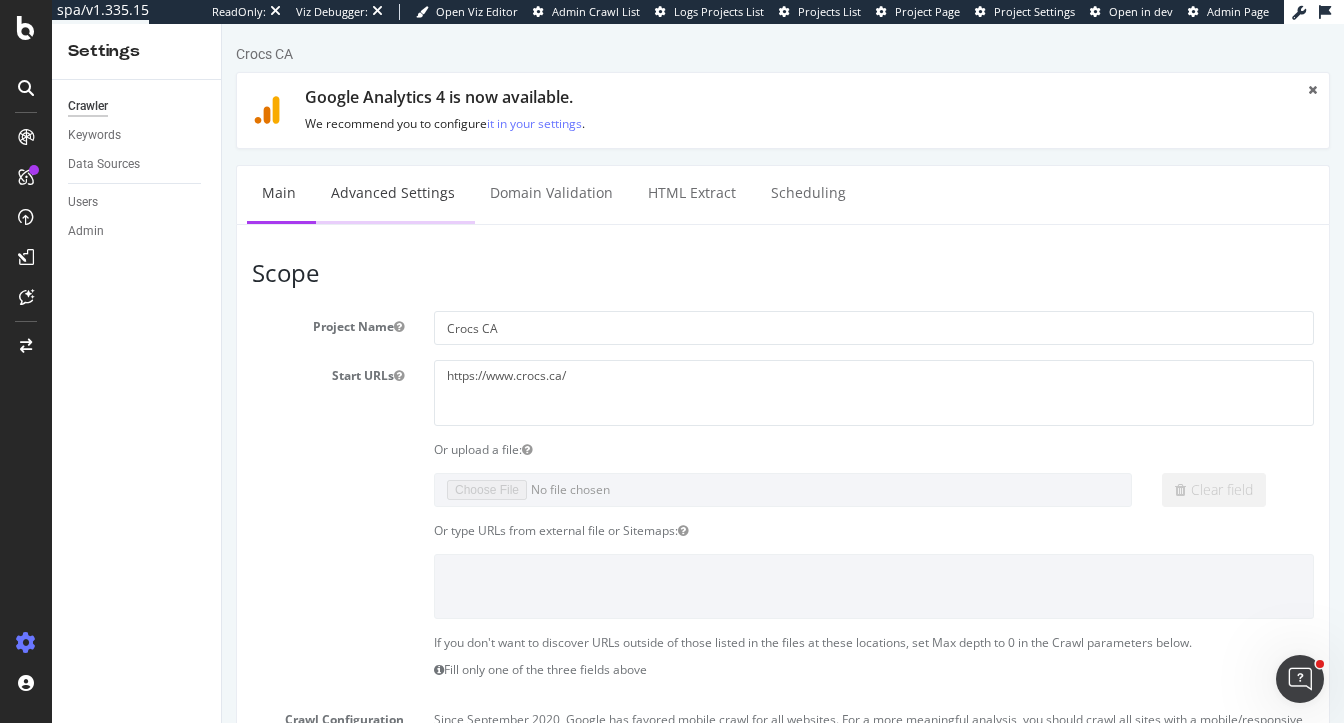 click on "Advanced Settings" at bounding box center [393, 193] 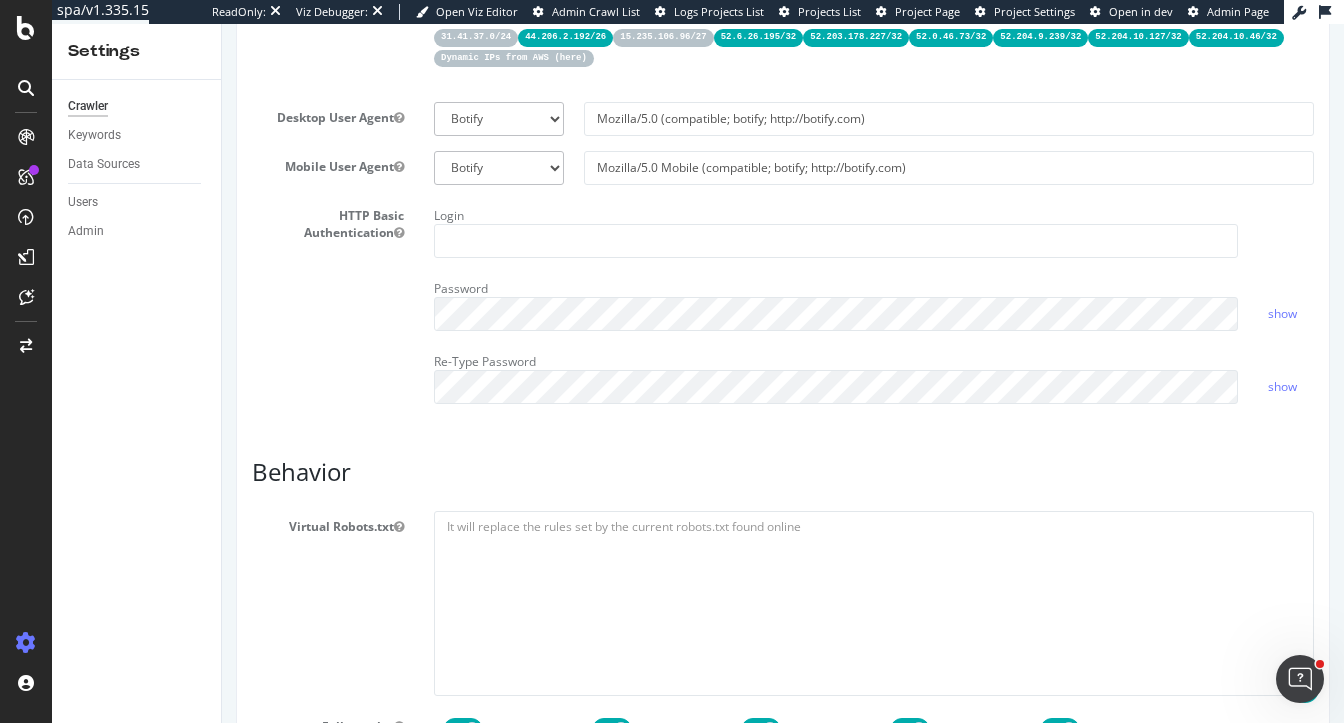 scroll, scrollTop: 647, scrollLeft: 0, axis: vertical 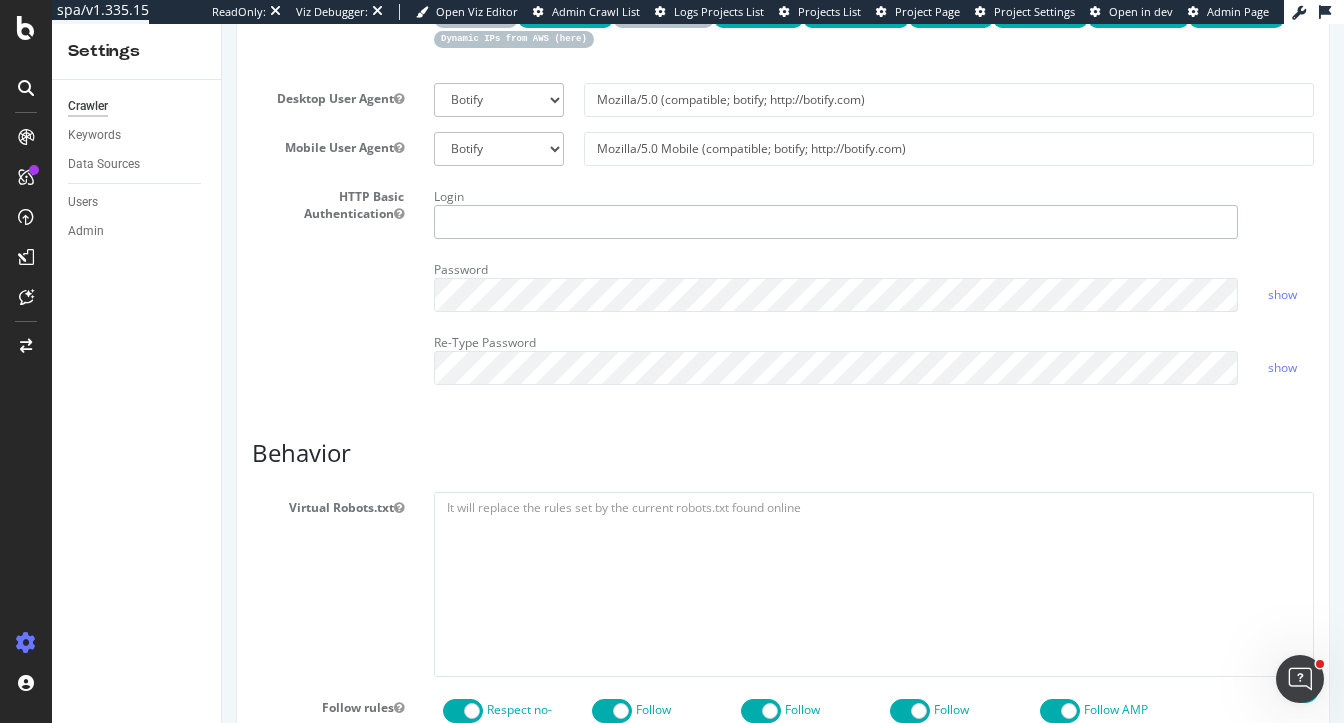 type on "[EMAIL]" 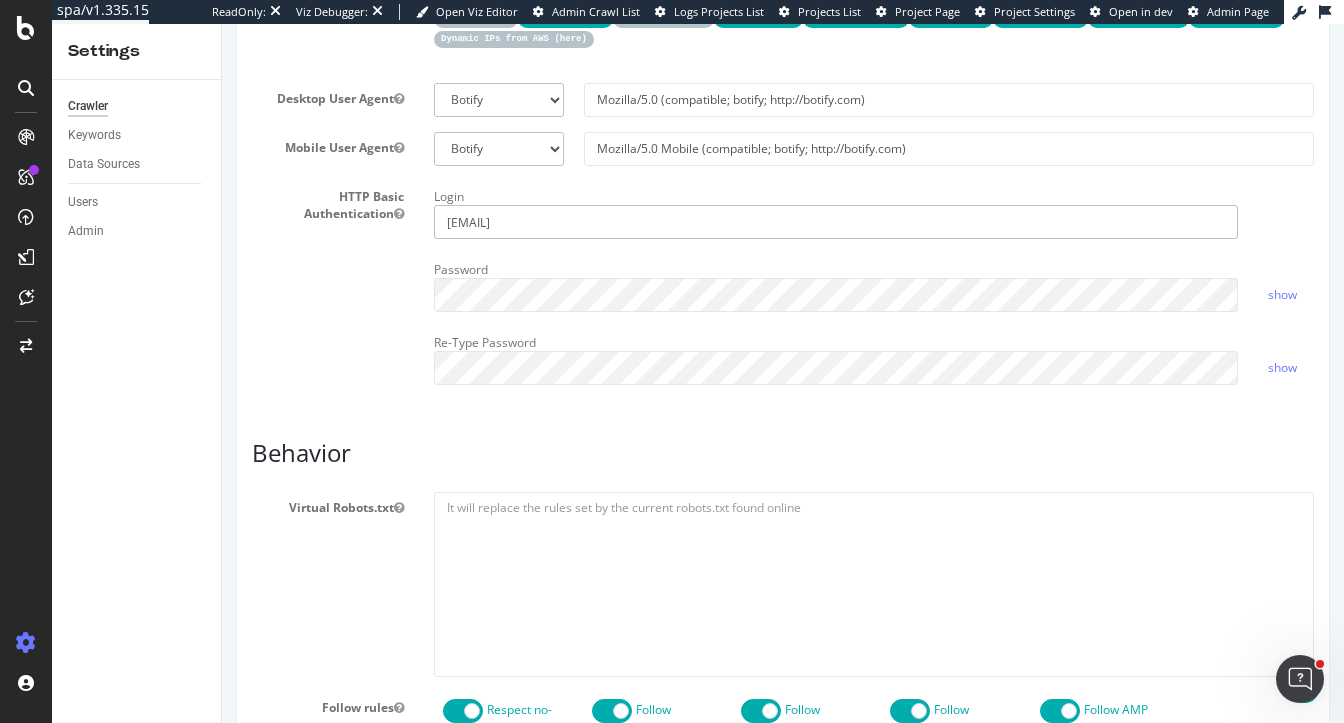 drag, startPoint x: 563, startPoint y: 221, endPoint x: 361, endPoint y: 221, distance: 202 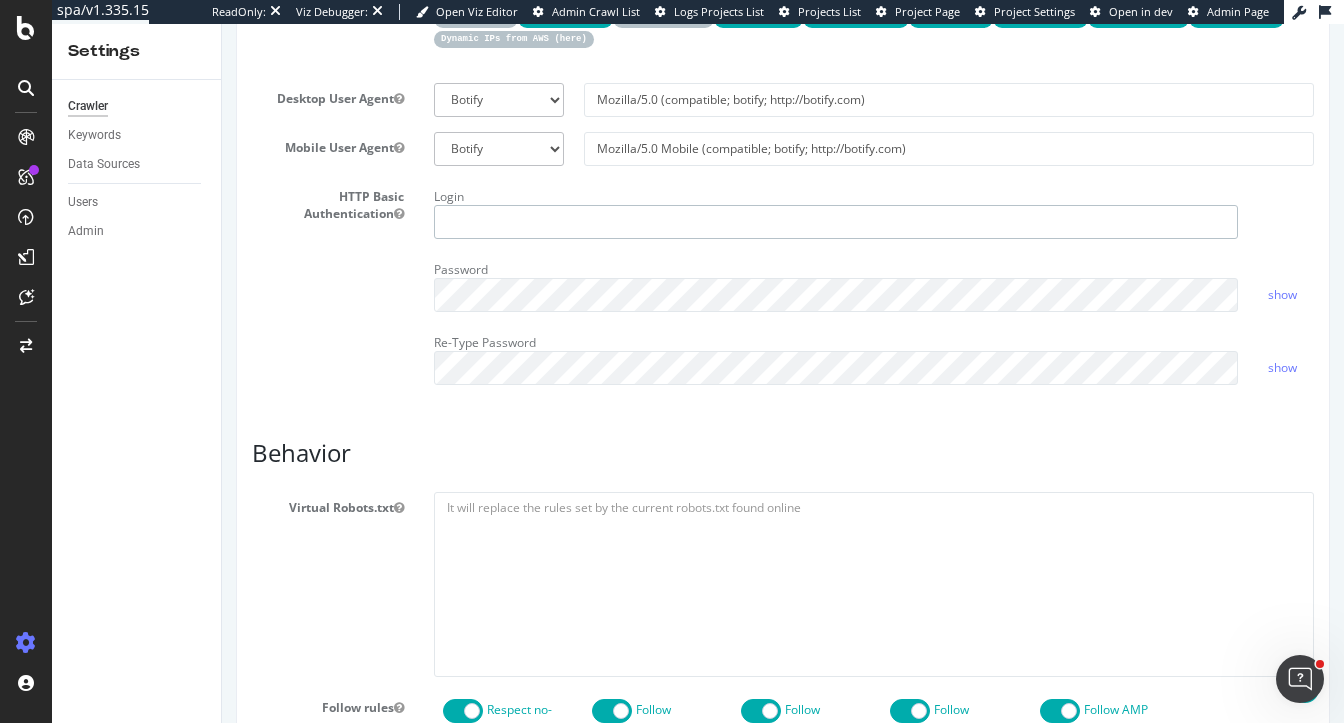 type 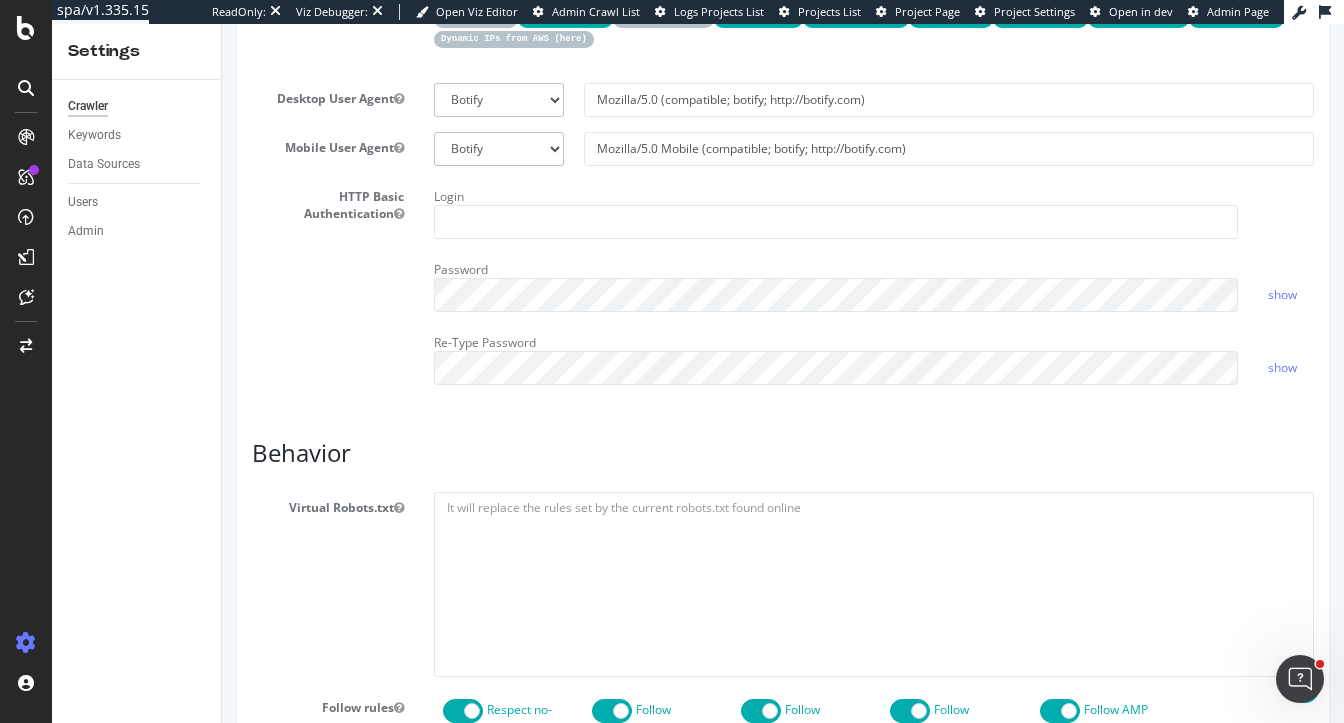 click on "HTTP Basic Authentication
Login Password show Re-Type Password show" at bounding box center [783, 290] 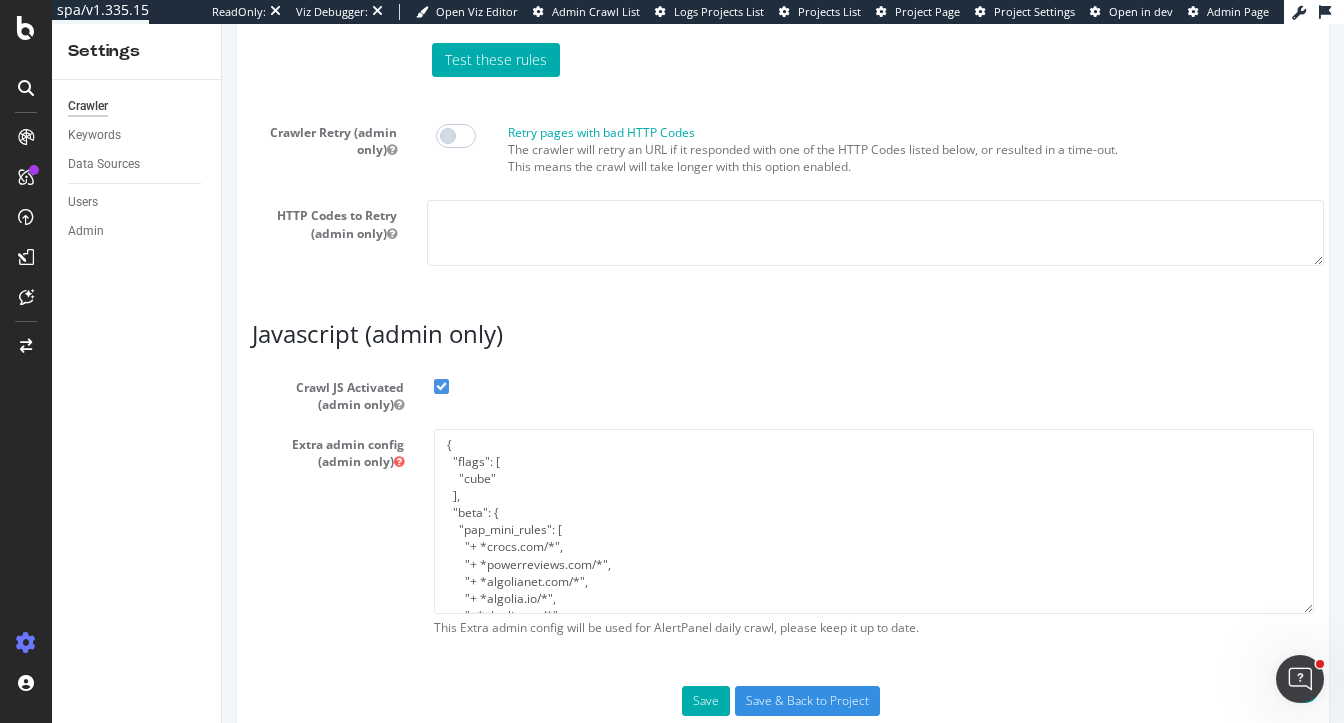 scroll, scrollTop: 1775, scrollLeft: 0, axis: vertical 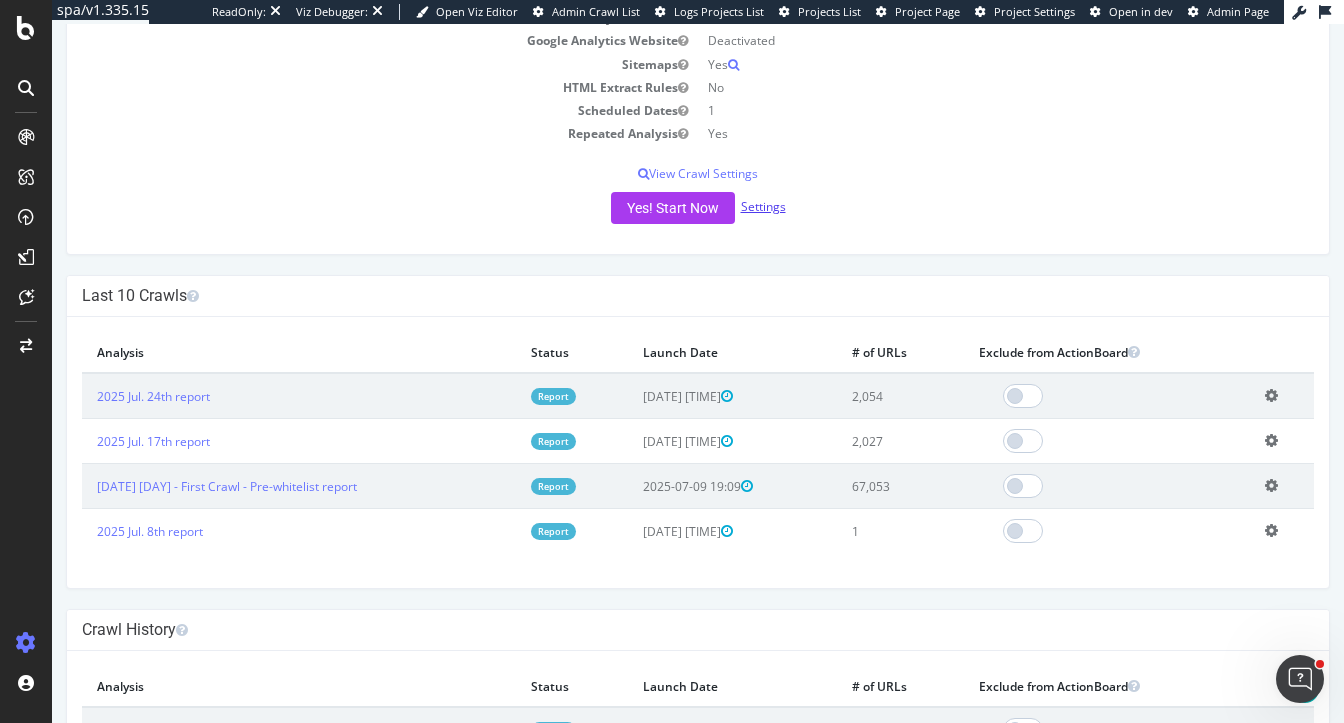 click on "Settings" at bounding box center [763, 206] 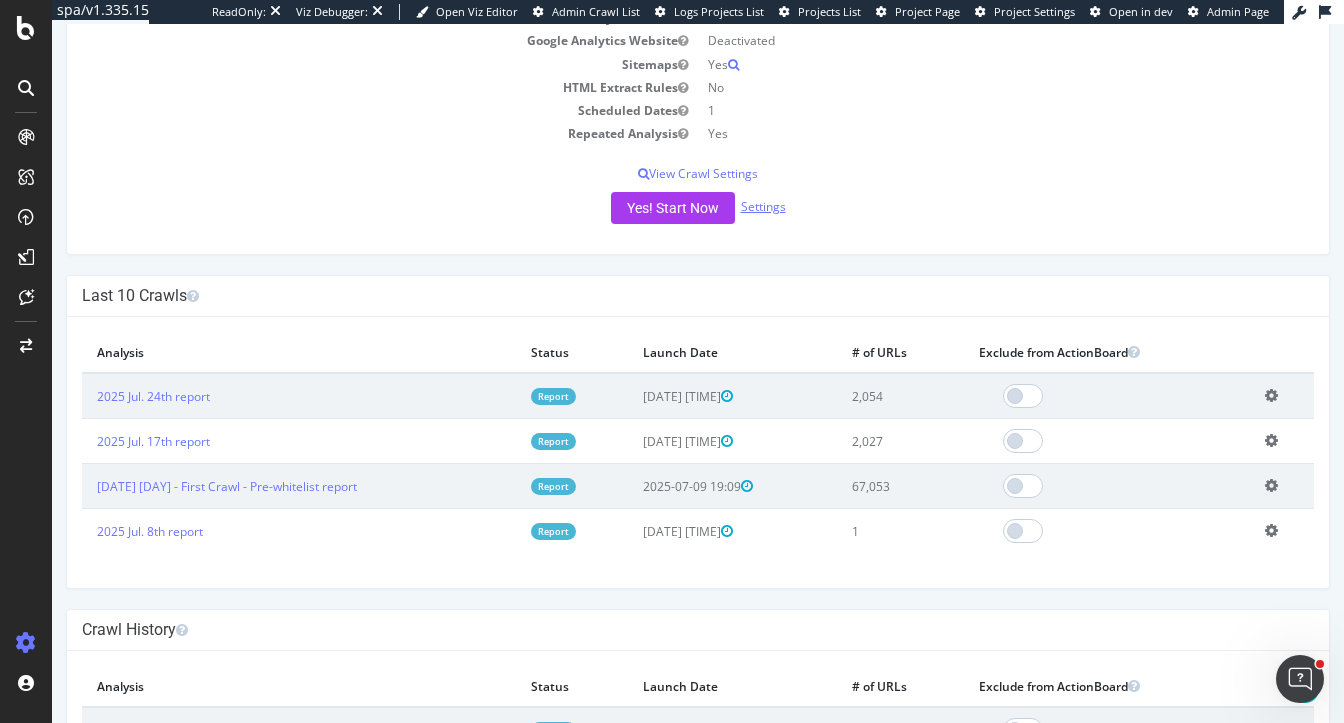 scroll, scrollTop: 0, scrollLeft: 0, axis: both 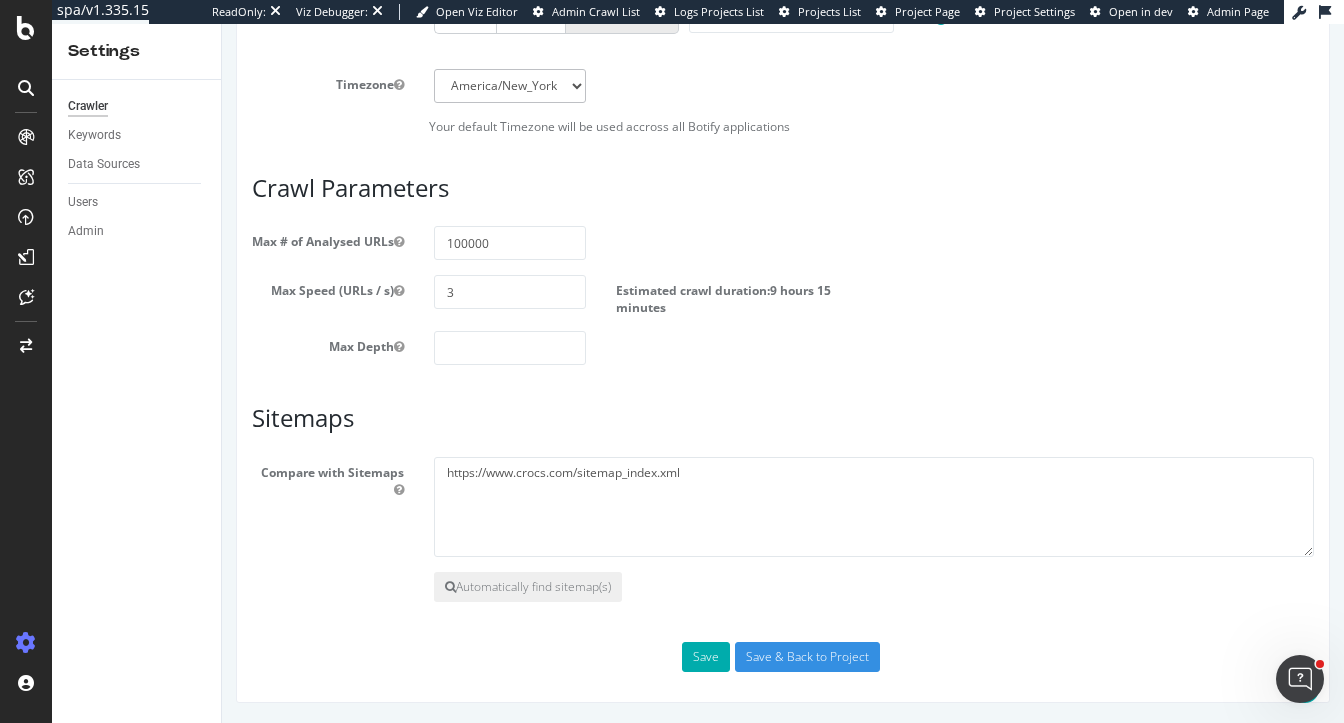 click at bounding box center [510, 348] 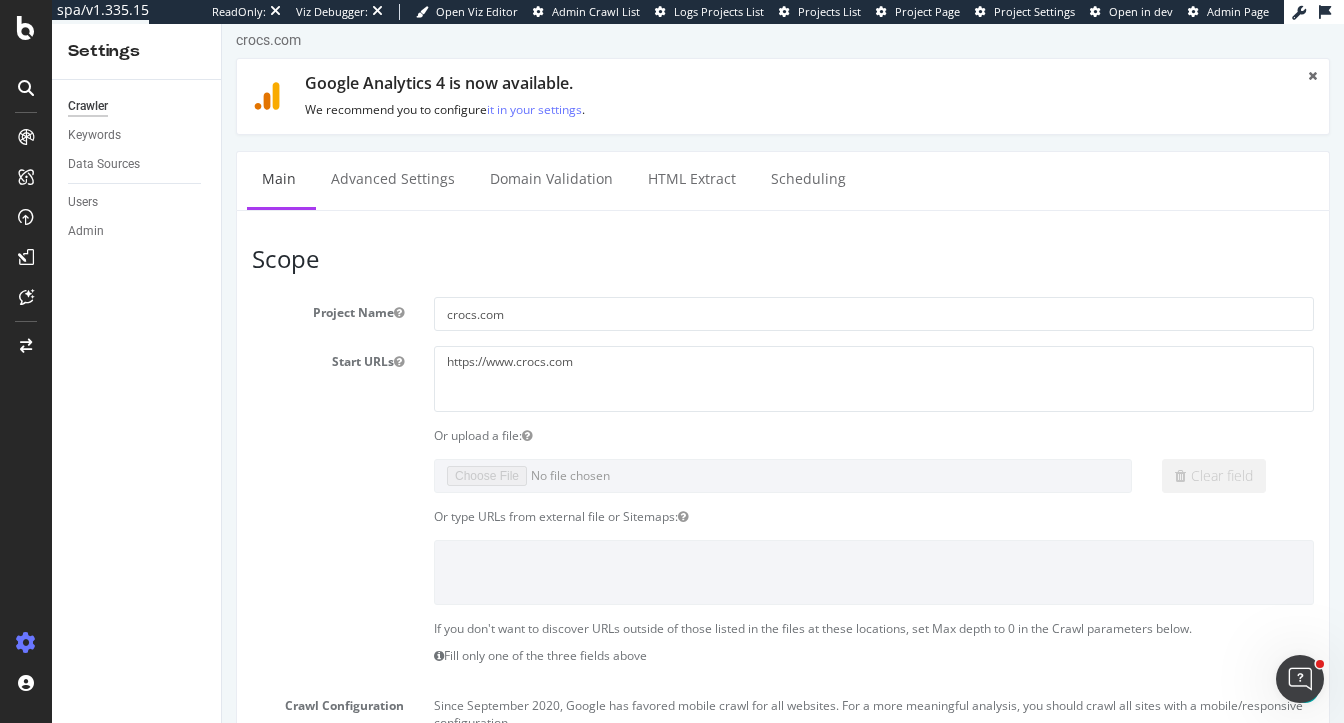 scroll, scrollTop: 0, scrollLeft: 0, axis: both 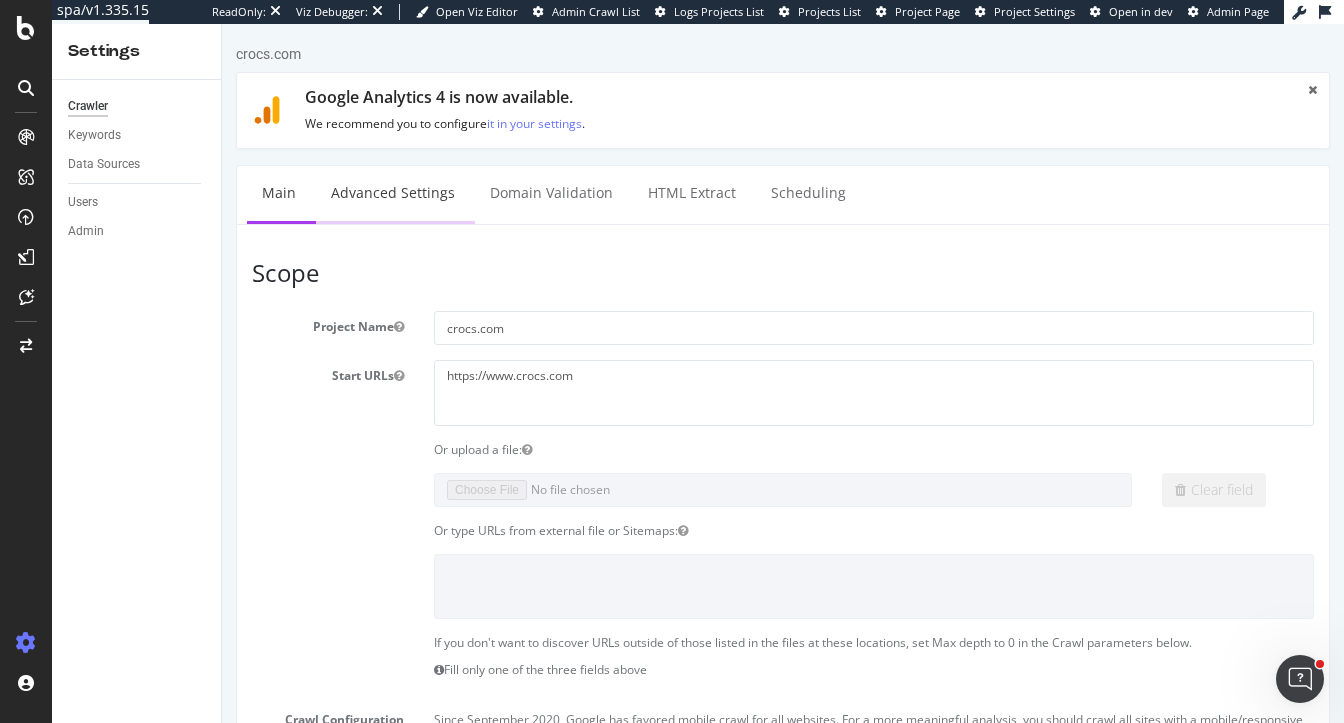 click on "Advanced Settings" at bounding box center [393, 193] 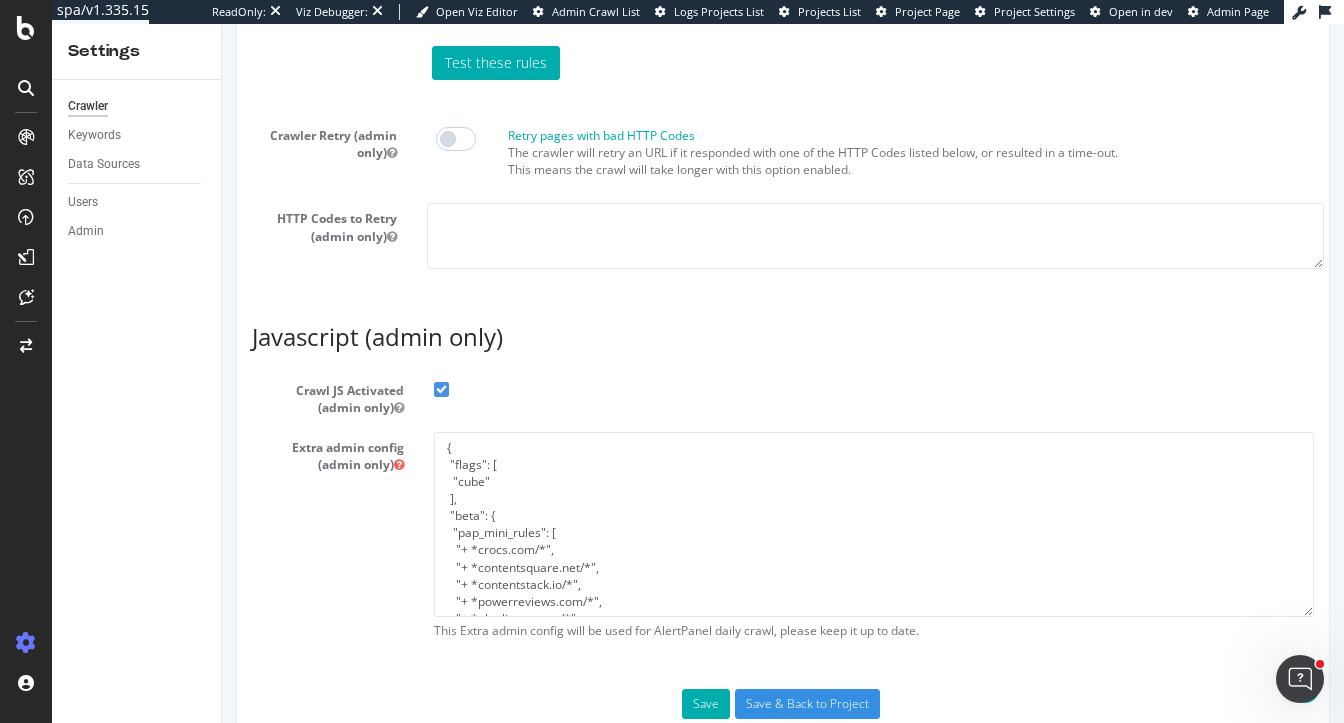 scroll, scrollTop: 1741, scrollLeft: 0, axis: vertical 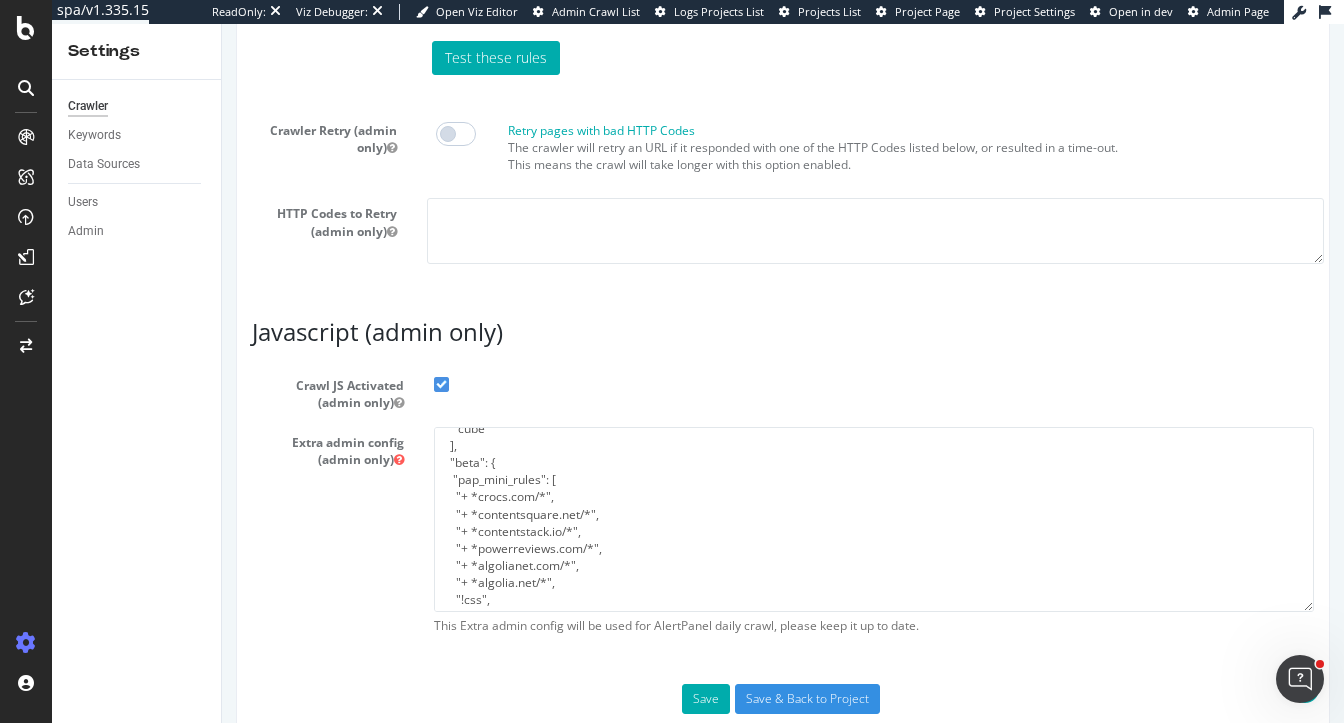 type on "[EMAIL]" 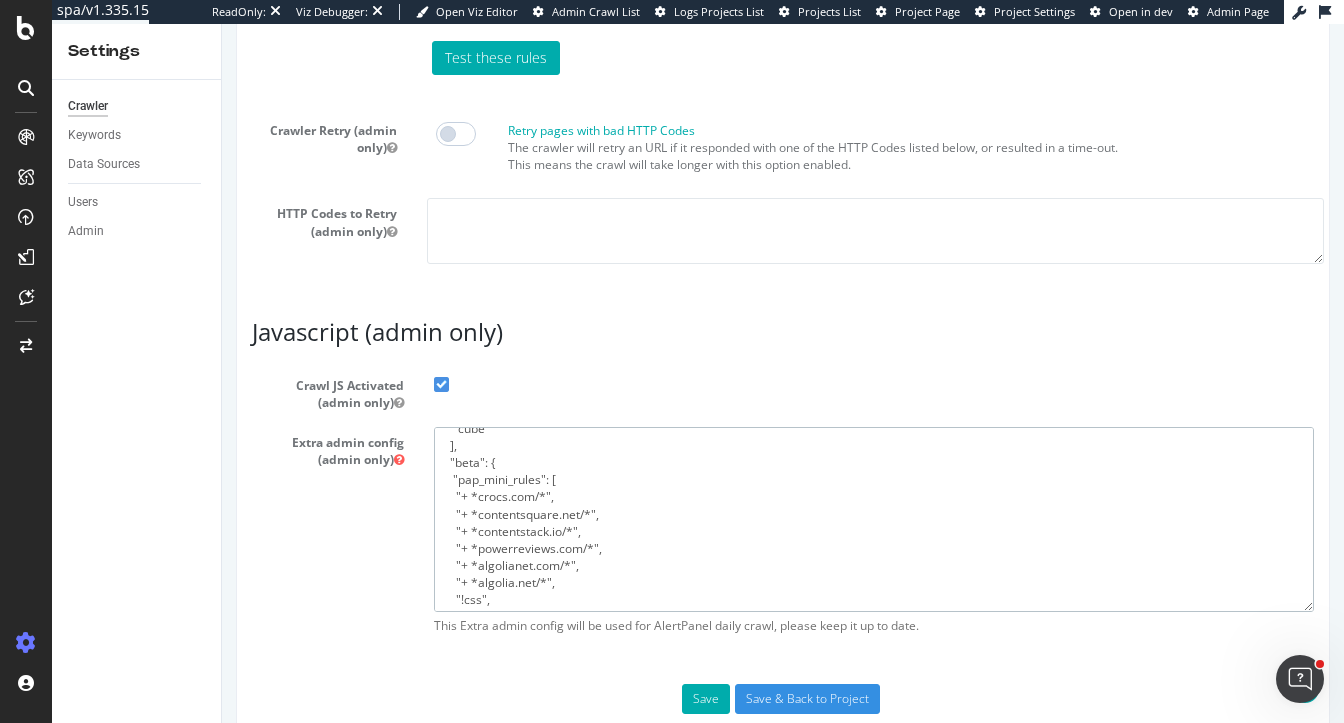 click on "{
"flags": [
"cube"
],
"beta": {
"pap_mini_rules": [
"+ *crocs.com/*",
"+ *contentsquare.net/*",
"+ *contentstack.io/*",
"+ *powerreviews.com/*",
"+ *algolianet.com/*",
"+ *algolia.net/*",
"!css",
"!safer:media",
"!mobile",
"!dom                 #see 'help'",
"!2tld                #see 'help'",
"-*                   # and nothing else"
],
"injectJsBefore": "",
"injectJsAfter": "",
"injectJsLoad": "",
"injectJsWaitfor": "",
"injectJsInit": "",
"injectJsDcl": "",
"injectJsFrameStoppedLoading": "",
"injectJsAction": ""
},
"google_robotstxt": {
"what is this": "robots.txt parsers comparison, no behavioral change. Thanks!\u2014Zeb",
"mode": 1,
"compare_pct": 100
}
}" at bounding box center (874, 519) 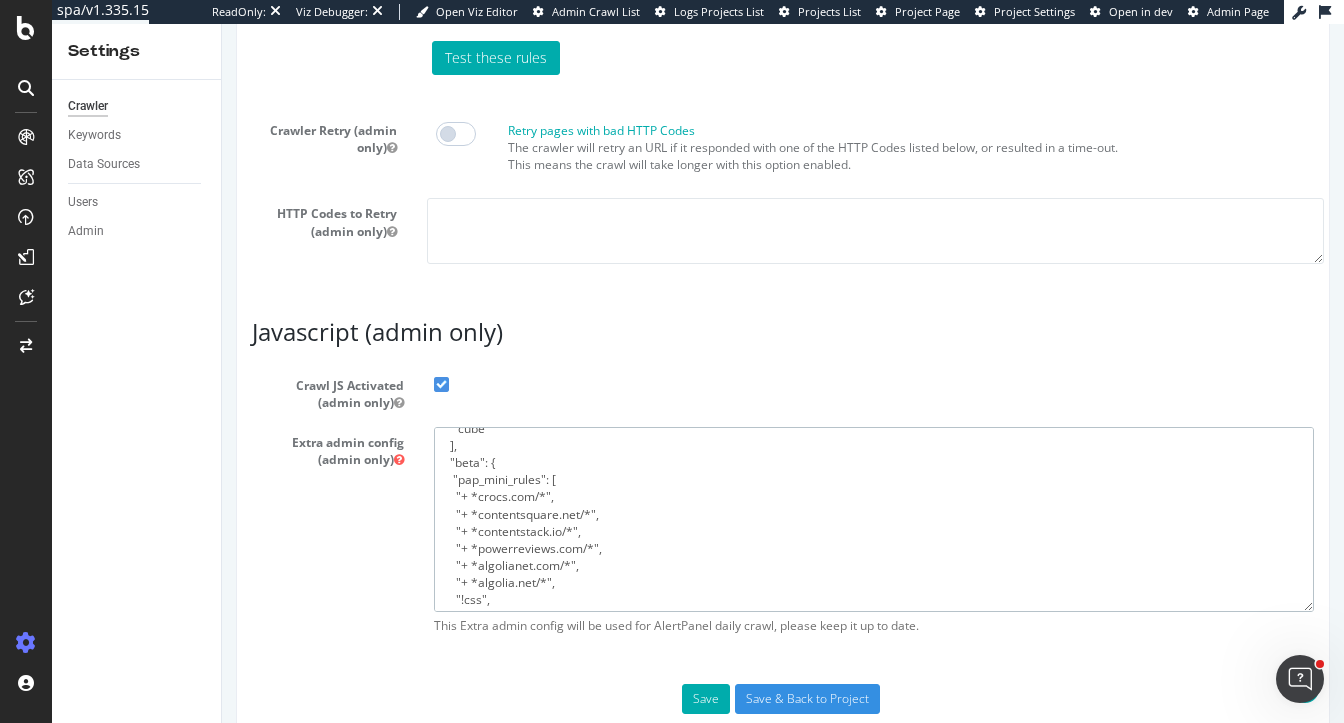 drag, startPoint x: 566, startPoint y: 524, endPoint x: 470, endPoint y: 526, distance: 96.02083 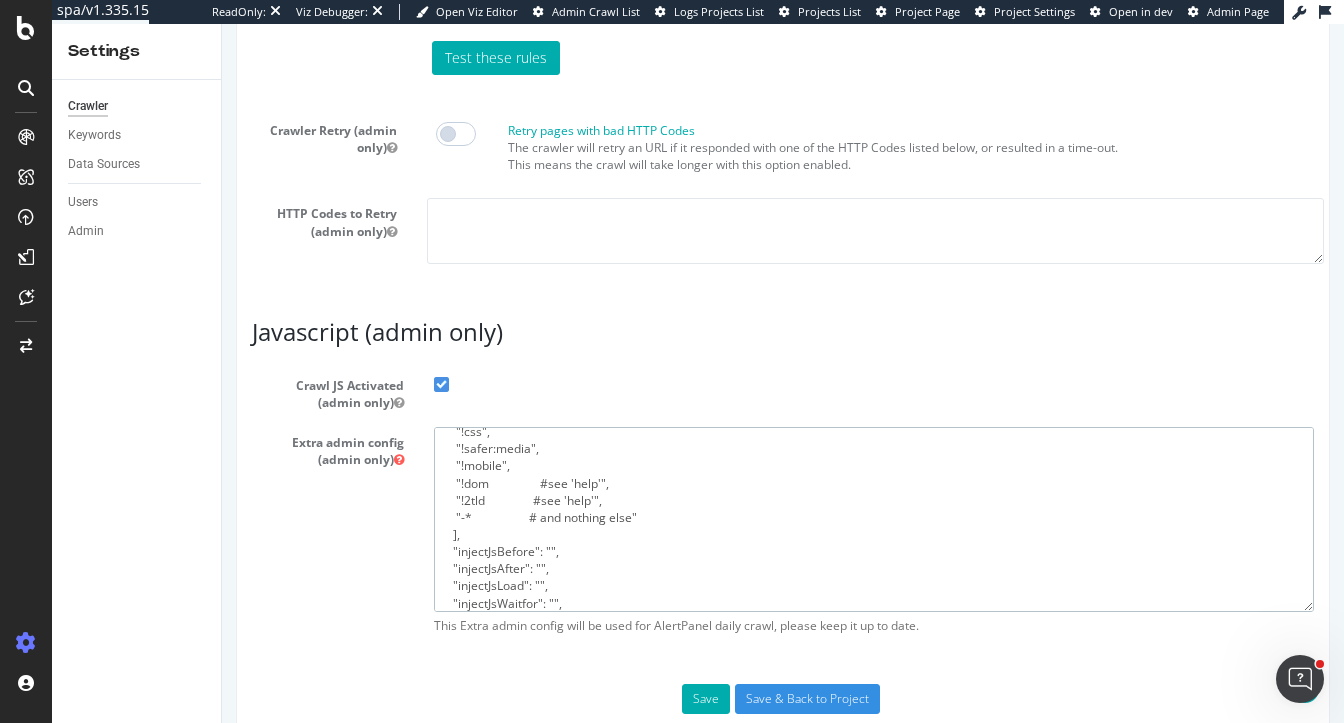 scroll, scrollTop: 411, scrollLeft: 0, axis: vertical 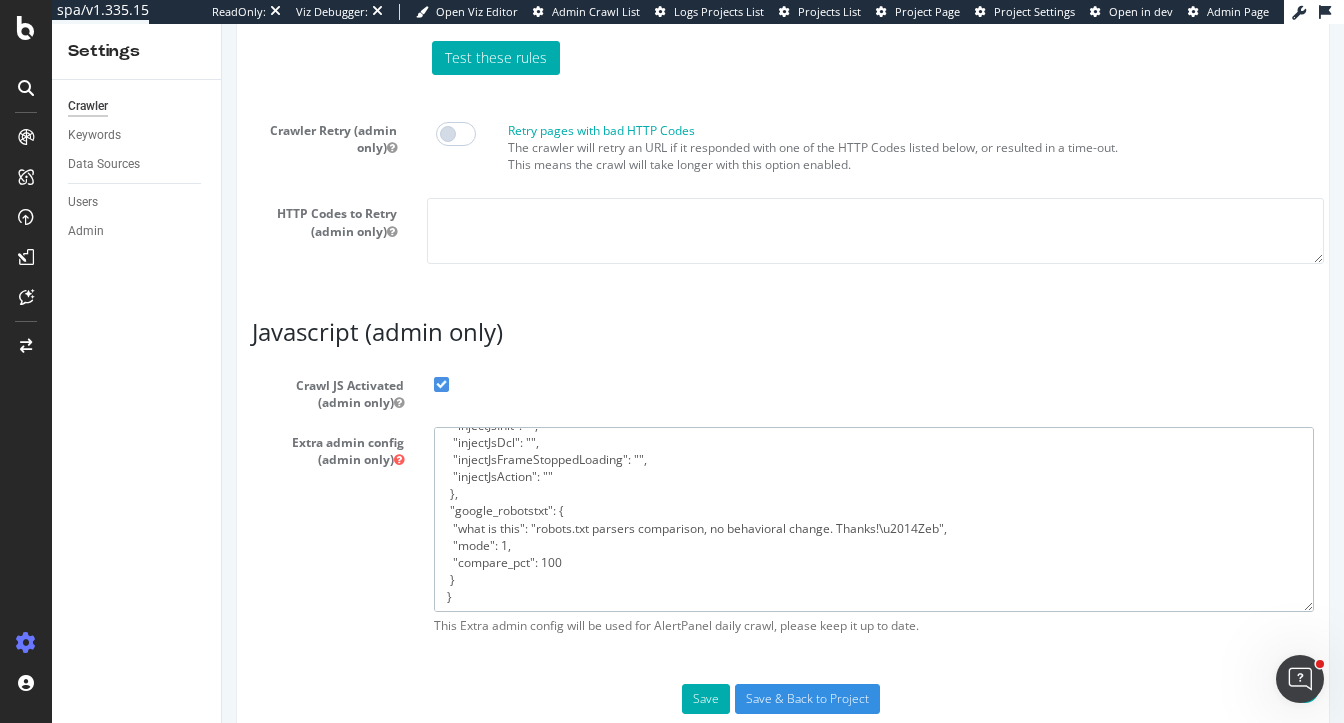 click on "{
"flags": [
"cube"
],
"beta": {
"pap_mini_rules": [
"+ *crocs.com/*",
"+ *contentsquare.net/*",
"+ *contentstack.io/*",
"+ *powerreviews.com/*",
"+ *algolianet.com/*",
"+ *algolia.net/*",
"!css",
"!safer:media",
"!mobile",
"!dom                 #see 'help'",
"!2tld                #see 'help'",
"-*                   # and nothing else"
],
"injectJsBefore": "",
"injectJsAfter": "",
"injectJsLoad": "",
"injectJsWaitfor": "",
"injectJsInit": "",
"injectJsDcl": "",
"injectJsFrameStoppedLoading": "",
"injectJsAction": ""
},
"google_robotstxt": {
"what is this": "robots.txt parsers comparison, no behavioral change. Thanks!\u2014Zeb",
"mode": 1,
"compare_pct": 100
}
}" at bounding box center (874, 519) 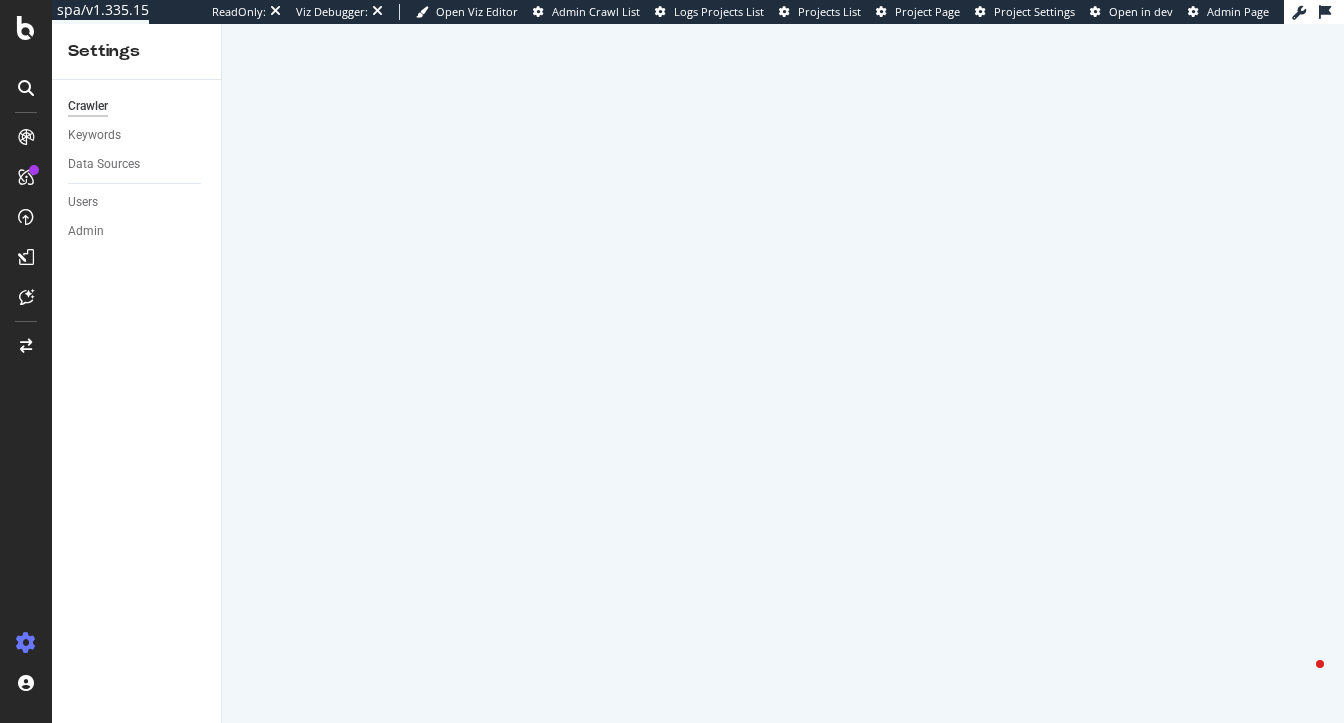 scroll, scrollTop: 0, scrollLeft: 0, axis: both 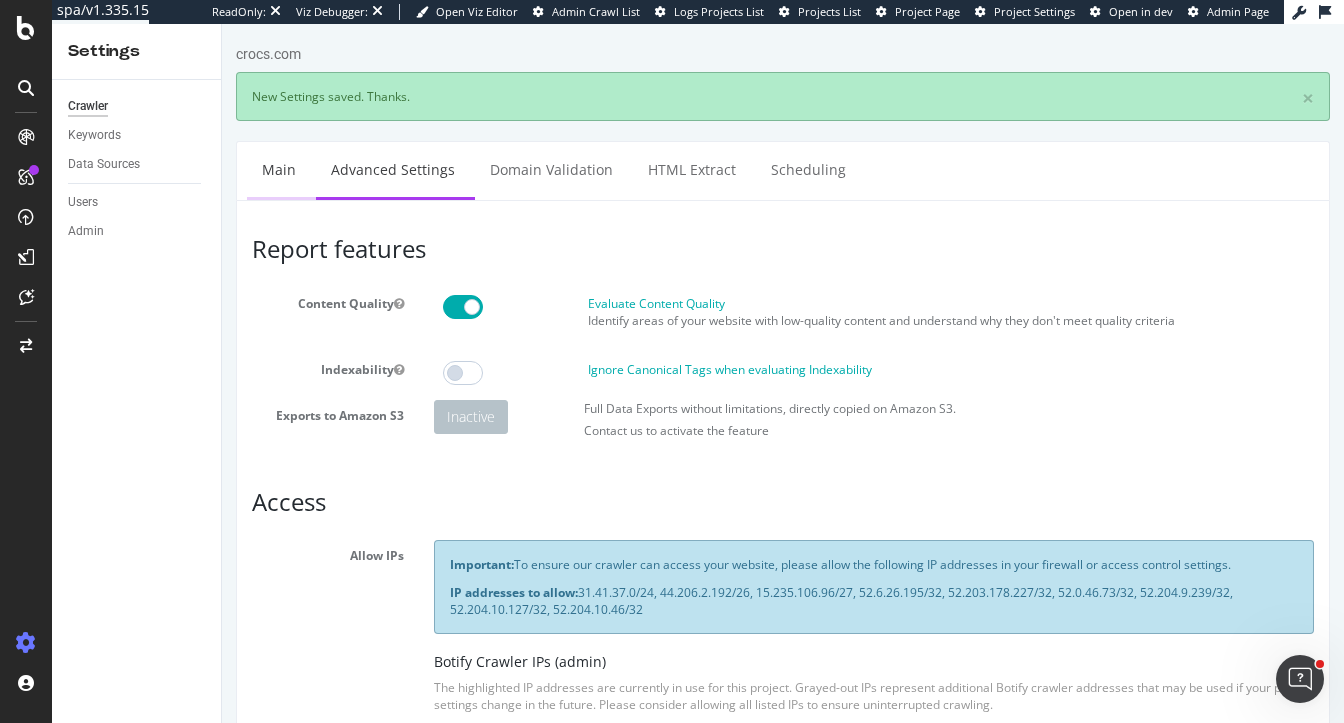 click on "Main" at bounding box center [279, 169] 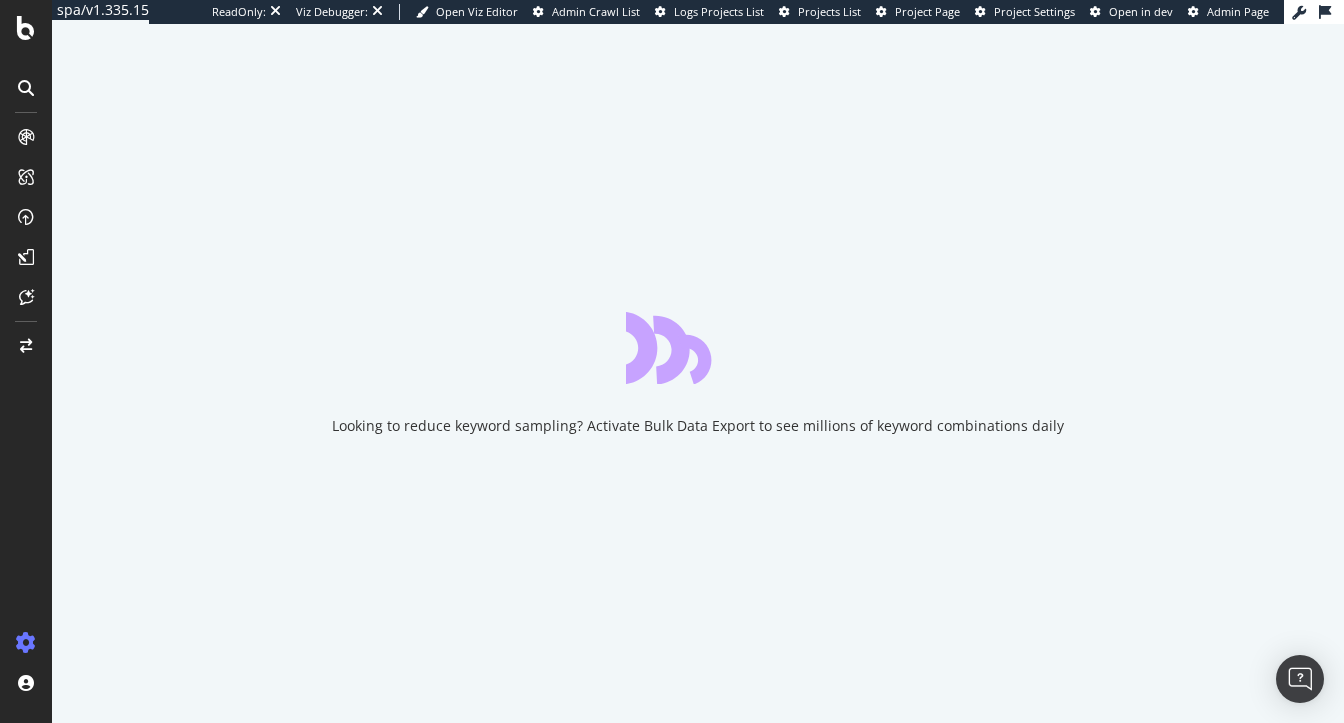 scroll, scrollTop: 0, scrollLeft: 0, axis: both 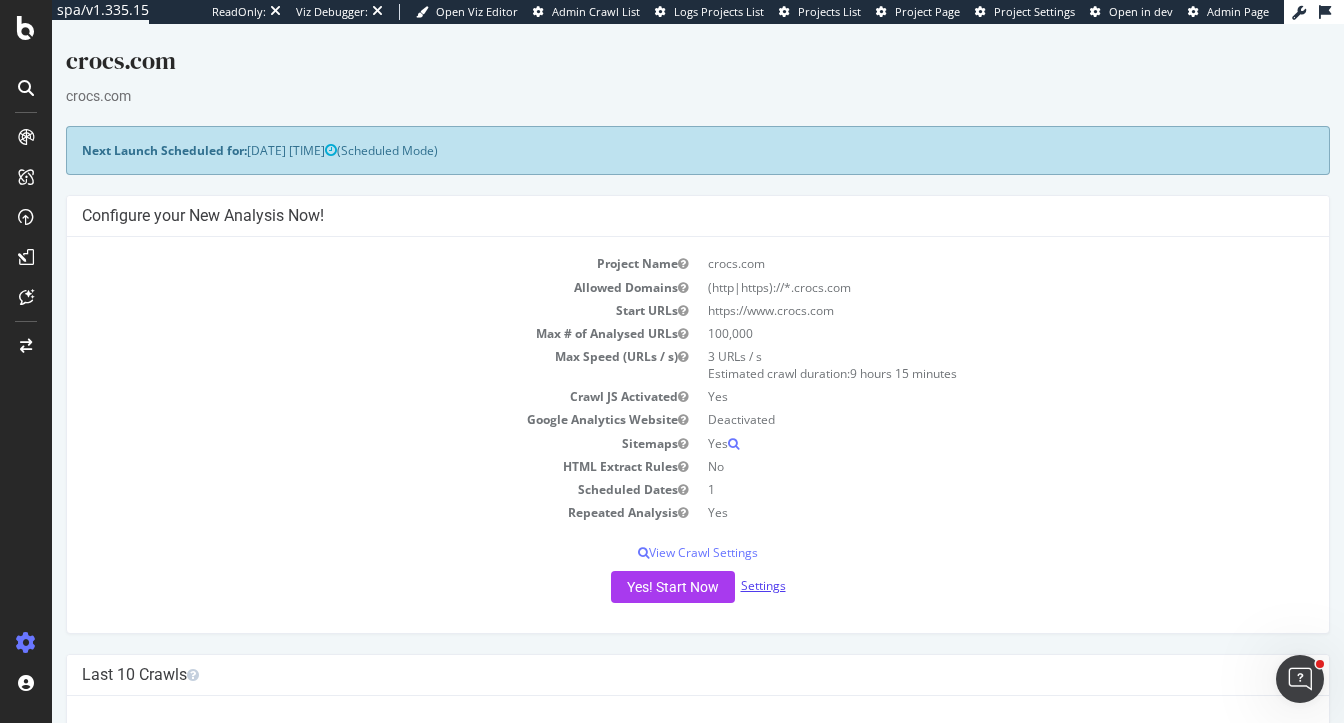 click on "Settings" at bounding box center (763, 585) 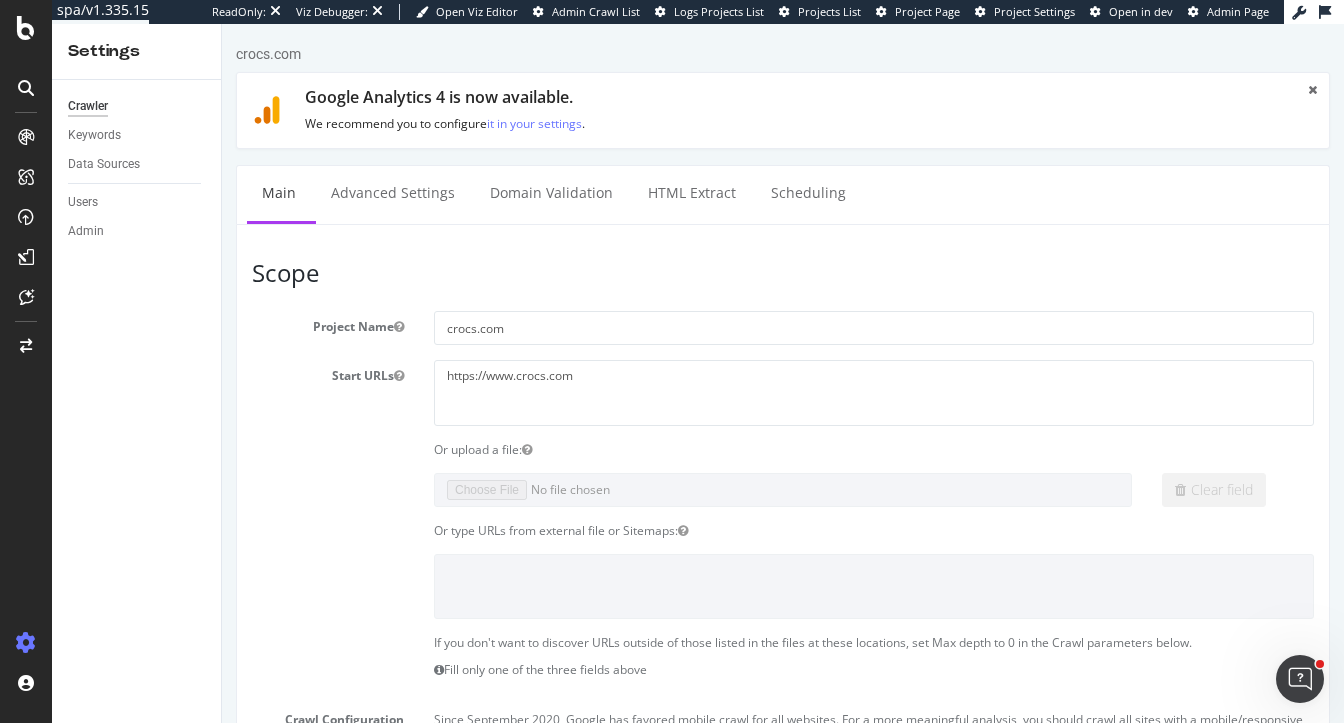 scroll, scrollTop: 0, scrollLeft: 0, axis: both 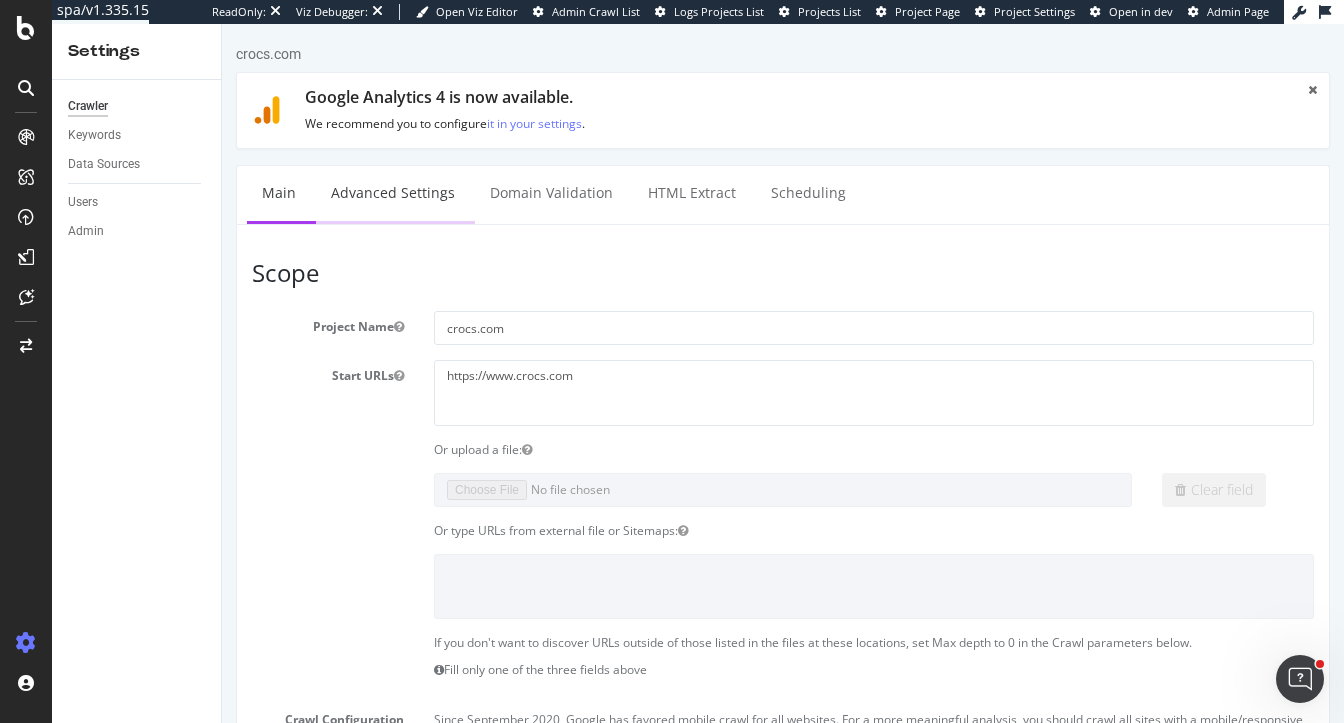 click on "Advanced Settings" at bounding box center [393, 193] 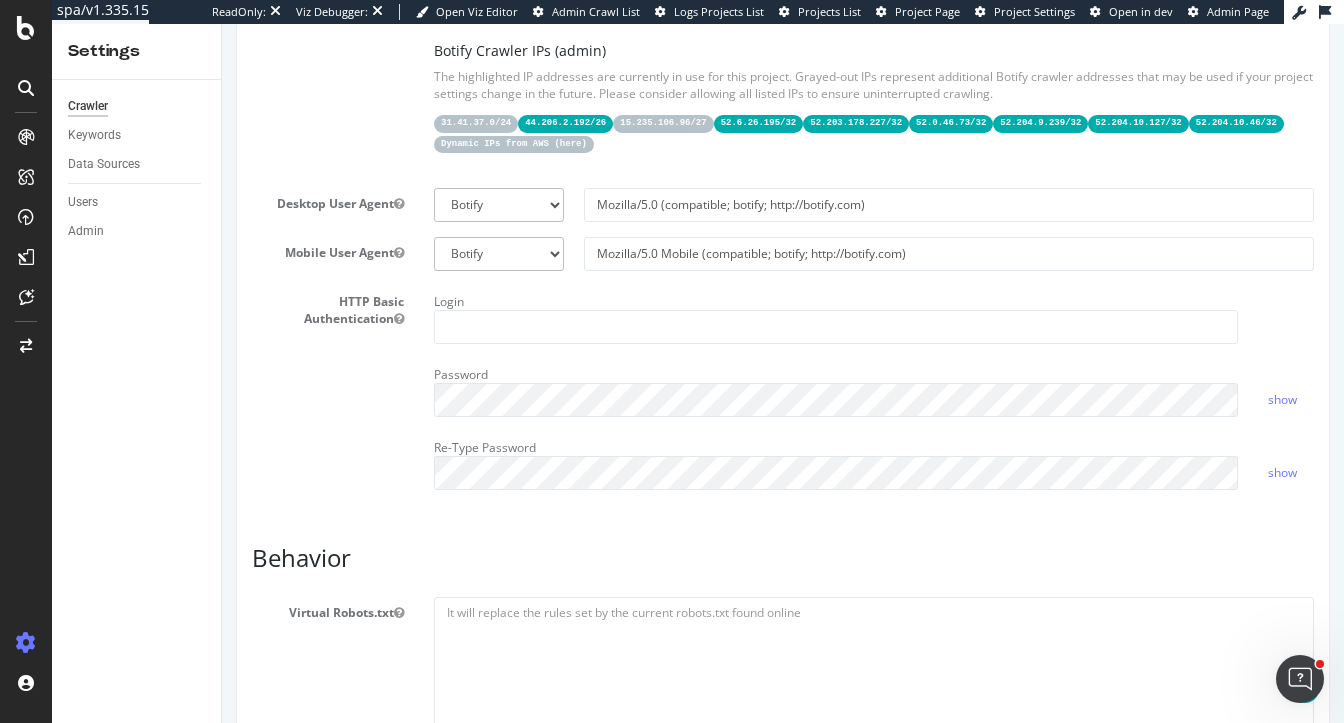 scroll, scrollTop: 528, scrollLeft: 0, axis: vertical 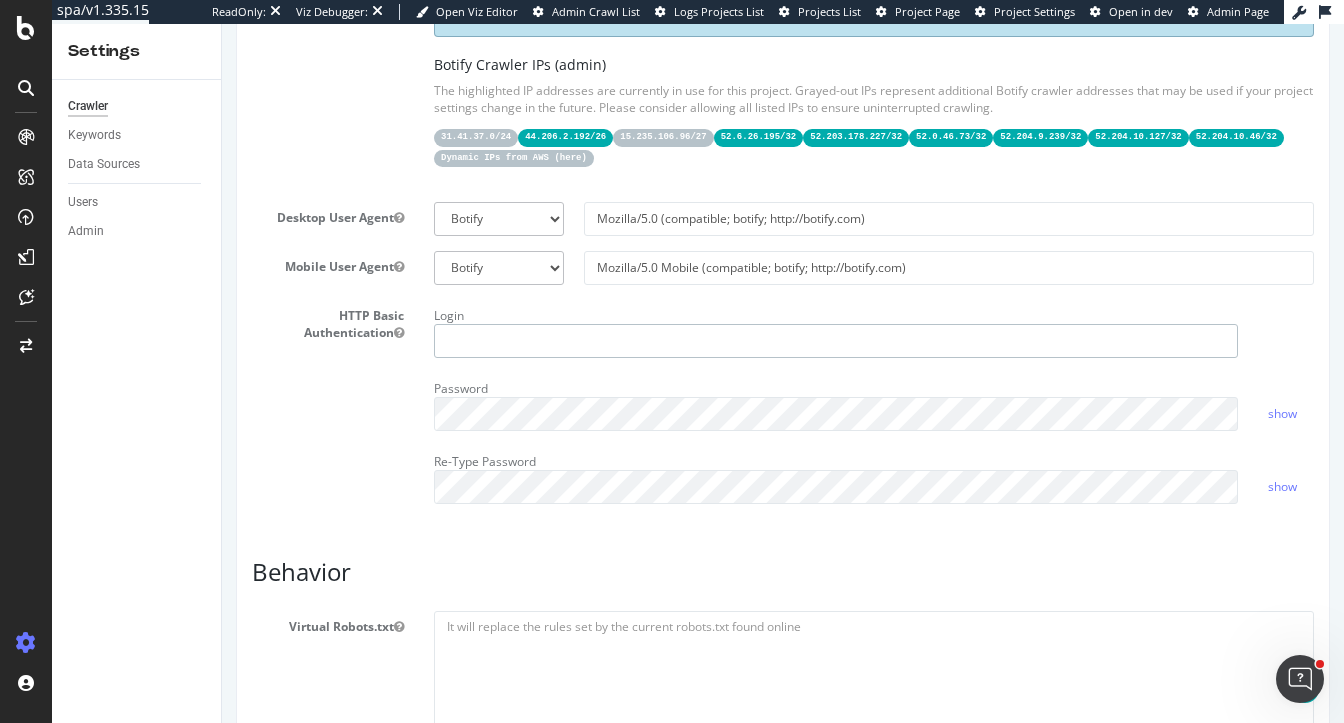 type on "[EMAIL]" 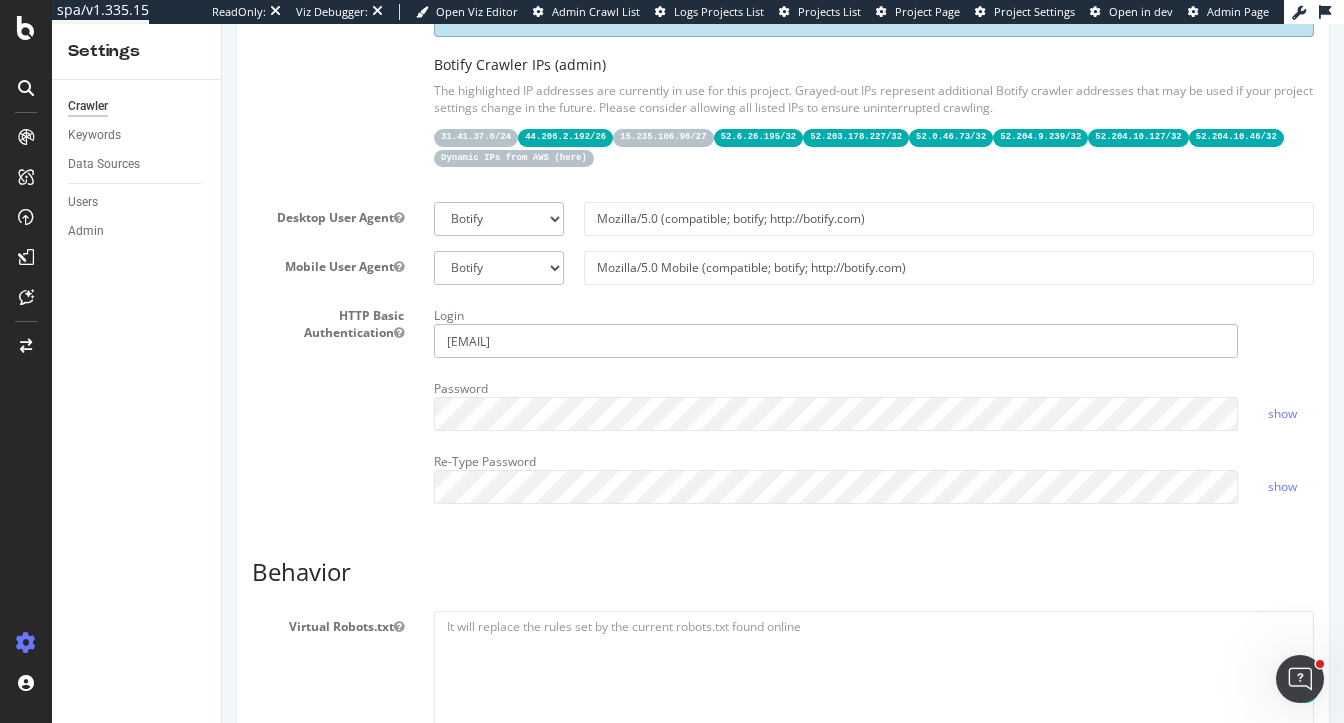 drag, startPoint x: 574, startPoint y: 334, endPoint x: 269, endPoint y: 331, distance: 305.01474 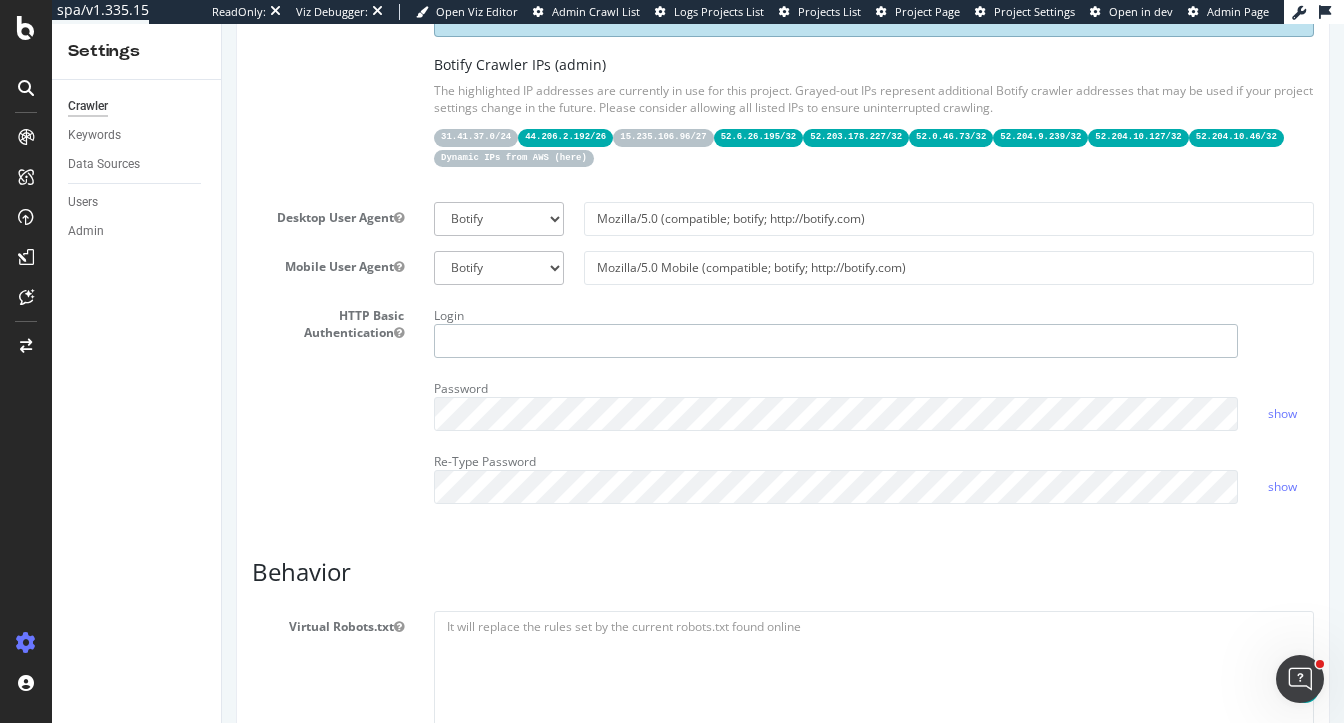 type 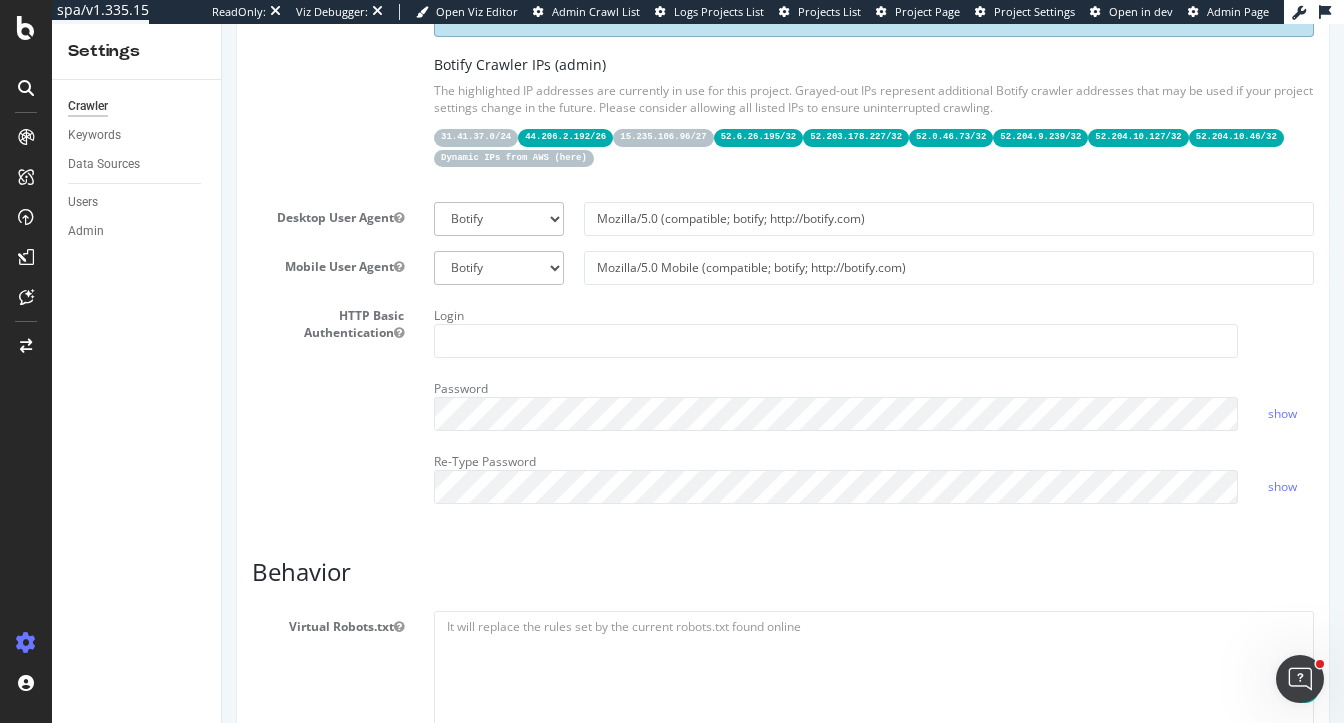 click on "HTTP Basic Authentication
Login Password show Re-Type Password show" at bounding box center [783, 409] 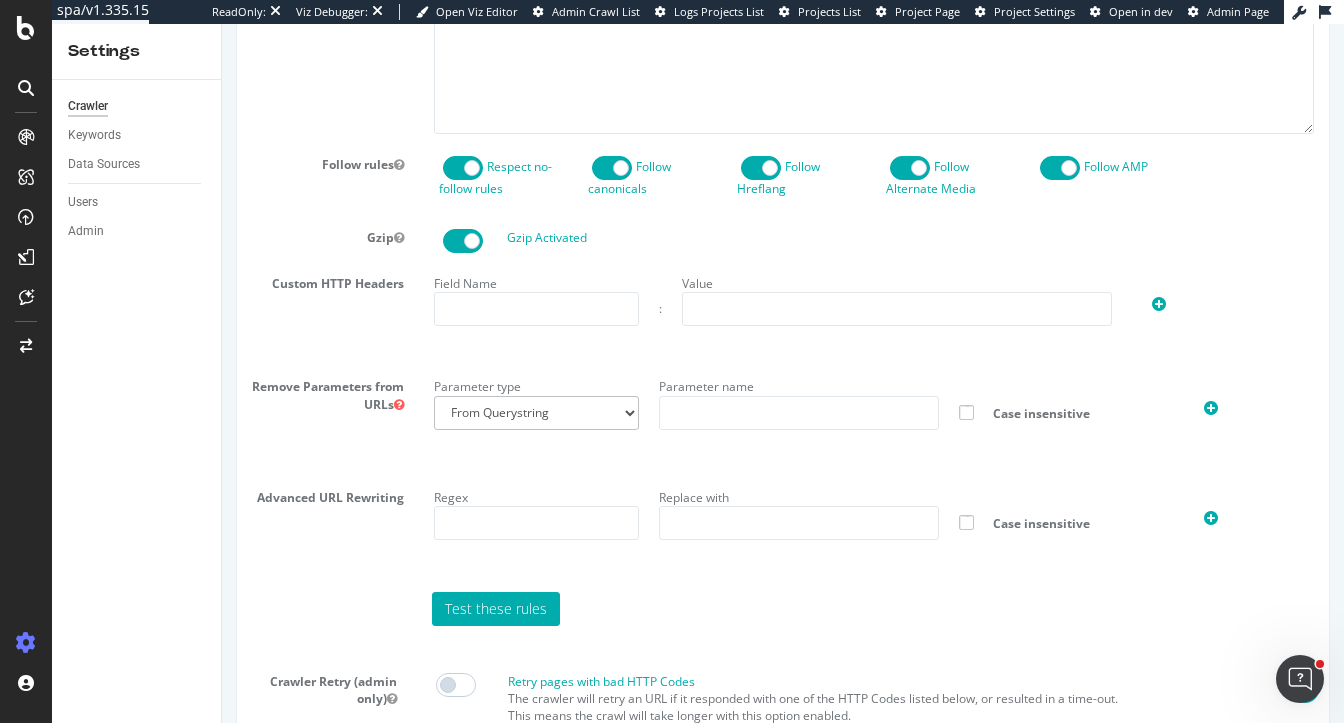 scroll, scrollTop: 1775, scrollLeft: 0, axis: vertical 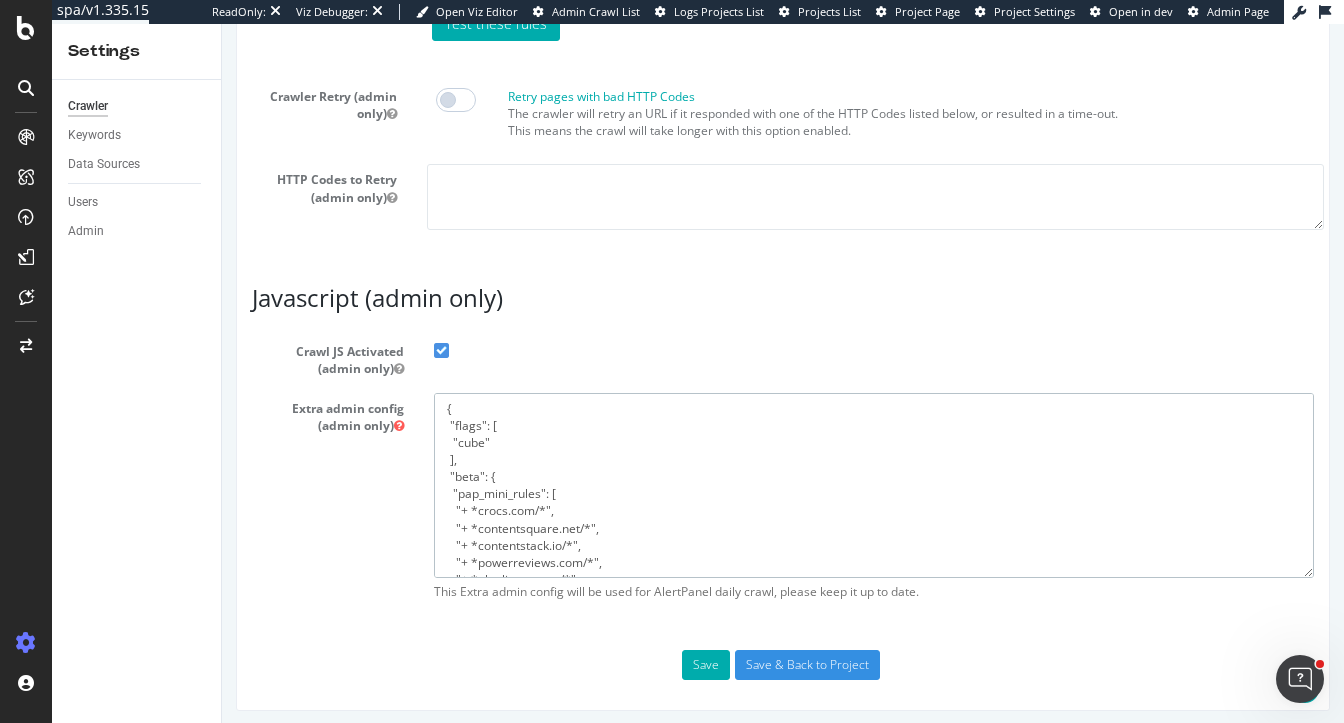 click on "{
"flags": [
"cube"
],
"beta": {
"pap_mini_rules": [
"+ *crocs.com/*",
"+ *contentsquare.net/*",
"+ *contentstack.io/*",
"+ *powerreviews.com/*",
"+ *algolianet.com/*",
"+ *algolia.net/*",
"!css",
"!safer:media",
"!mobile",
"!dom                 #see 'help'",
"!2tld                #see 'help'",
"-*                   # and nothing else"
],
"injectJsBefore": "",
"injectJsAfter": "",
"injectJsLoad": "",
"injectJsWaitfor": "",
"injectJsInit": "",
"injectJsDcl": "",
"injectJsFrameStoppedLoading": "",
"injectJsAction": ""
},
"google_robotstxt": {
"what is this": "robots.txt parsers comparison, no behavioral change. Thanks!\u2014Zeb",
"mode": 1,
"compare_pct": 100
}
}" at bounding box center (874, 485) 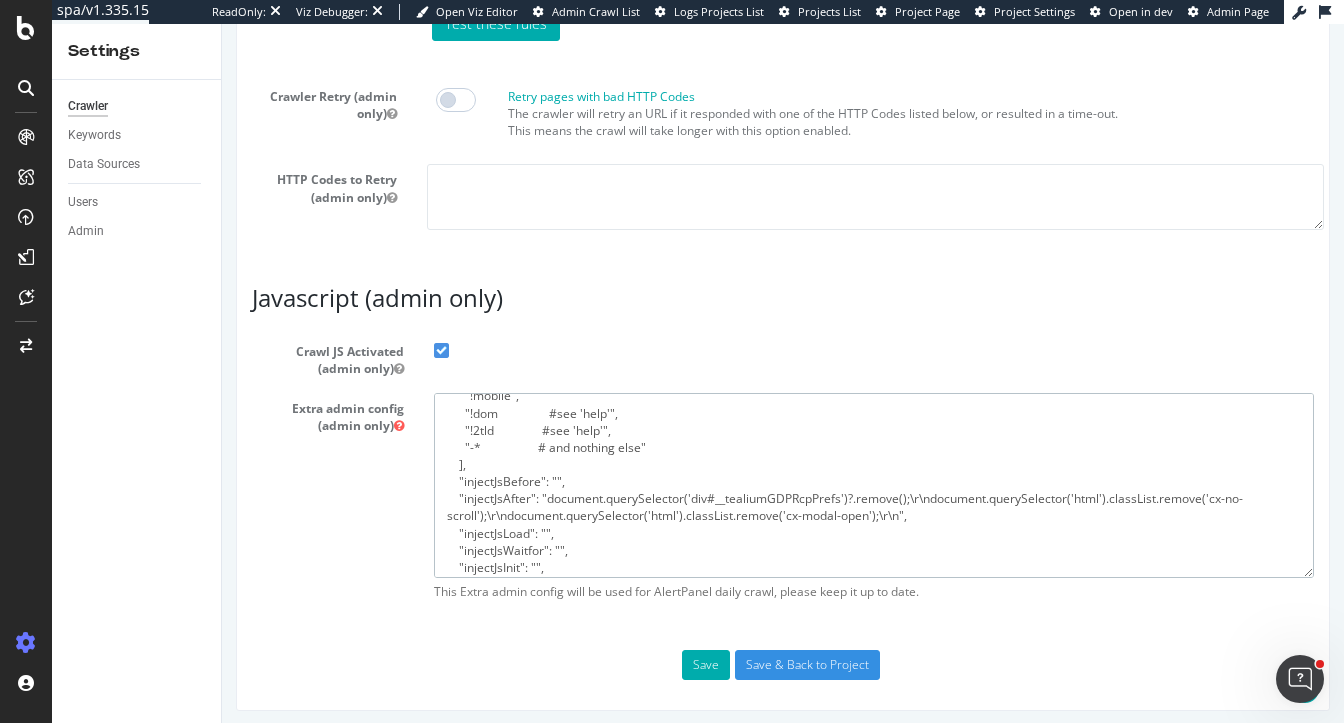 scroll, scrollTop: 250, scrollLeft: 0, axis: vertical 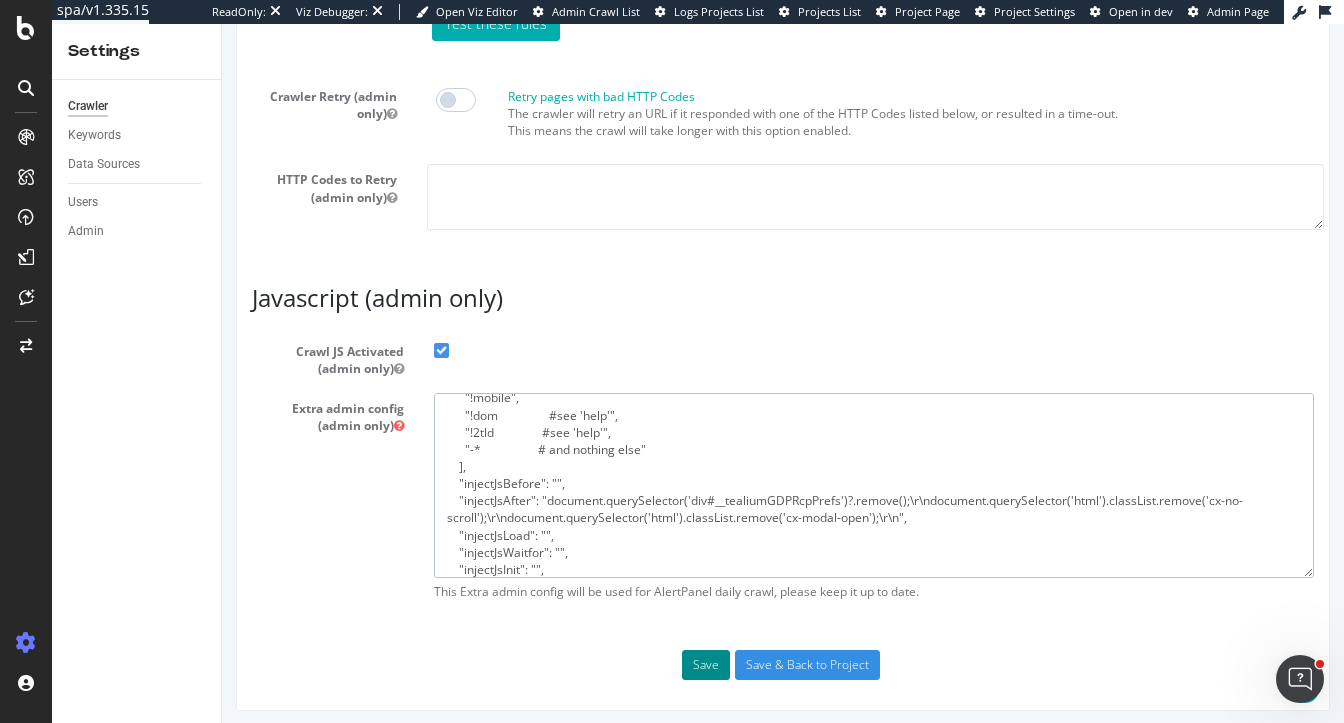 type on "{
"flags": [
"cube"
],
"beta": {
"pap_mini_rules": [
"+ *algolianet.com/*",
"+ *algolia.net/*",
"+ *crocs.com/*",
"+ *contentsquare.net/*",
"+ *contentstack.io/*",
"+ *powerreviews.com/*",
"!css",
"!safer:media",
"!mobile",
"!dom                 #see 'help'",
"!2tld                #see 'help'",
"-*                   # and nothing else"
],
"injectJsBefore": "",
"injectJsAfter": "document.querySelector('div#__tealiumGDPRcpPrefs')?.remove();\r\ndocument.querySelector('html').classList.remove('cx-no-scroll');\r\ndocument.querySelector('html').classList.remove('cx-modal-open');\r\n",
"injectJsLoad": "",
"injectJsWaitfor": "",
"injectJsInit": "",
"injectJsDcl": "",
"injectJsFrameStoppedLoading": "",
"injectJsAction": ""
}
}" 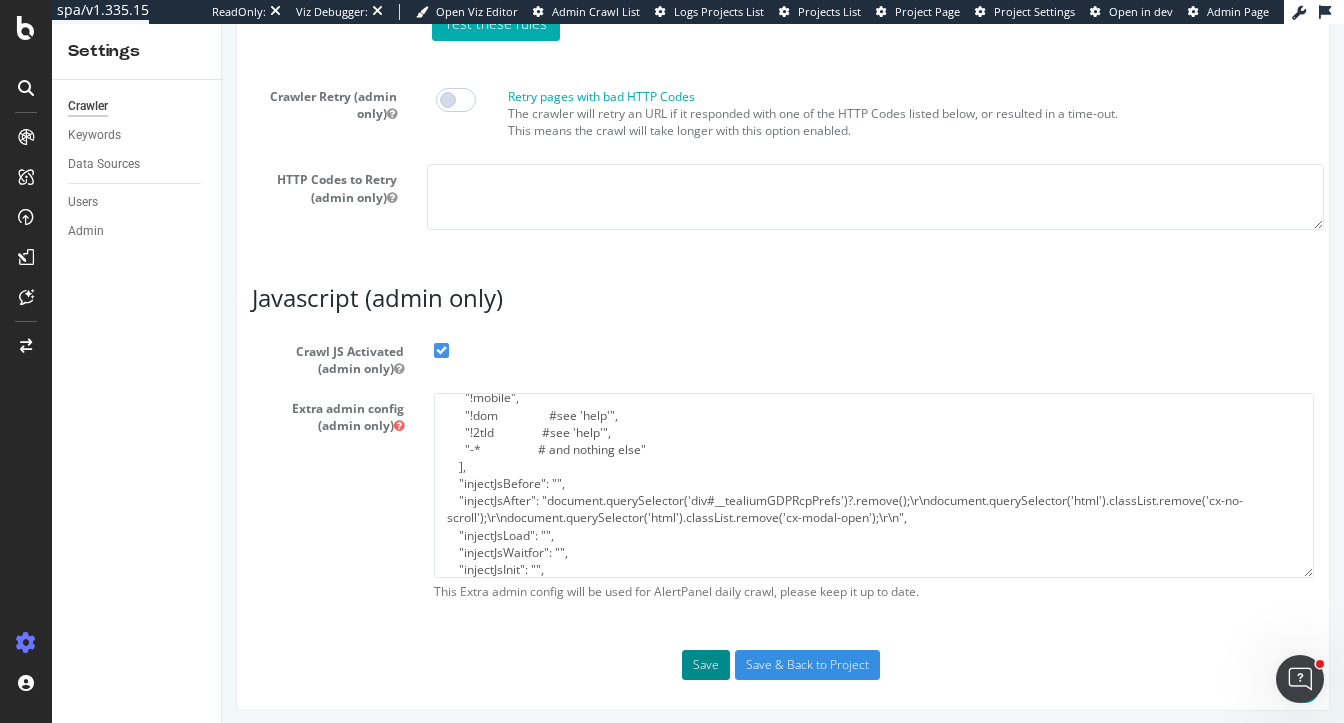 click on "Save" at bounding box center (706, 665) 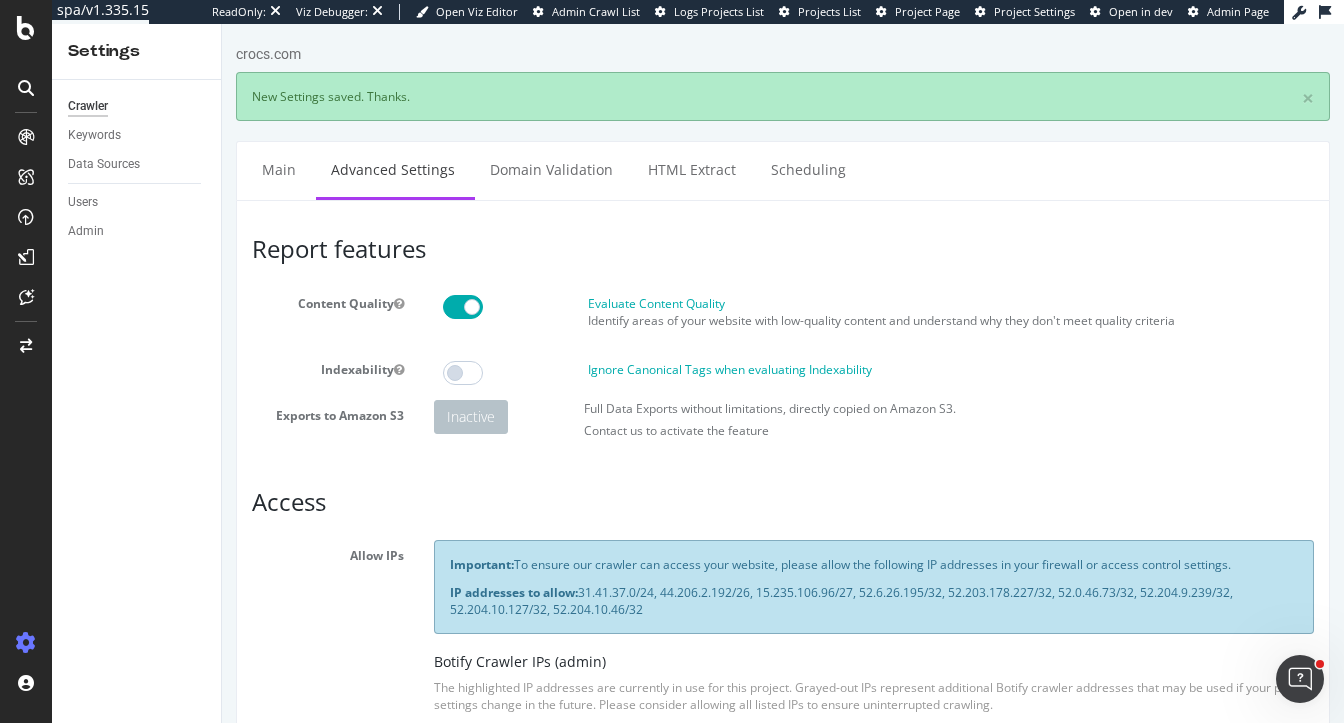 scroll, scrollTop: 0, scrollLeft: 0, axis: both 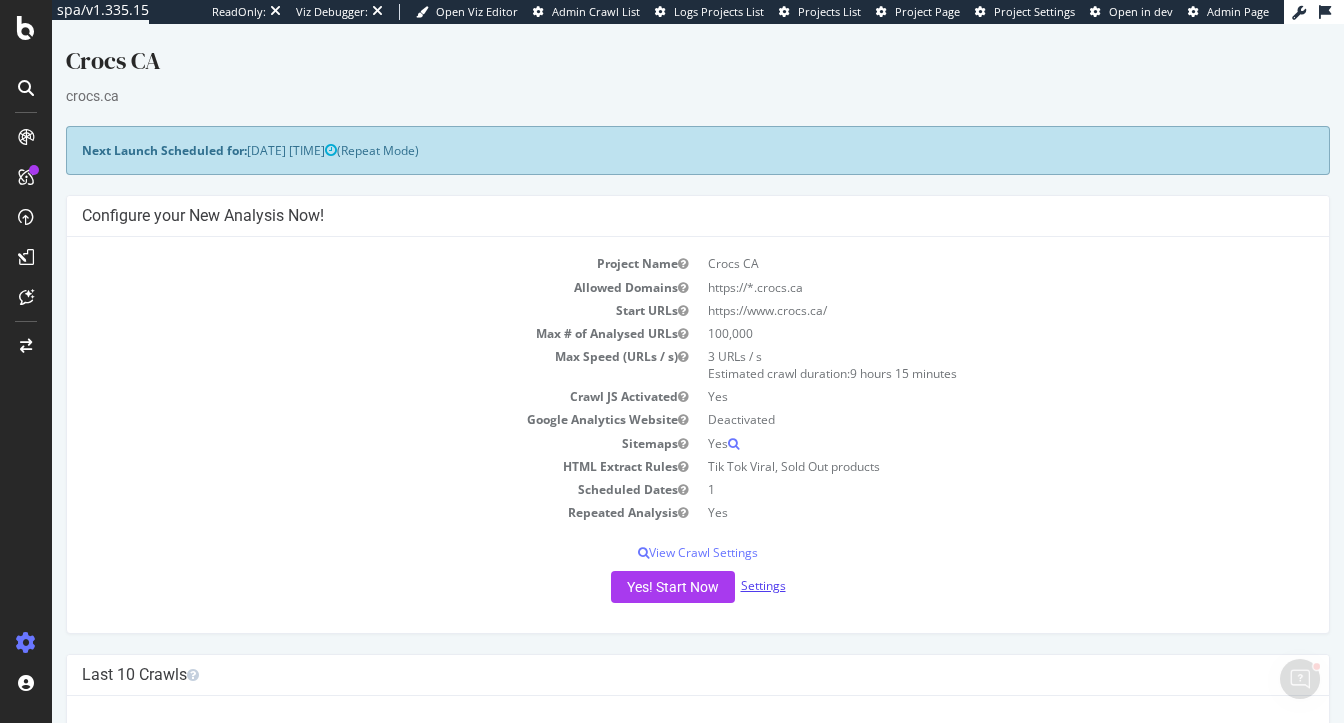 click on "Settings" at bounding box center [763, 585] 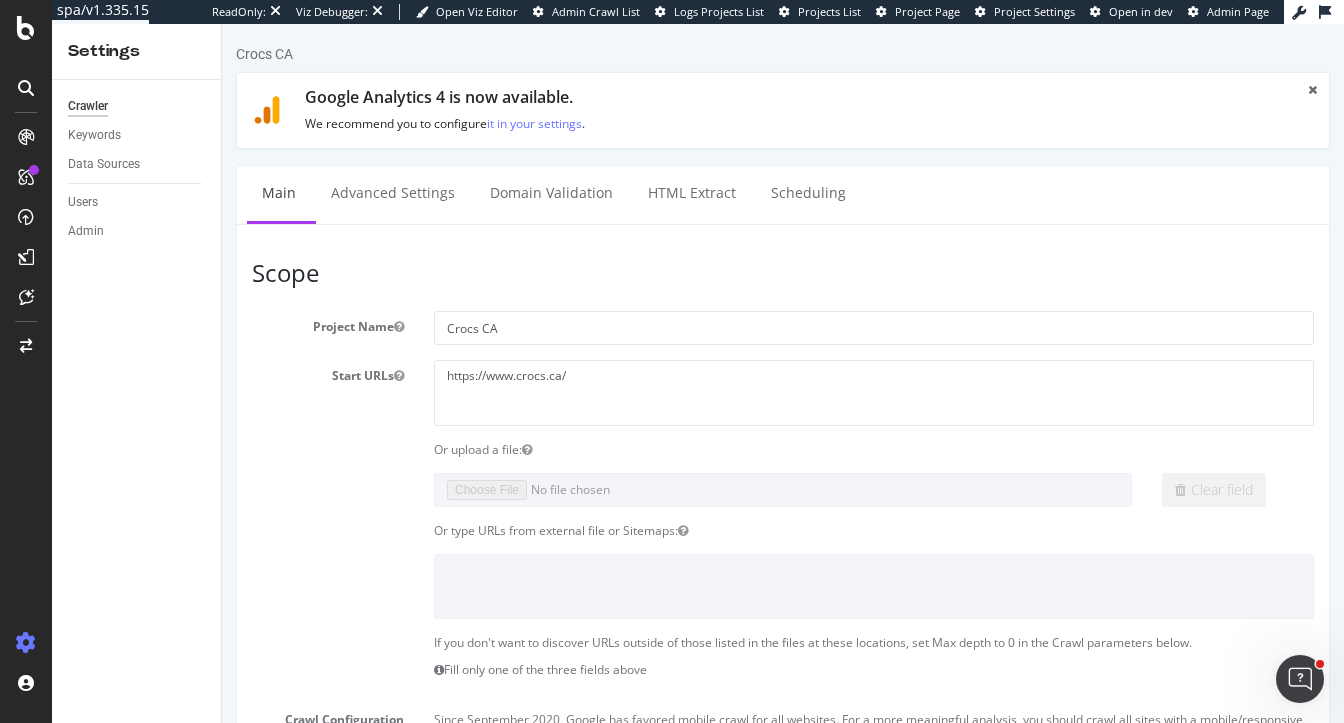 scroll, scrollTop: 0, scrollLeft: 0, axis: both 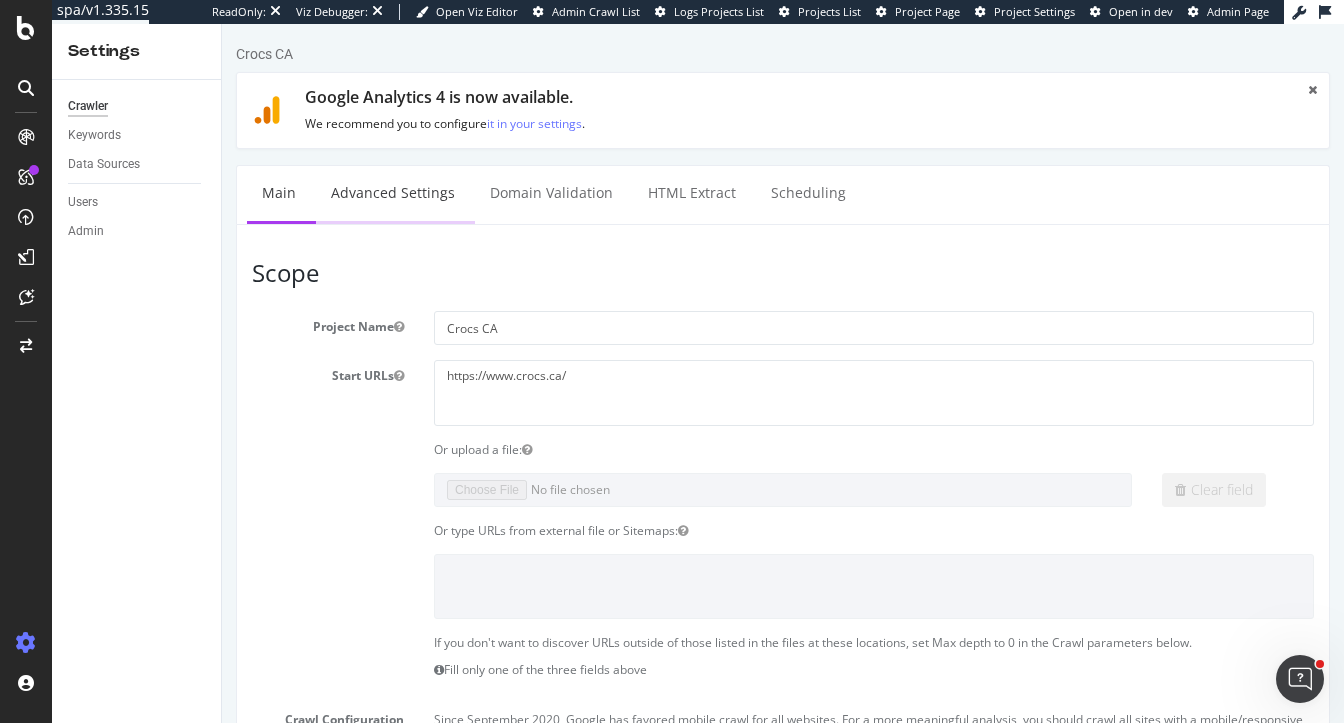 click on "Advanced Settings" at bounding box center [393, 193] 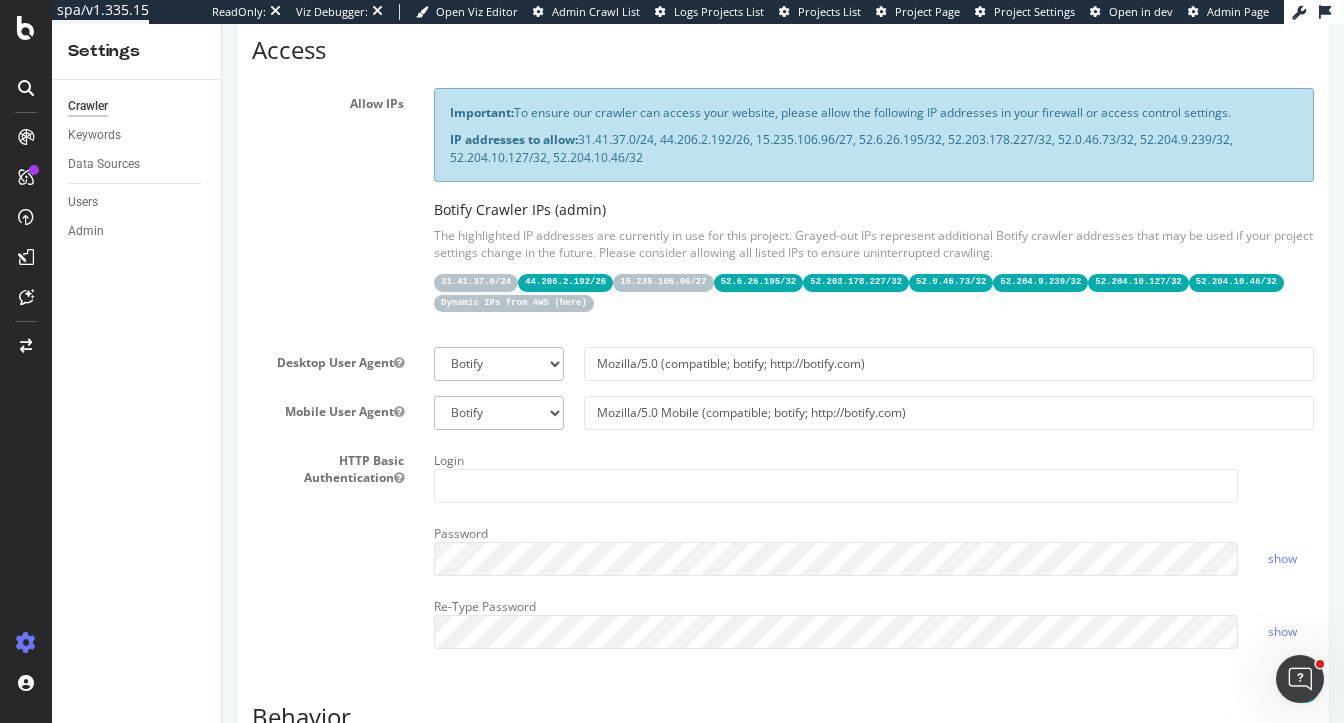 scroll, scrollTop: 425, scrollLeft: 0, axis: vertical 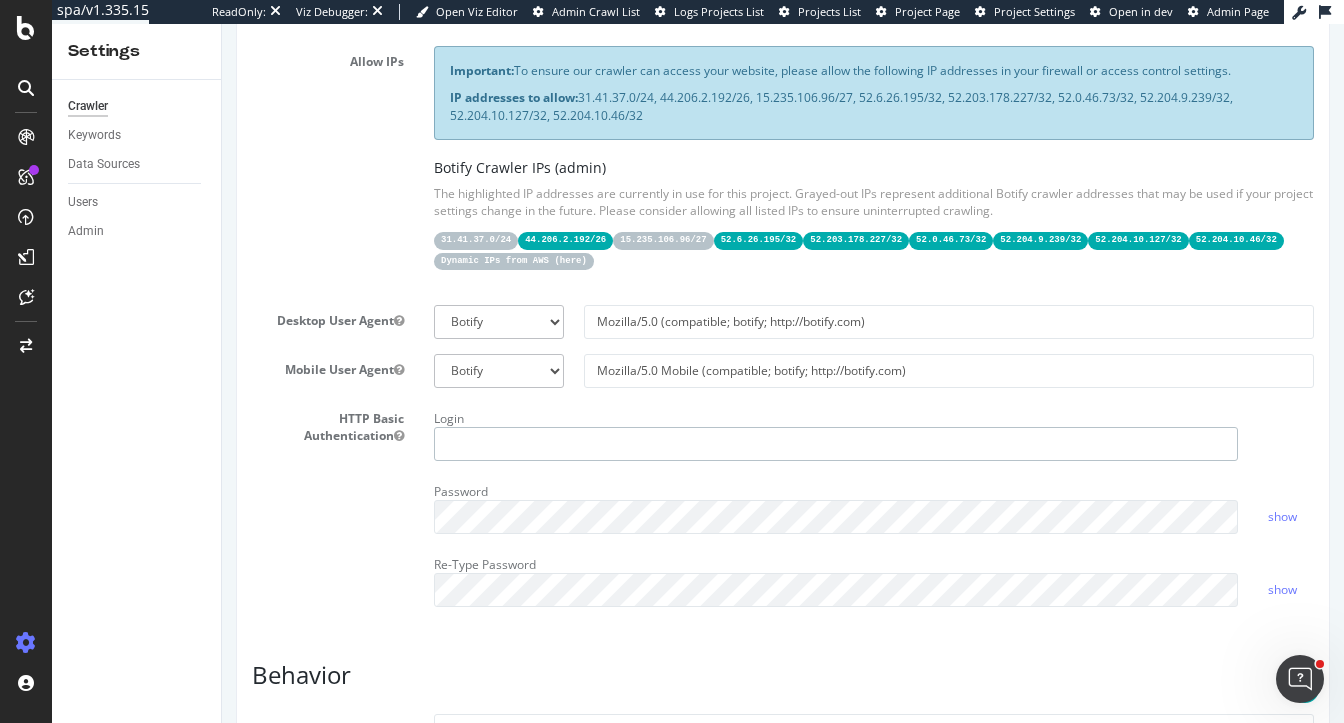 type on "[EMAIL]" 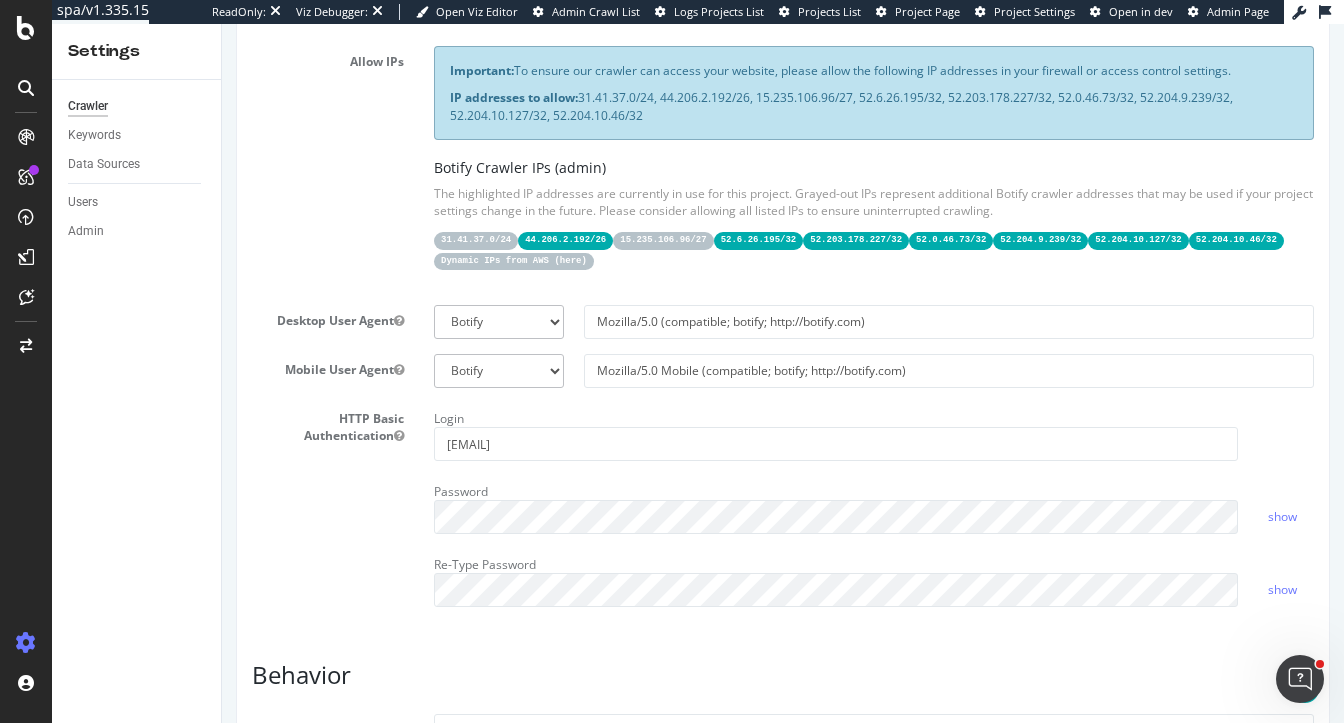 click on "Login heidi@botify.com Password show Re-Type Password show" at bounding box center (874, 512) 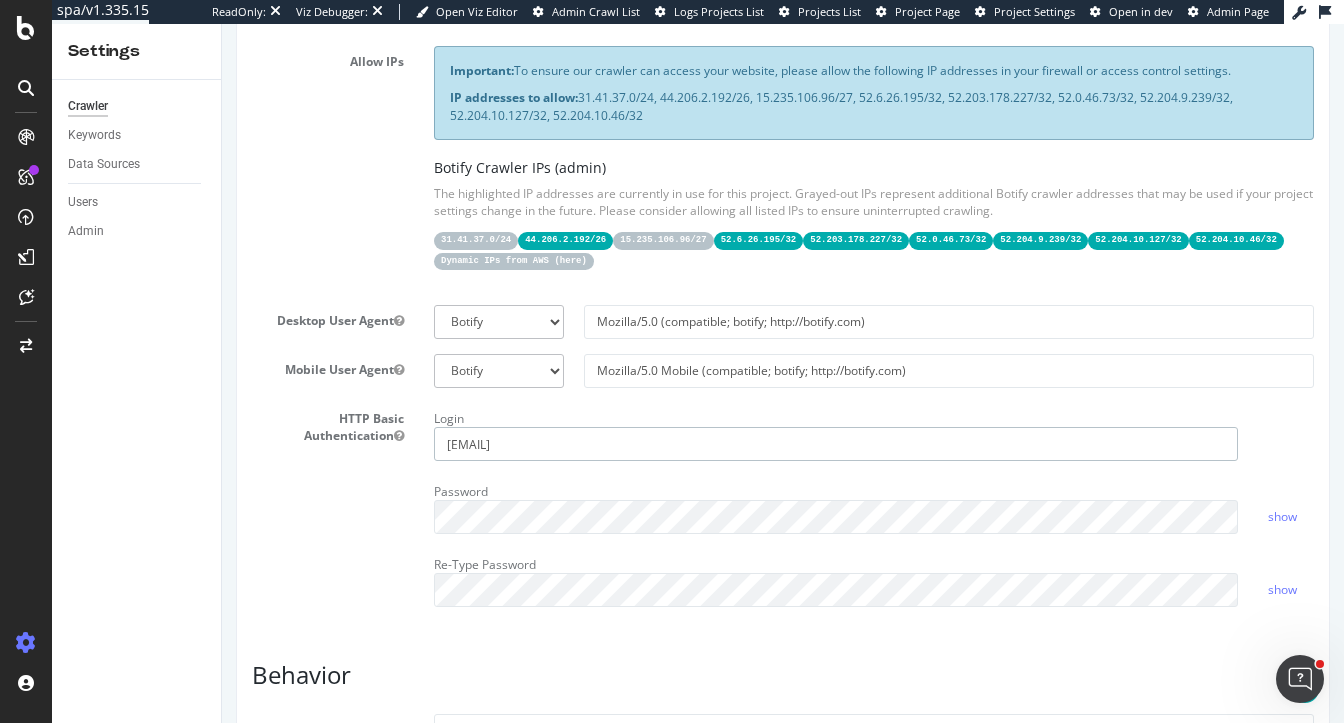 drag, startPoint x: 597, startPoint y: 445, endPoint x: 307, endPoint y: 422, distance: 290.91064 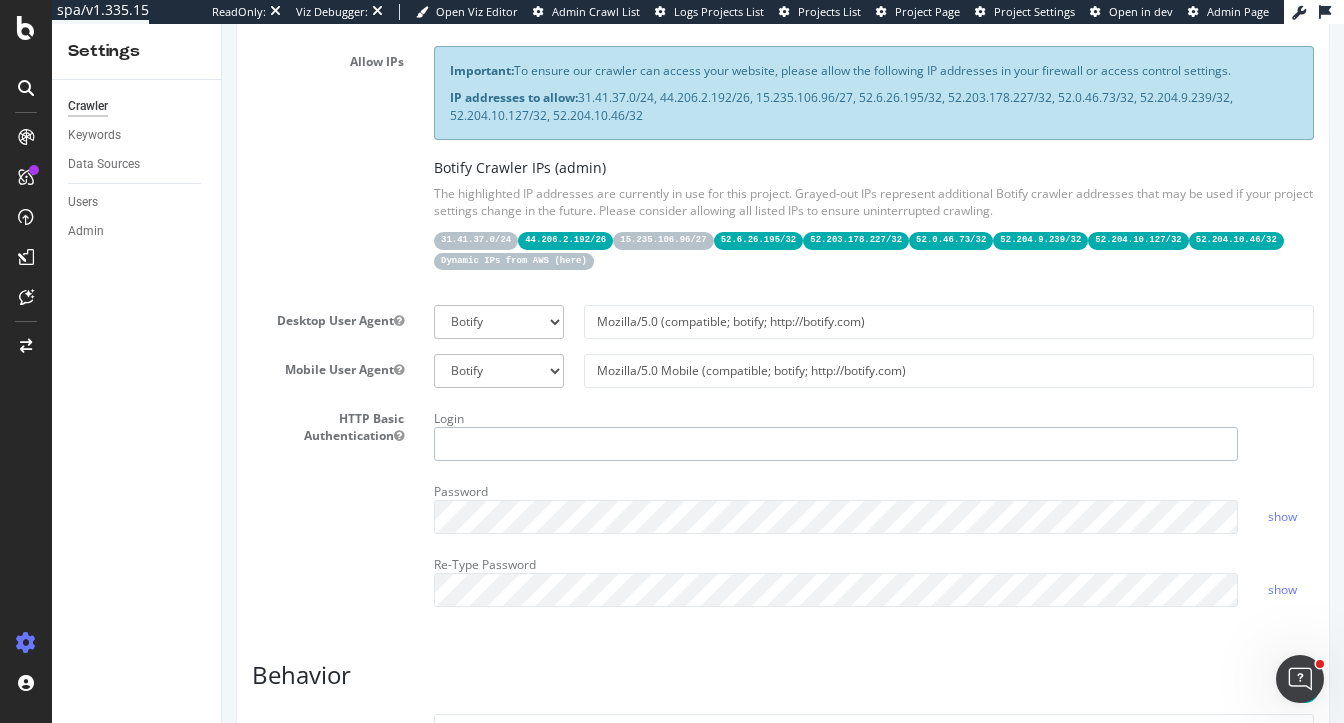 type 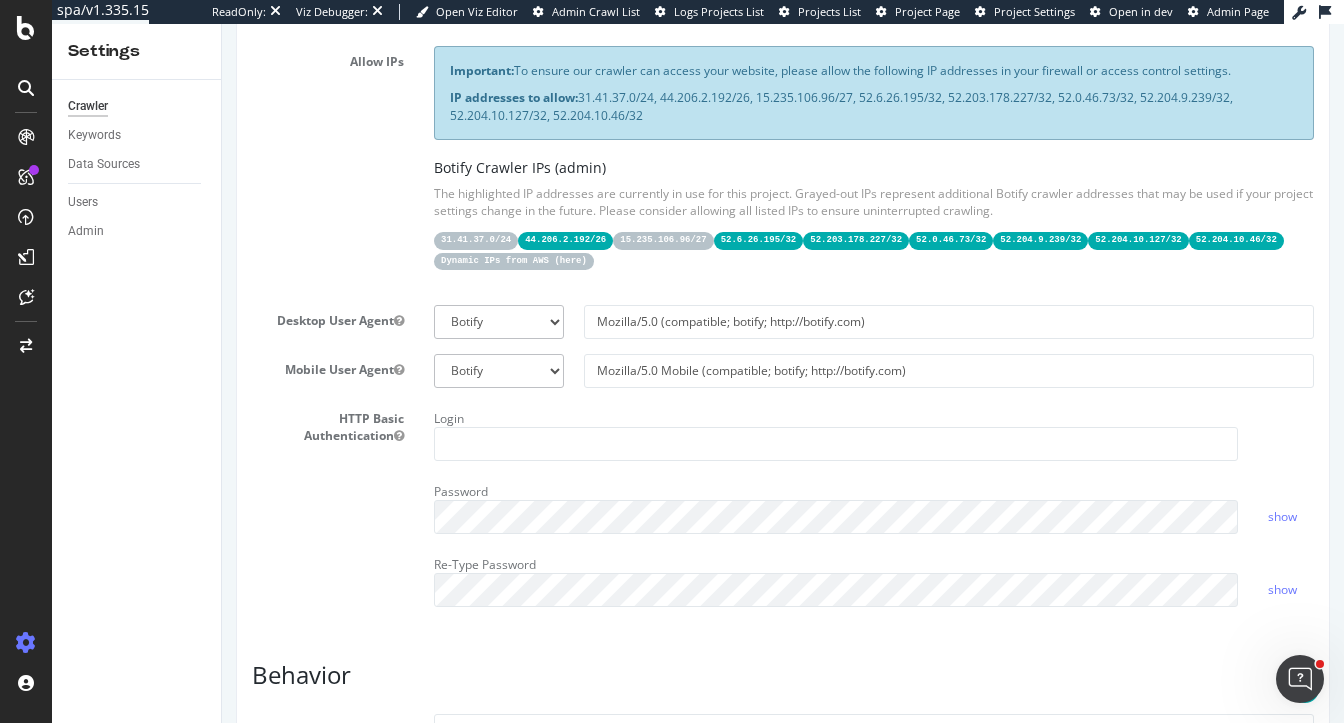 click on "HTTP Basic Authentication
Login Password show Re-Type Password show" at bounding box center (783, 512) 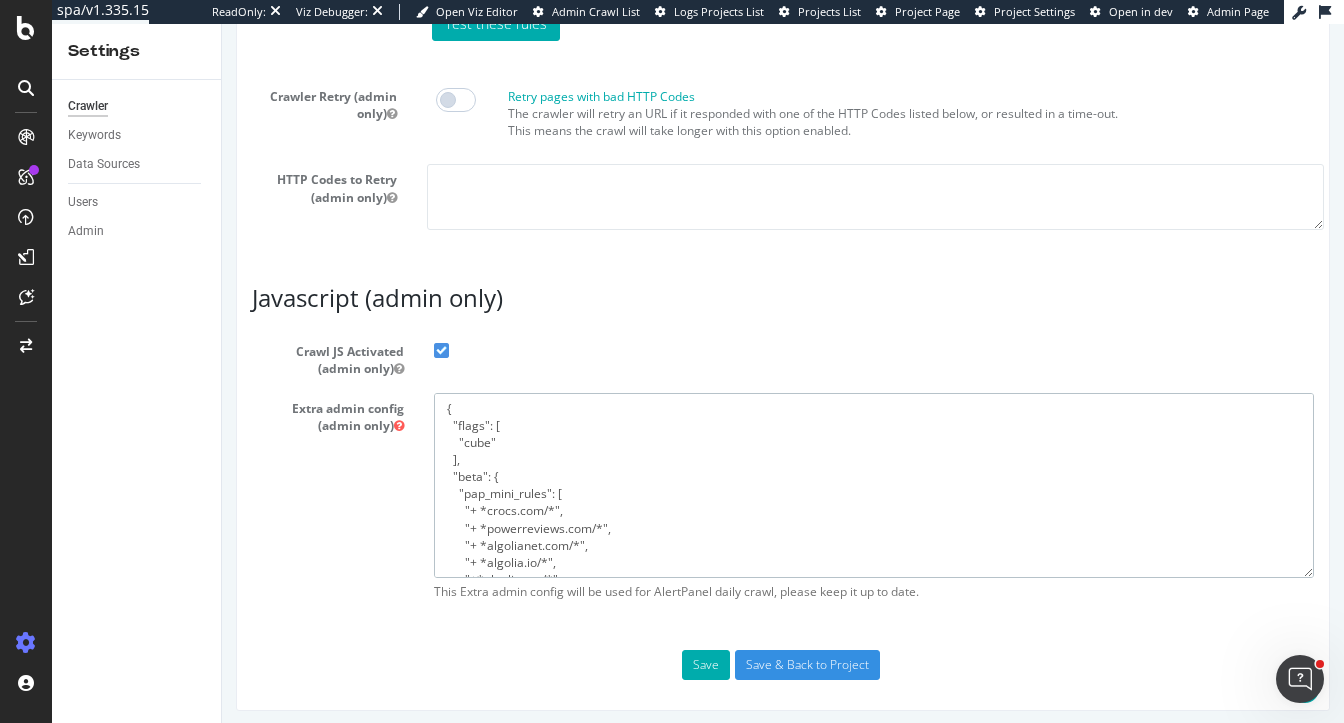 click on "{
"flags": [
"cube"
],
"beta": {
"pap_mini_rules": [
"+ *crocs.com/*",
"+ *powerreviews.com/*",
"+ *algolianet.com/*",
"+ *algolia.io/*",
"+*algolia.net/*",
"+ *locally.com/*",
"+ *contentsquare.net/*",
"+ *cdn.contentstack.io/*",
"!css",
"!mobile",
"!dom  #see 'help'",
"!2tld #see 'help'",
"-* # and nothing else"
],
"injectJsBefore": "",
"injectJsAfter": "",
"injectJsLoad": "",
"injectJsWaitfor": "",
"injectJsInit": "",
"injectJsDcl": "",
"injectJsFrameStoppedLoading": "",
"injectJsAction": ""
}
}" at bounding box center [874, 485] 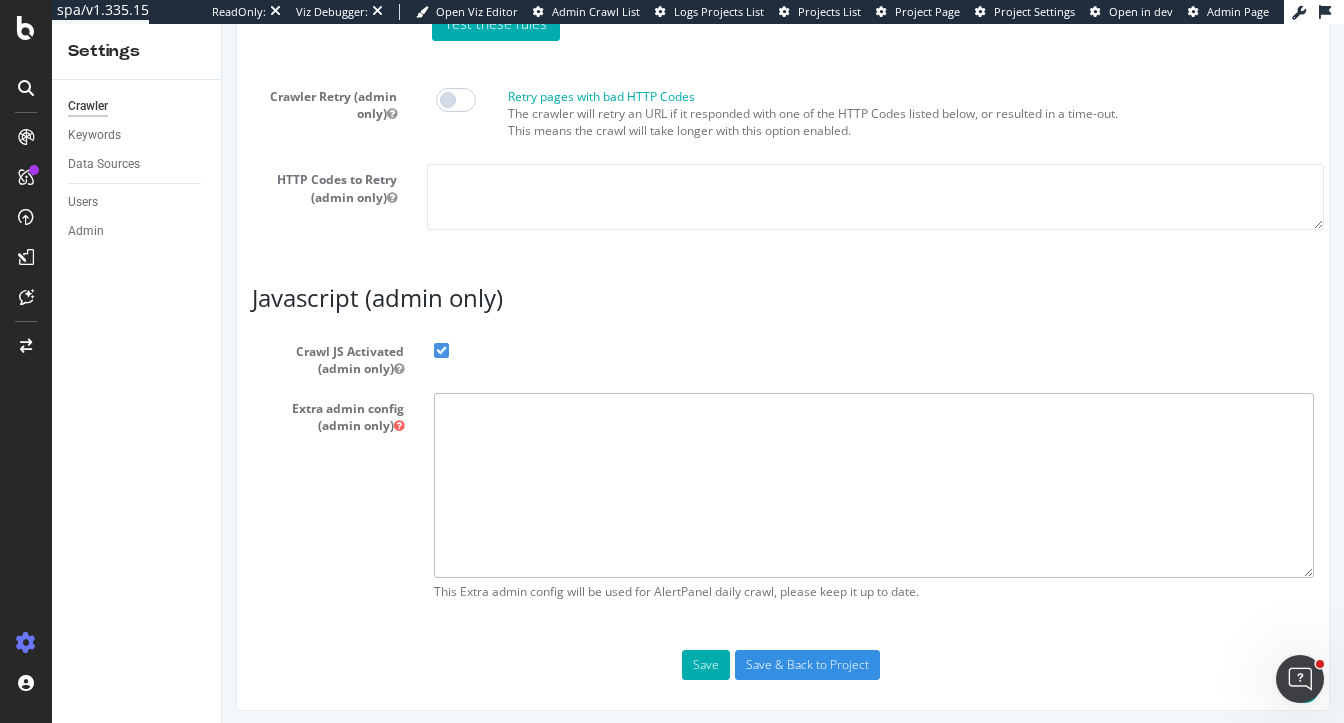 paste on "{
"flags": [
"cube"
],
"beta": {
"pap_mini_rules": [
"+ *algolianet.com/*",
"+ *algolia.net/*",
"+ *crocs.com/*",
"+ *contentsquare.net/*",
"+ *contentstack.io/*",
"+ *powerreviews.com/*",
"!css",
"!safer:media",
"!mobile",
"!dom                 #see 'help'",
"!2tld                #see 'help'",
"-*                   # and nothing else"
],
"injectJsBefore": "",
"injectJsAfter": "document.querySelector('div#__tealiumGDPRcpPrefs')?.remove();\r\ndocument.querySelector('html').classList.remove('cx-no-scroll');\r\ndocument.querySelector('html').classList.remove('cx-modal-open');\r\n",
"injectJsLoad": "",
"injectJsWaitfor": "",
"injectJsInit": "",
"injectJsDcl": "",
"injectJsFrameStoppedLoading": "",
"injectJsAction": ""
}
}" 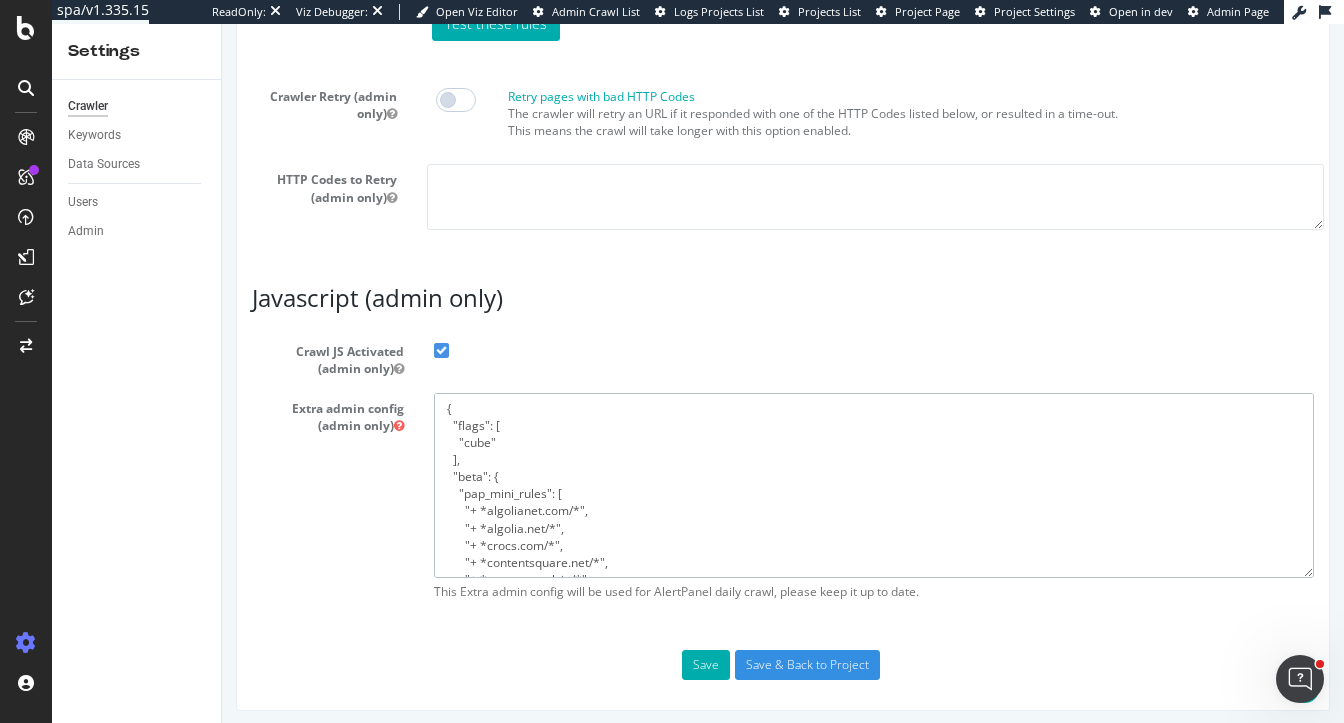 scroll, scrollTop: 336, scrollLeft: 0, axis: vertical 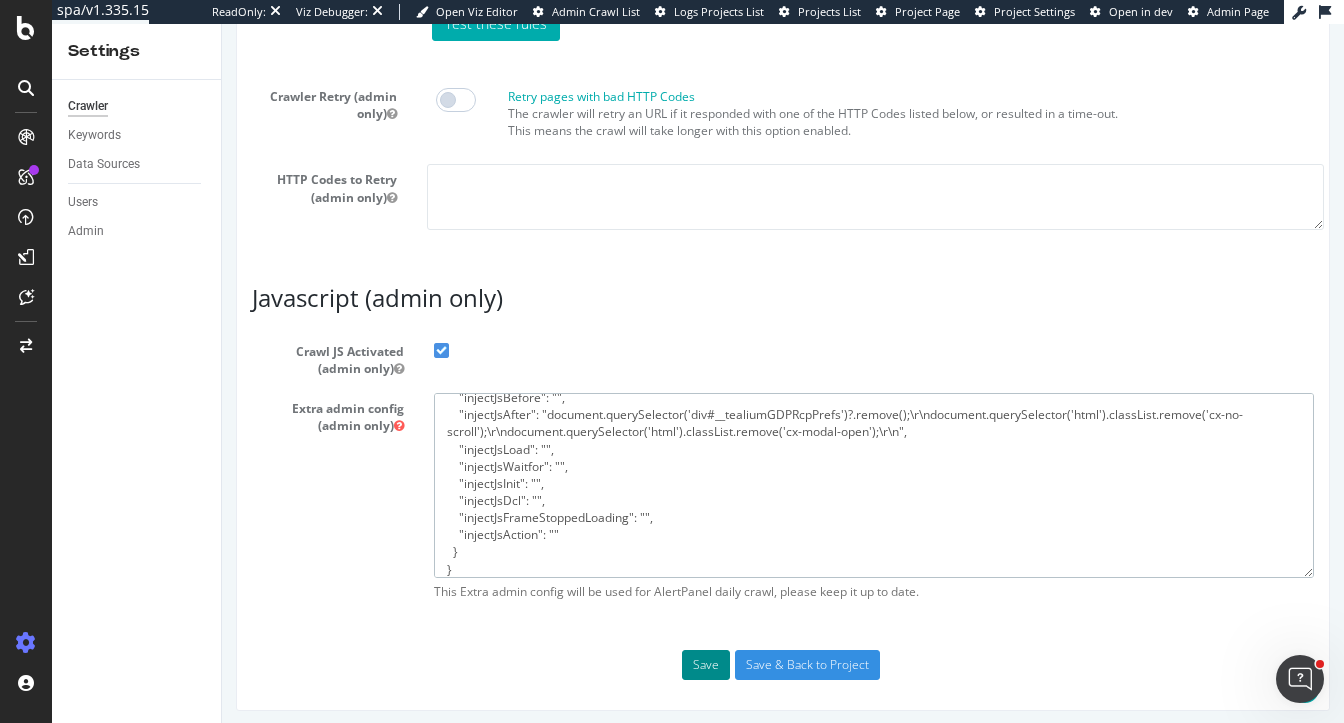 type on "{
"flags": [
"cube"
],
"beta": {
"pap_mini_rules": [
"+ *algolianet.com/*",
"+ *algolia.net/*",
"+ *crocs.com/*",
"+ *contentsquare.net/*",
"+ *contentstack.io/*",
"+ *powerreviews.com/*",
"!css",
"!safer:media",
"!mobile",
"!dom                 #see 'help'",
"!2tld                #see 'help'",
"-*                   # and nothing else"
],
"injectJsBefore": "",
"injectJsAfter": "document.querySelector('div#__tealiumGDPRcpPrefs')?.remove();\r\ndocument.querySelector('html').classList.remove('cx-no-scroll');\r\ndocument.querySelector('html').classList.remove('cx-modal-open');\r\n",
"injectJsLoad": "",
"injectJsWaitfor": "",
"injectJsInit": "",
"injectJsDcl": "",
"injectJsFrameStoppedLoading": "",
"injectJsAction": ""
}
}" 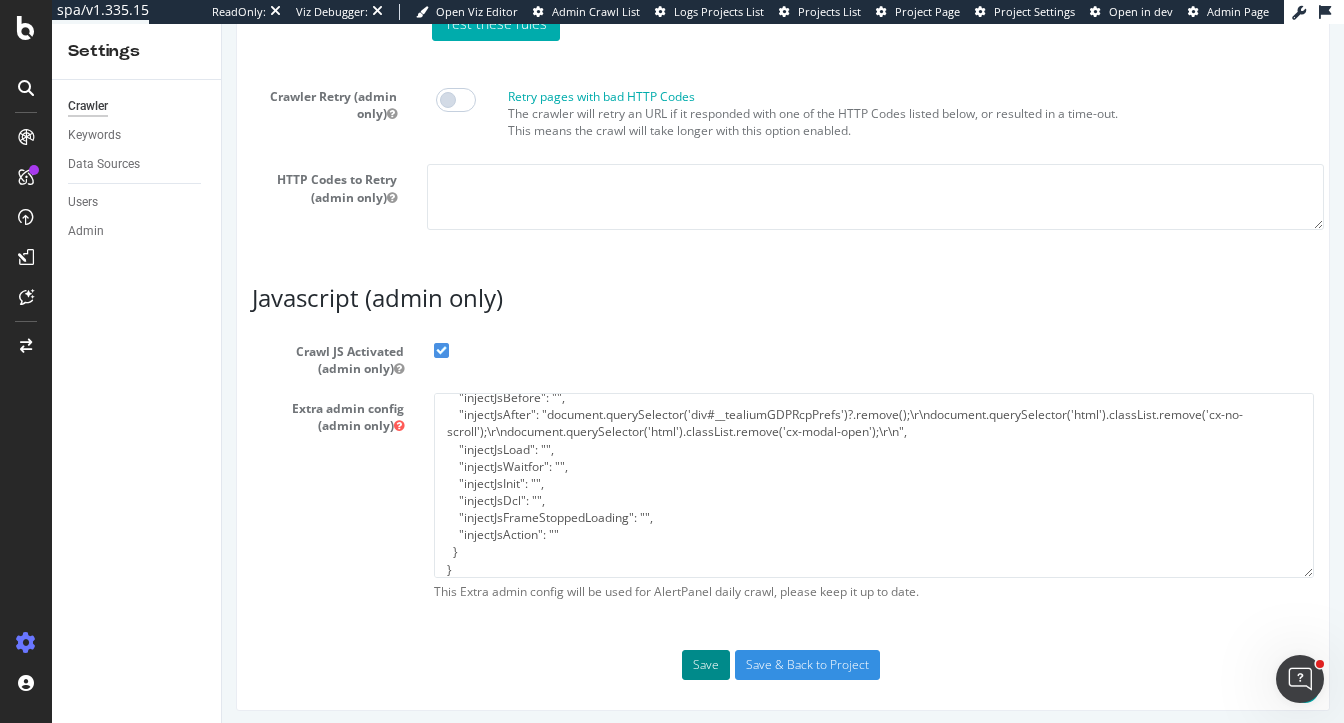 click on "Save" at bounding box center (706, 665) 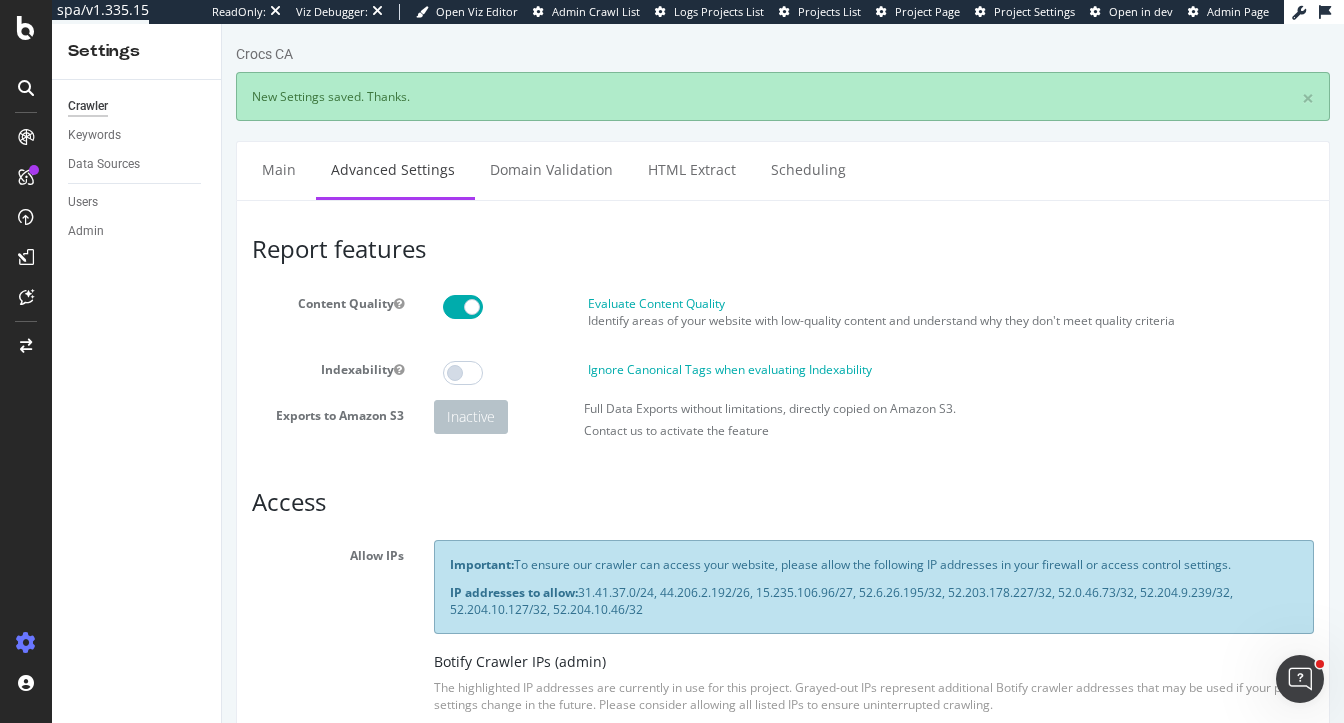 scroll, scrollTop: 0, scrollLeft: 0, axis: both 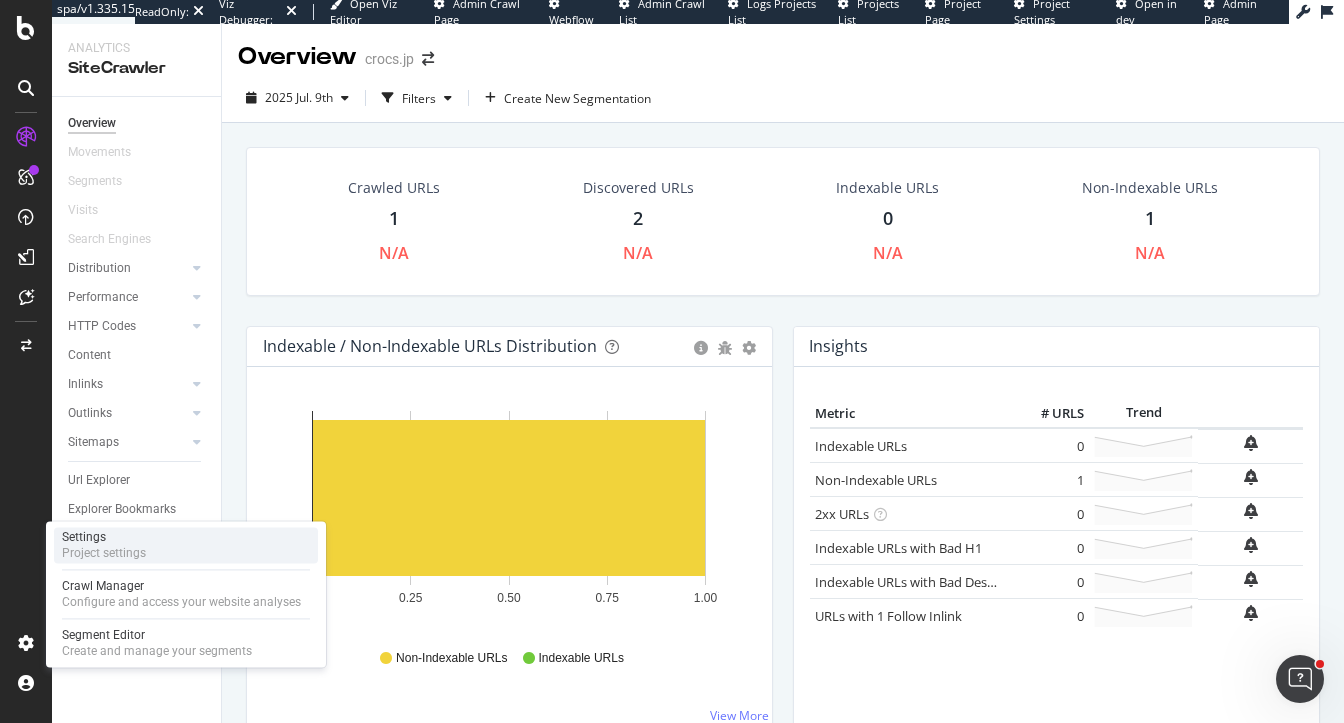 click on "Project settings" at bounding box center (104, 553) 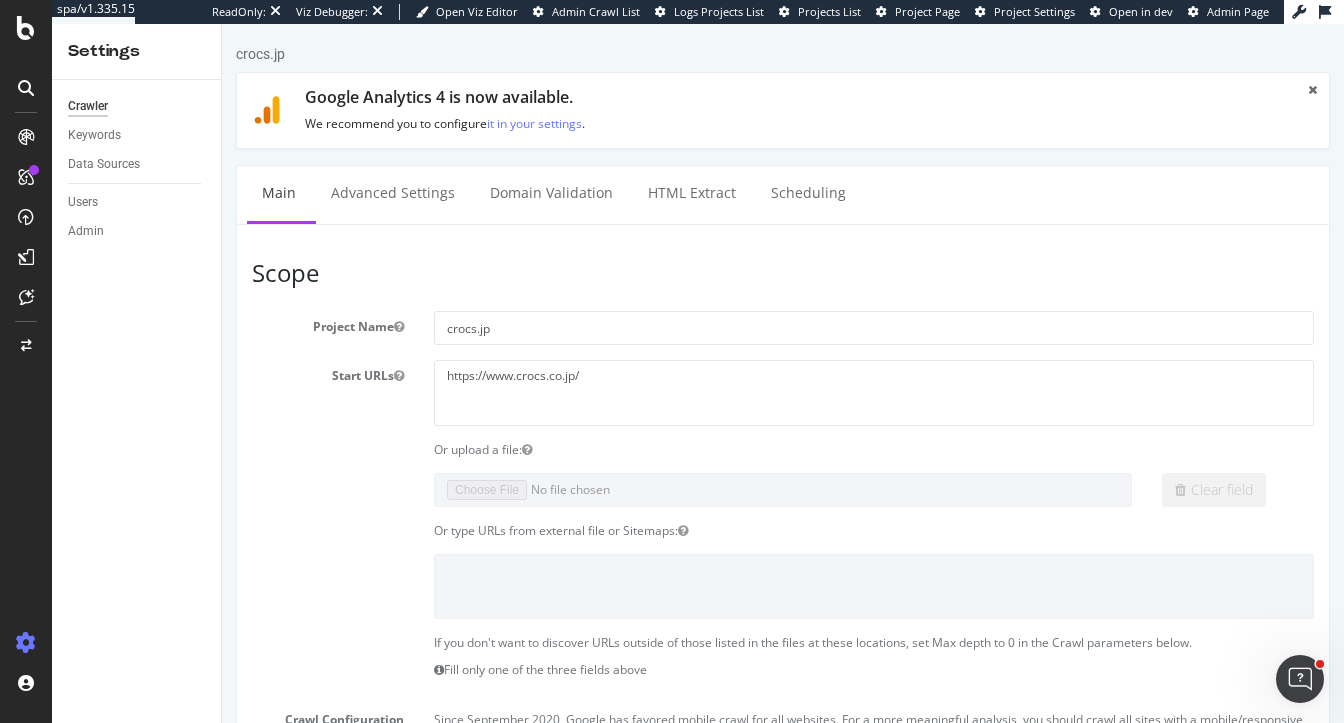 scroll, scrollTop: 0, scrollLeft: 0, axis: both 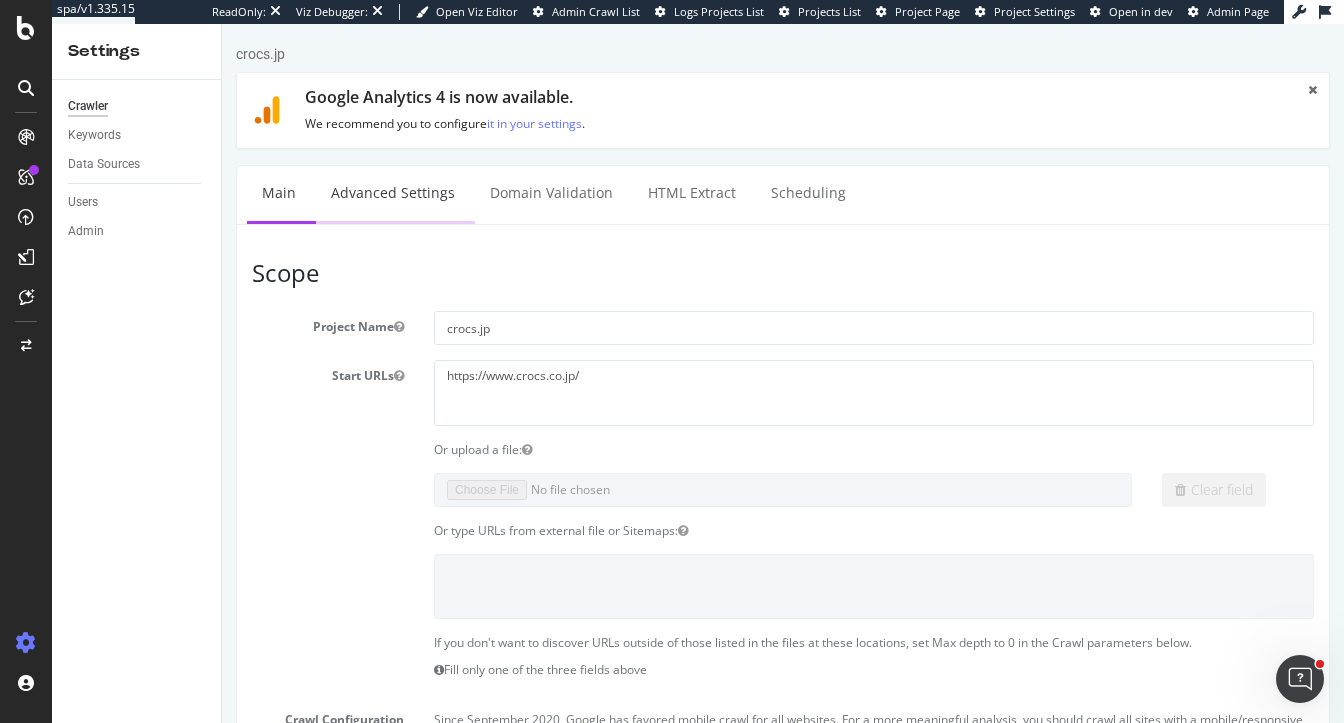 click on "Advanced Settings" at bounding box center [393, 193] 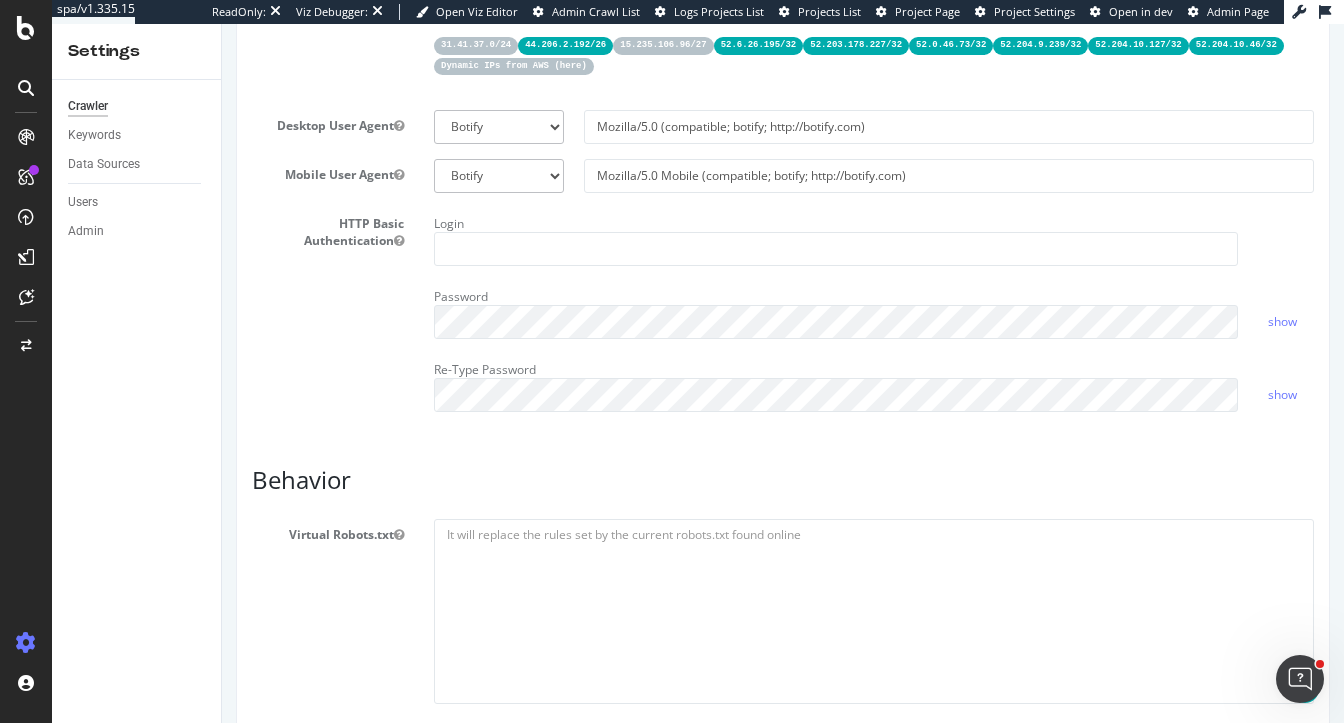 scroll, scrollTop: 616, scrollLeft: 0, axis: vertical 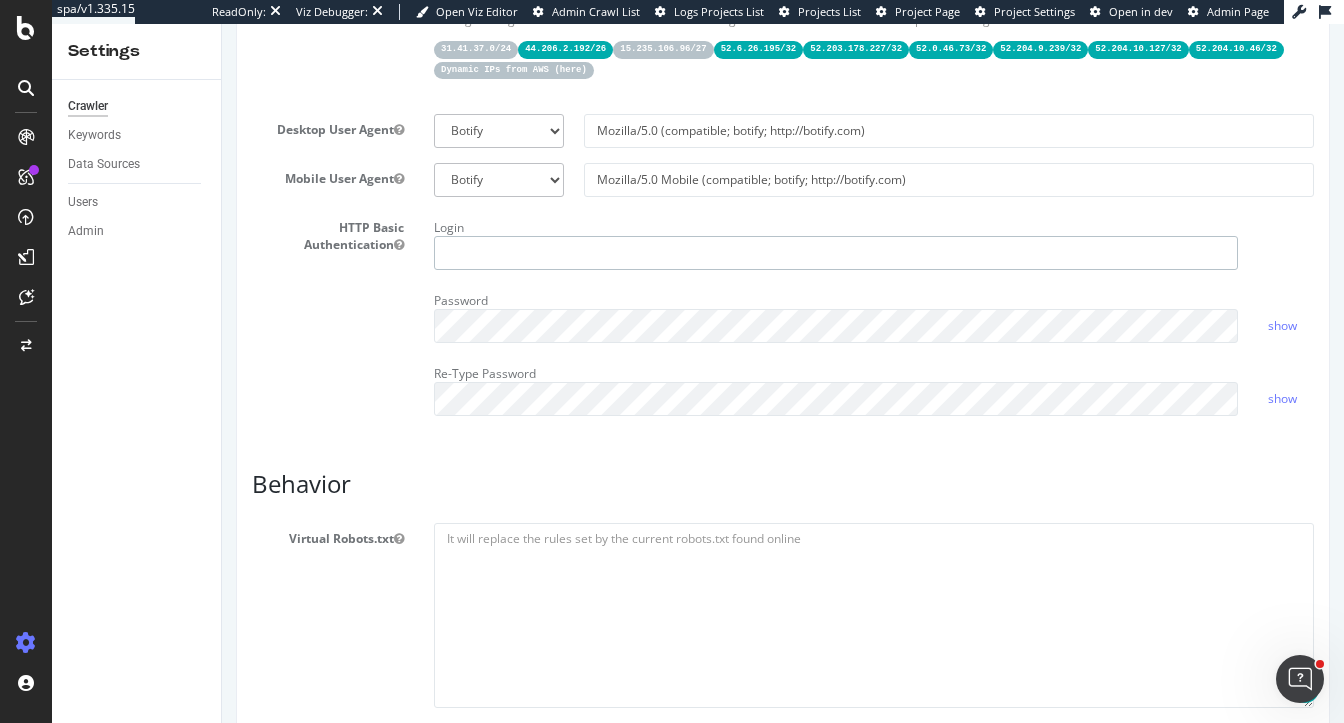 type on "[EMAIL]" 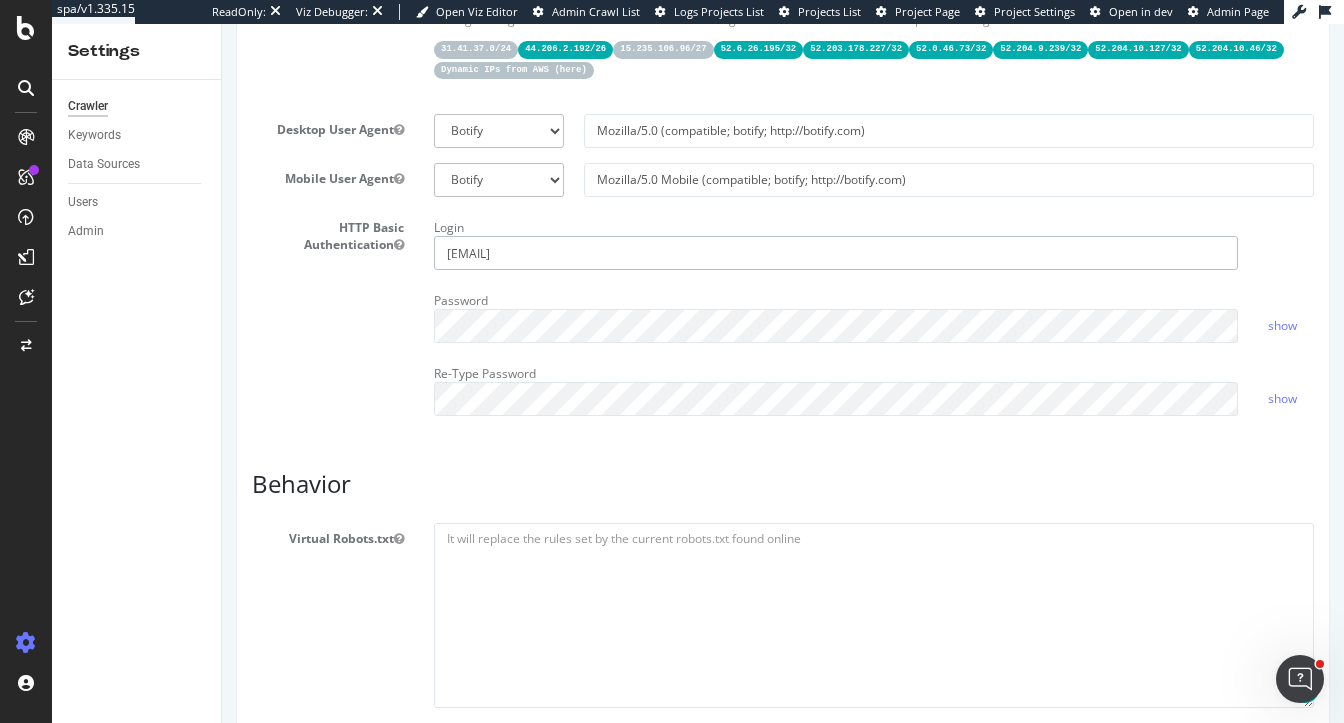 drag, startPoint x: 578, startPoint y: 246, endPoint x: 236, endPoint y: 246, distance: 342 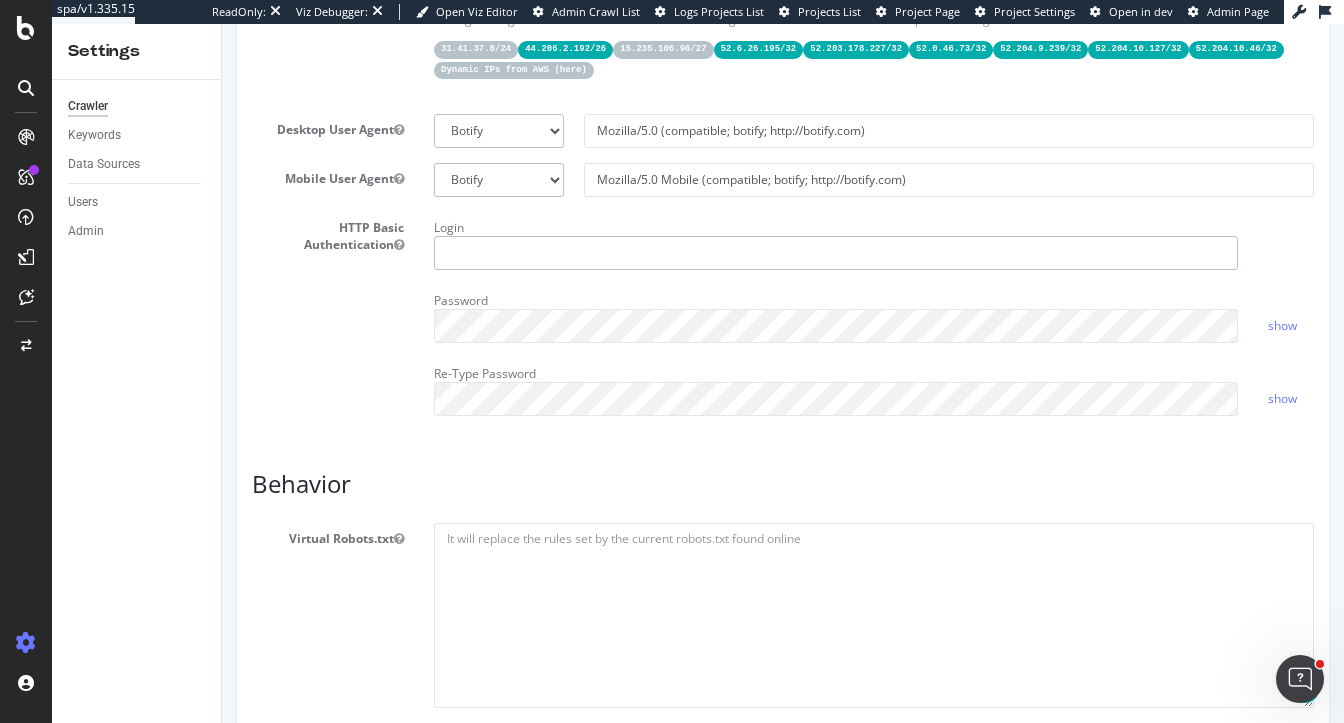 type 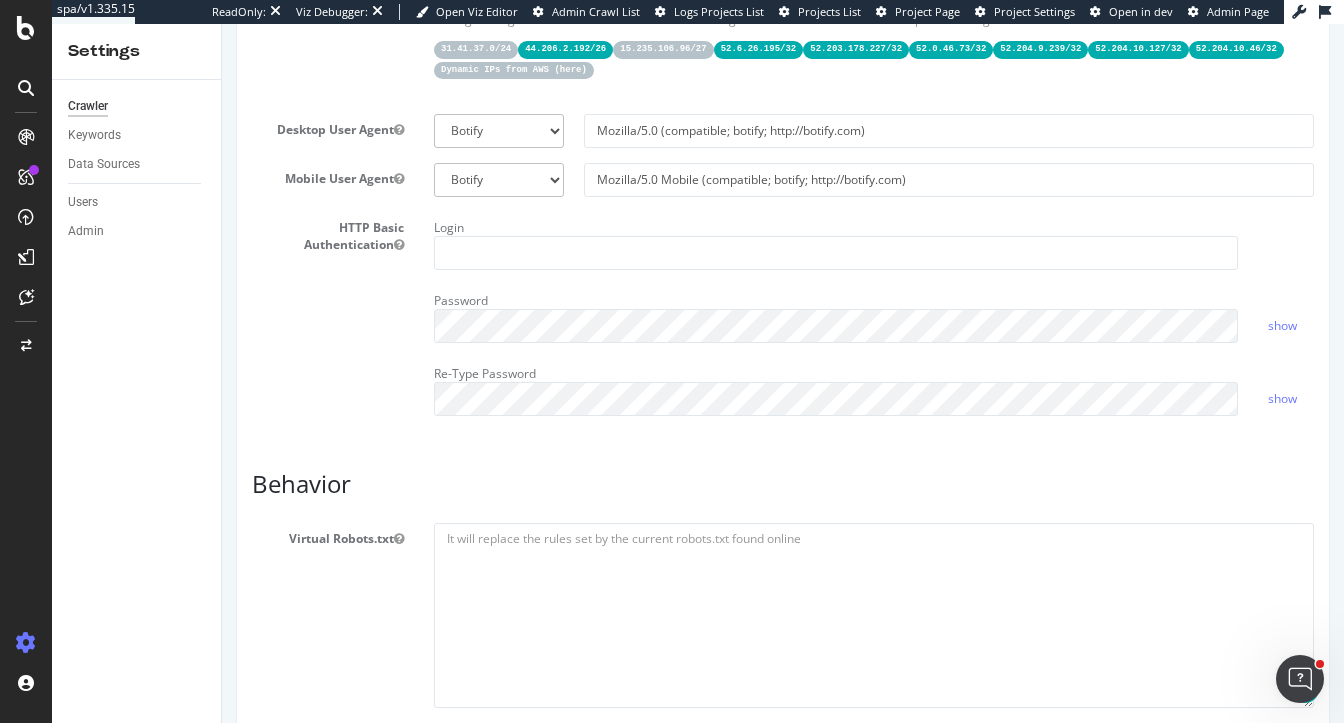 click on "HTTP Basic Authentication
Login Password show Re-Type Password show" at bounding box center (783, 321) 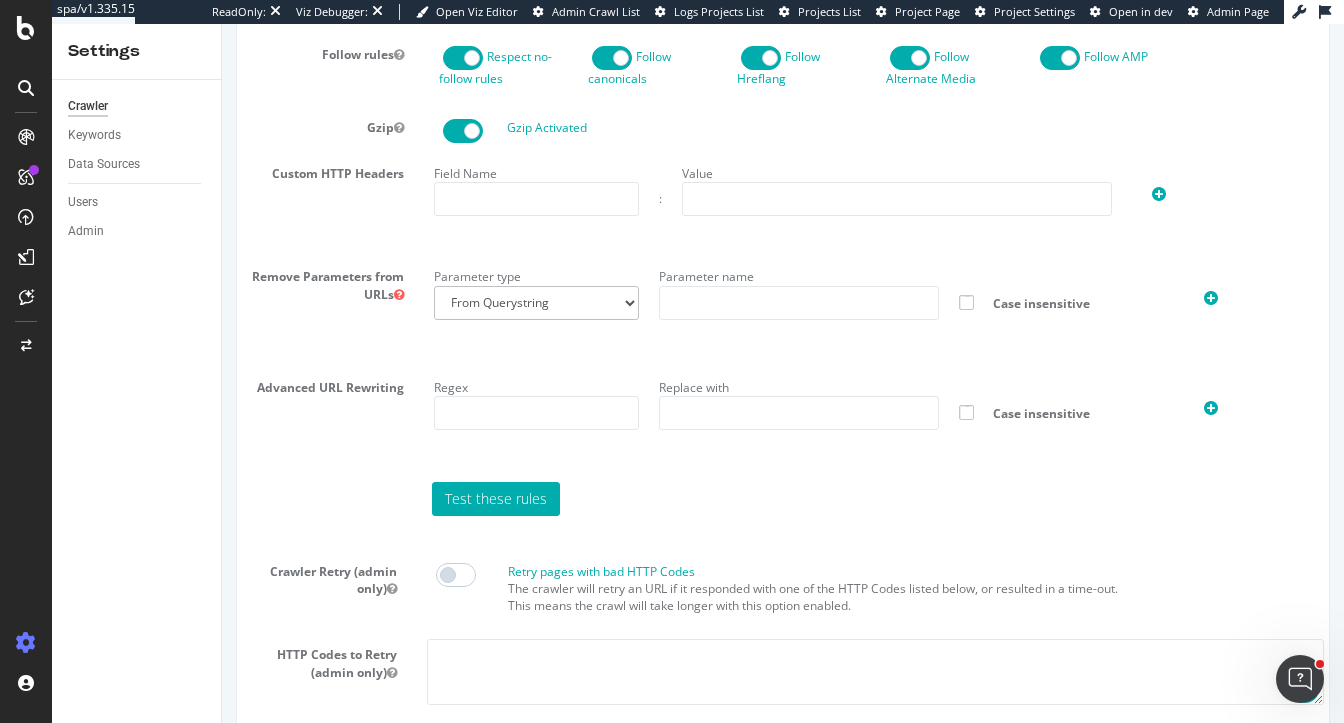 scroll, scrollTop: 1775, scrollLeft: 0, axis: vertical 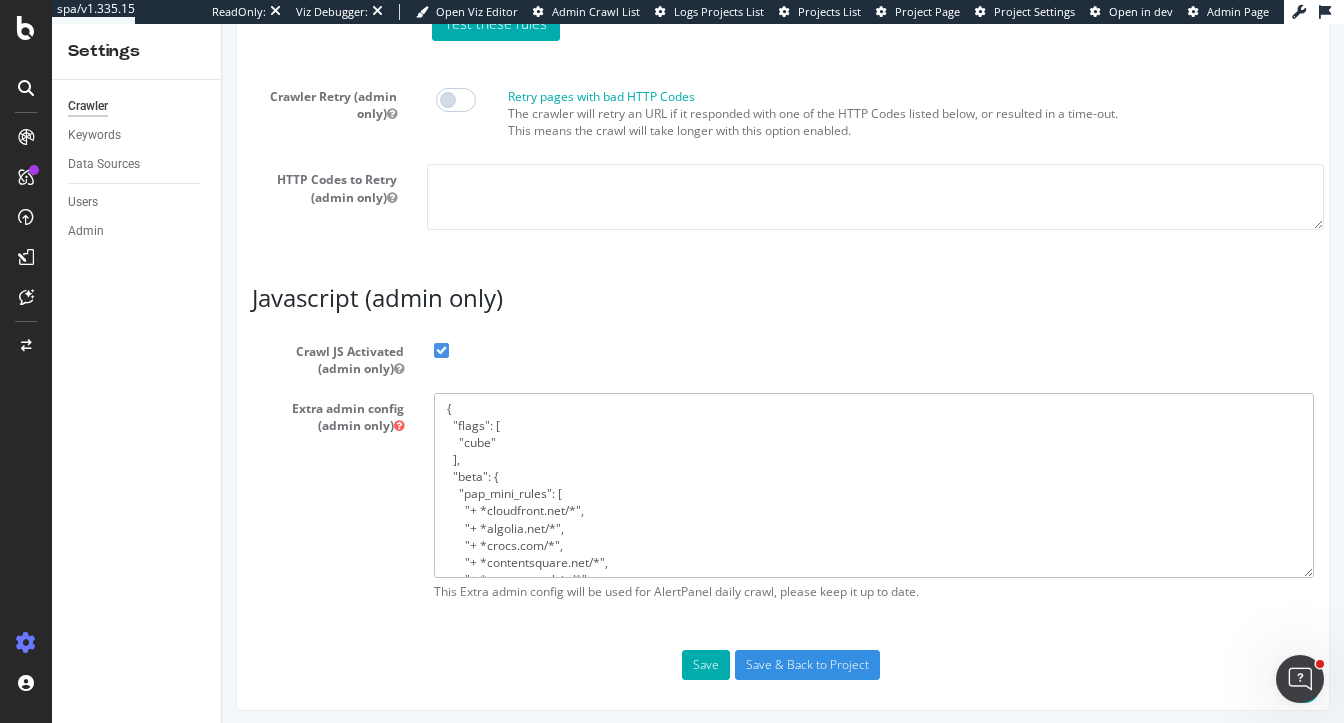click on "{
"flags": [
"cube"
],
"beta": {
"pap_mini_rules": [
"+ *cloudfront.net/*",
"+ *algolia.net/*",
"+ *crocs.com/*",
"+ *contentsquare.net/*",
"+ *contentstack.io/*",
"+ *powerreviews.com/*",
"# + *something*      # allow",
"# - *something*      # disallow",
"# ++ *something*     # allow and force to ignore robots.txt/filters",
"# !eor-max:NNN       # timeout rendering after (ms) default is 20000",
"!css",
"!mobile",
"!dom                 #see 'help'",
"!2tld                #see 'help'",
"-*                   # and nothing else"
],
"injectJsBefore": "",
"injectJsAfter": "",
"injectJsLoad": "",
"injectJsWaitfor": "",
"injectJsInit": "",
"injectJsDcl": "",
"injectJsFrameStoppedLoading": "",
"injectJsAction": ""
}
}" at bounding box center (874, 485) 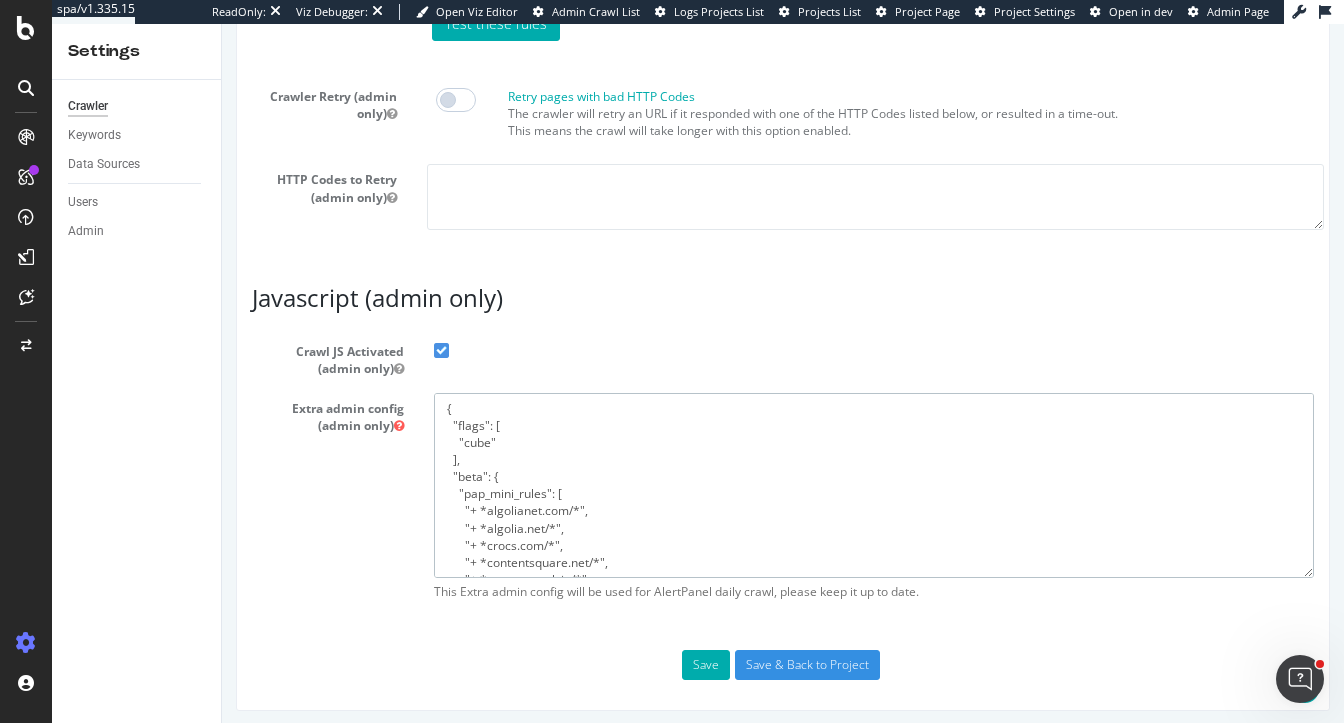 scroll, scrollTop: 336, scrollLeft: 0, axis: vertical 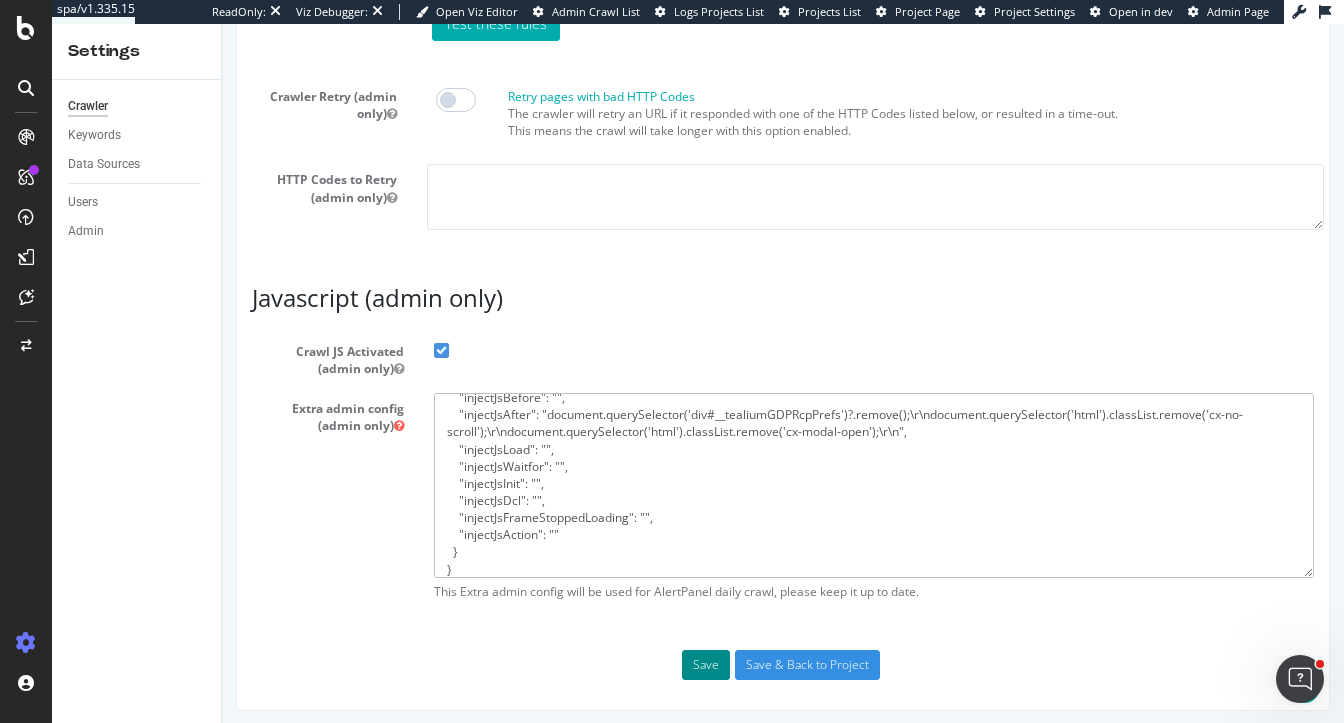 type on "{
"flags": [
"cube"
],
"beta": {
"pap_mini_rules": [
"+ *algolianet.com/*",
"+ *algolia.net/*",
"+ *crocs.com/*",
"+ *contentsquare.net/*",
"+ *contentstack.io/*",
"+ *powerreviews.com/*",
"!css",
"!safer:media",
"!mobile",
"!dom                 #see 'help'",
"!2tld                #see 'help'",
"-*                   # and nothing else"
],
"injectJsBefore": "",
"injectJsAfter": "document.querySelector('div#__tealiumGDPRcpPrefs')?.remove();\r\ndocument.querySelector('html').classList.remove('cx-no-scroll');\r\ndocument.querySelector('html').classList.remove('cx-modal-open');\r\n",
"injectJsLoad": "",
"injectJsWaitfor": "",
"injectJsInit": "",
"injectJsDcl": "",
"injectJsFrameStoppedLoading": "",
"injectJsAction": ""
}
}" 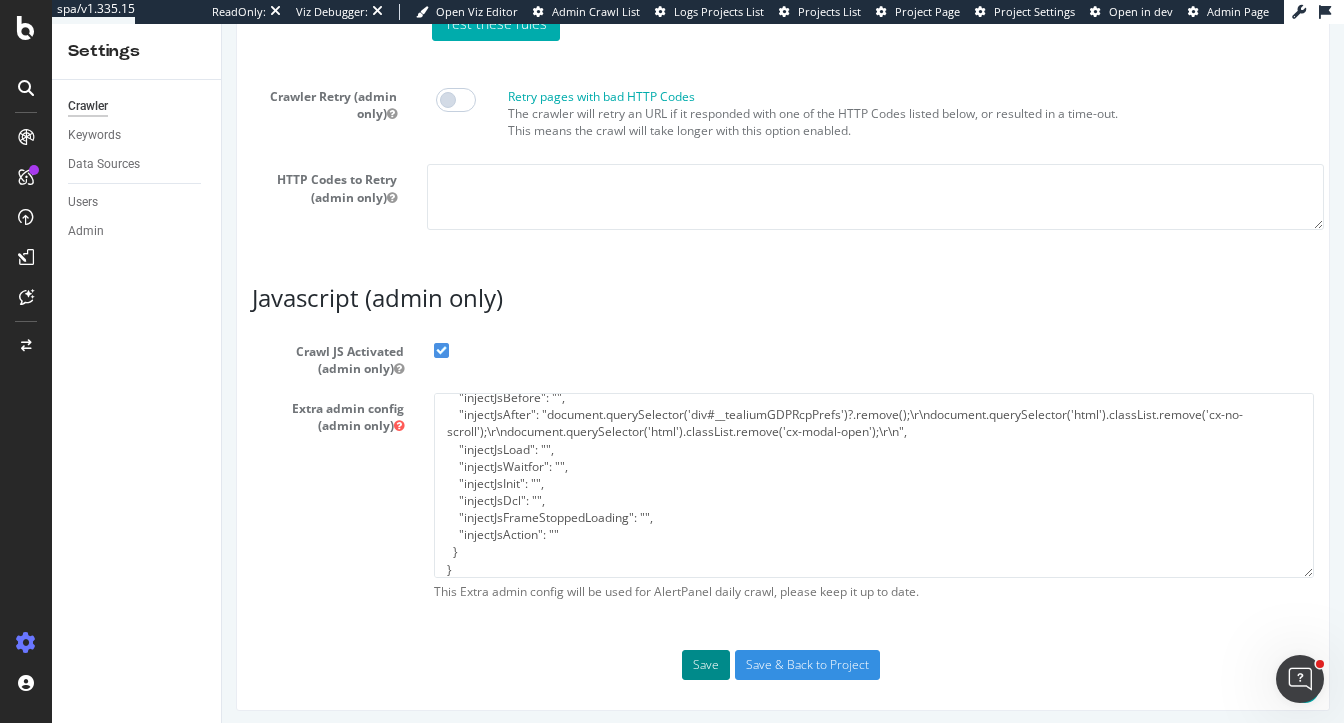click on "Save" at bounding box center [706, 665] 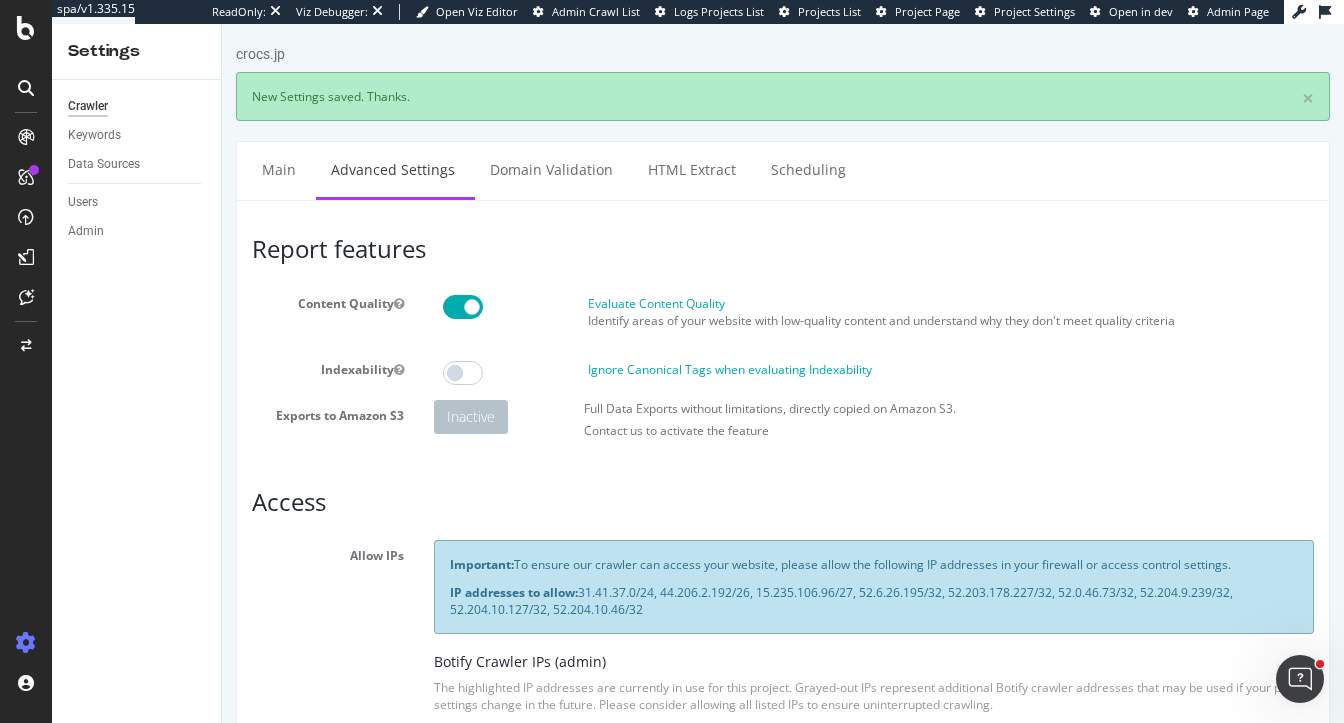 scroll, scrollTop: 0, scrollLeft: 0, axis: both 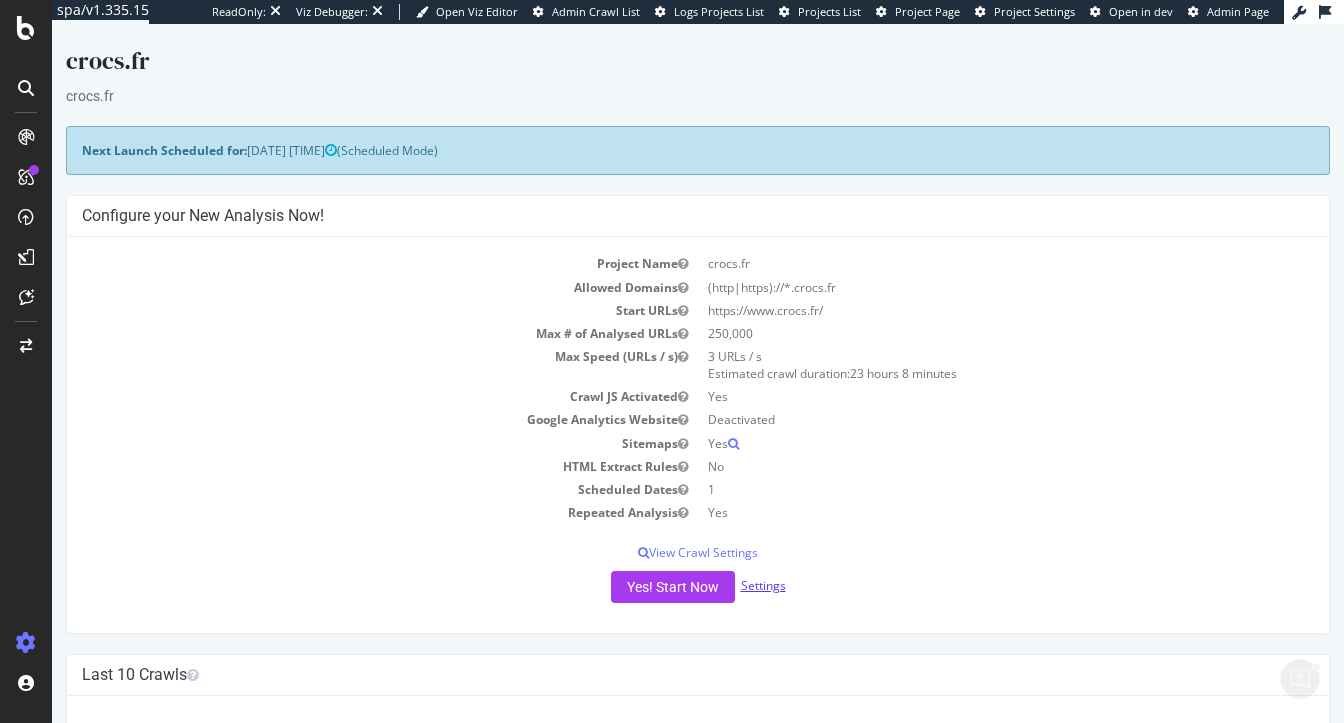 click on "Settings" at bounding box center [763, 585] 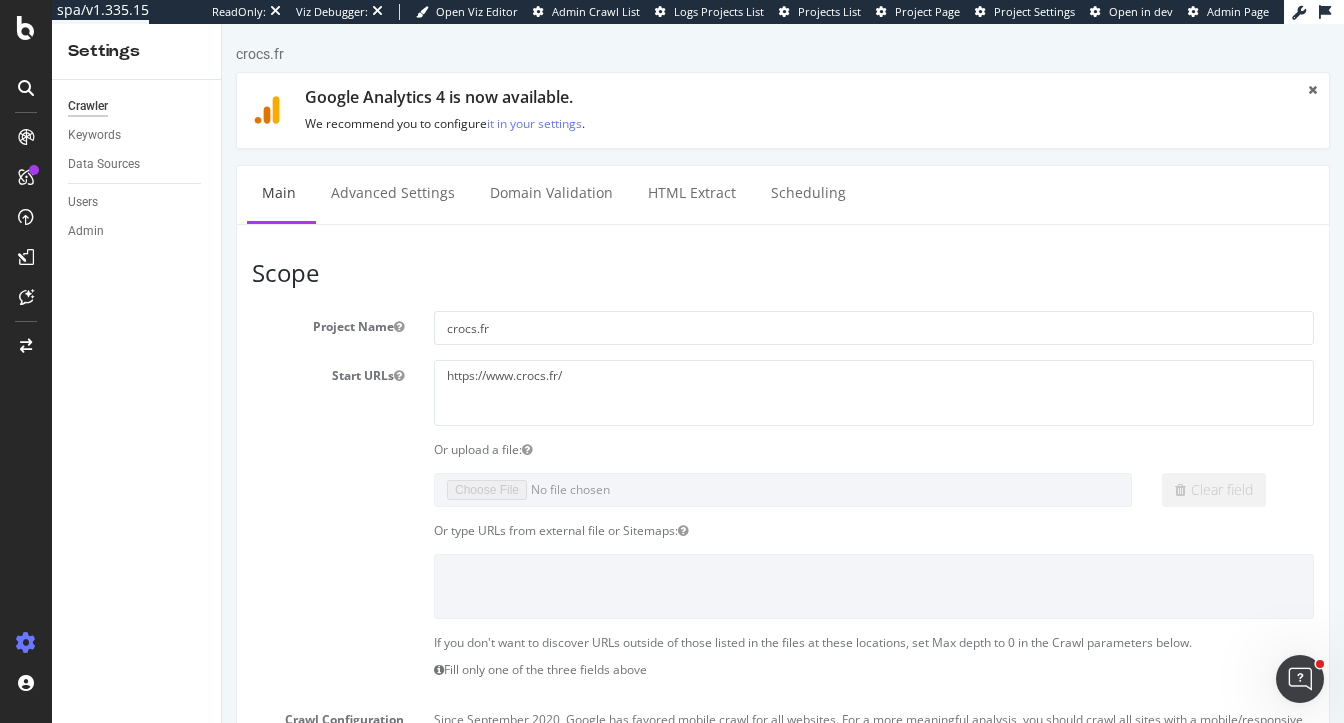 scroll, scrollTop: 0, scrollLeft: 0, axis: both 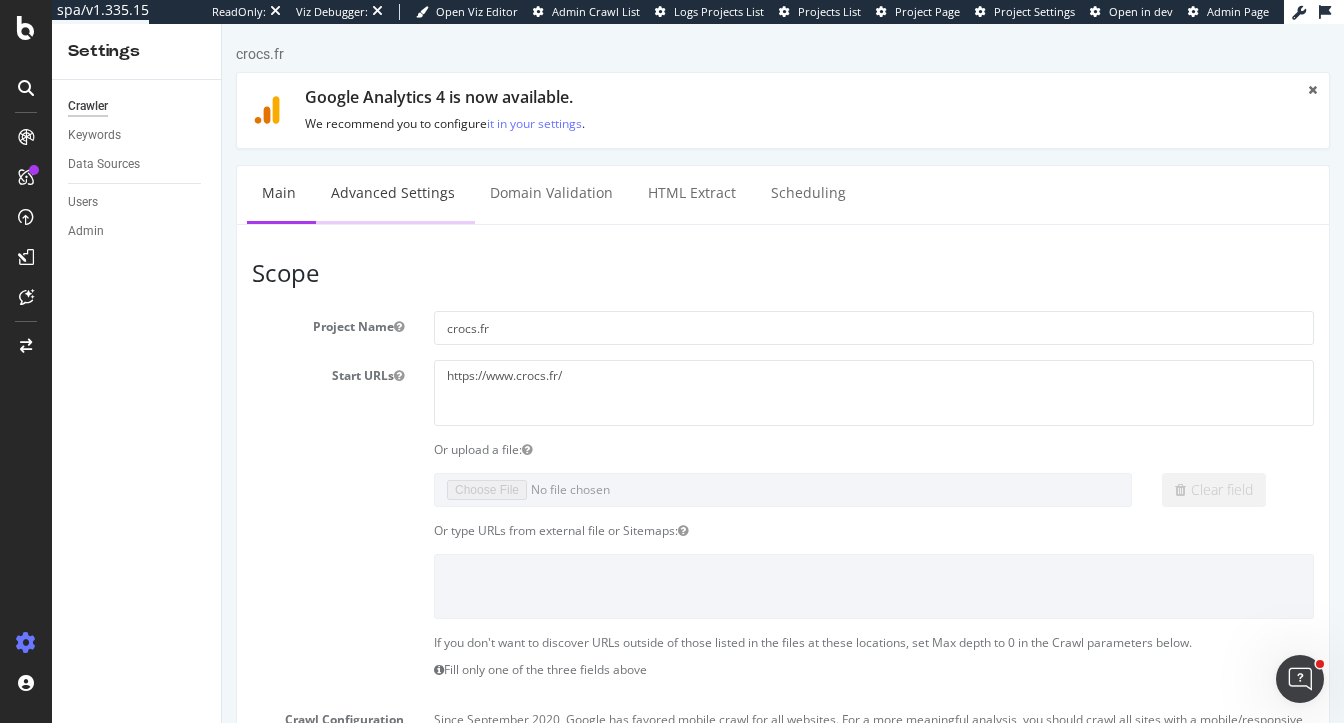 click on "Advanced Settings" at bounding box center (393, 193) 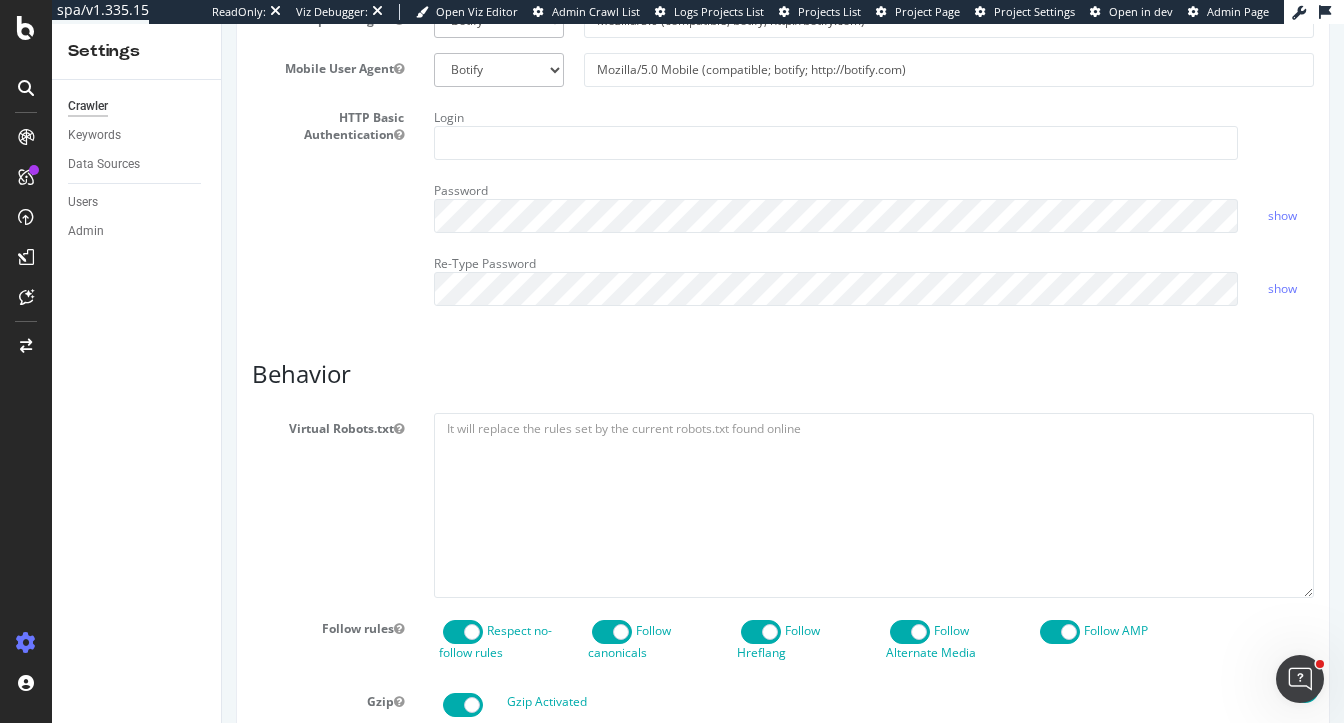 scroll, scrollTop: 725, scrollLeft: 0, axis: vertical 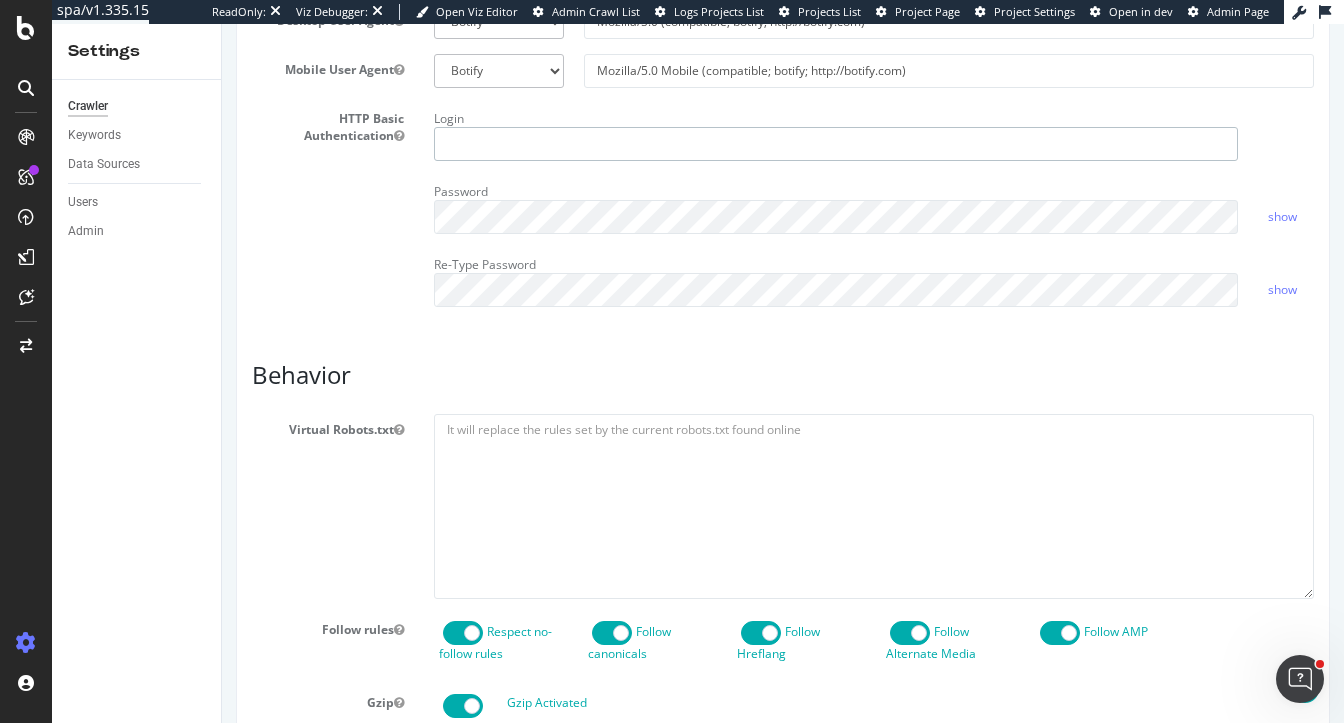 type on "[EMAIL]" 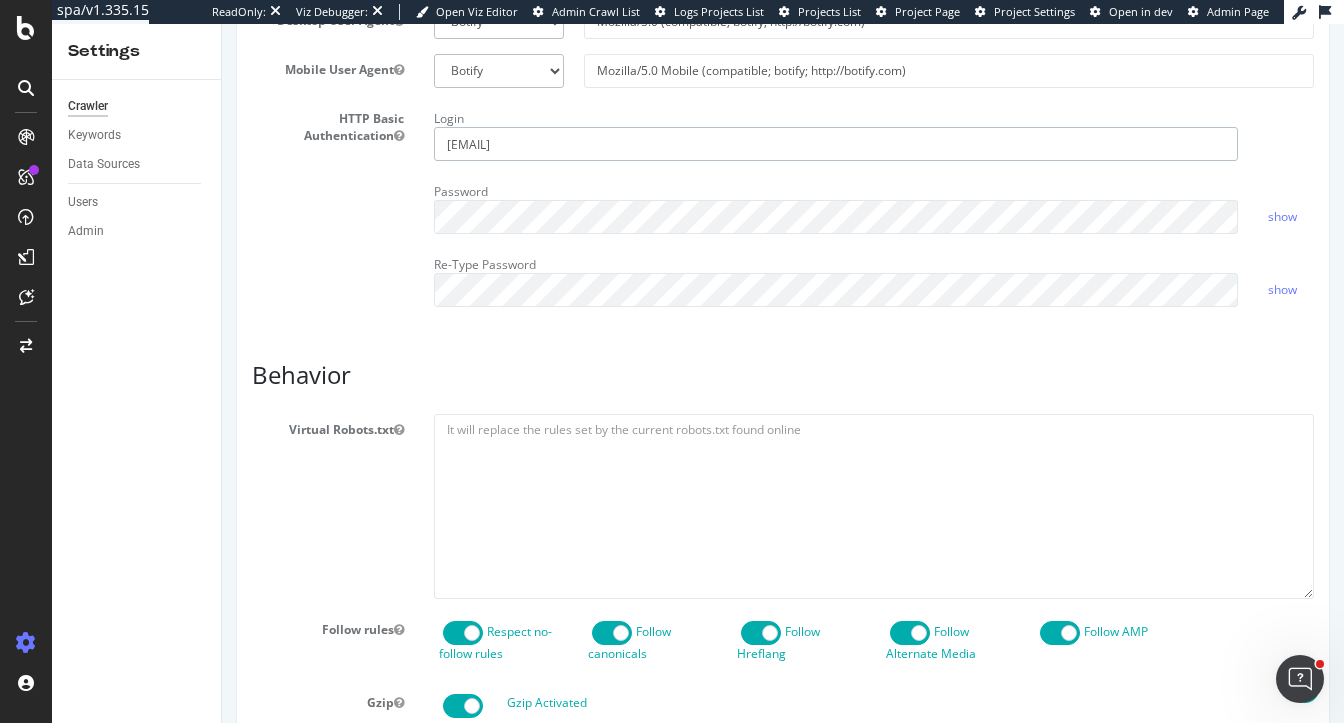 click on "[EMAIL]" at bounding box center (836, 144) 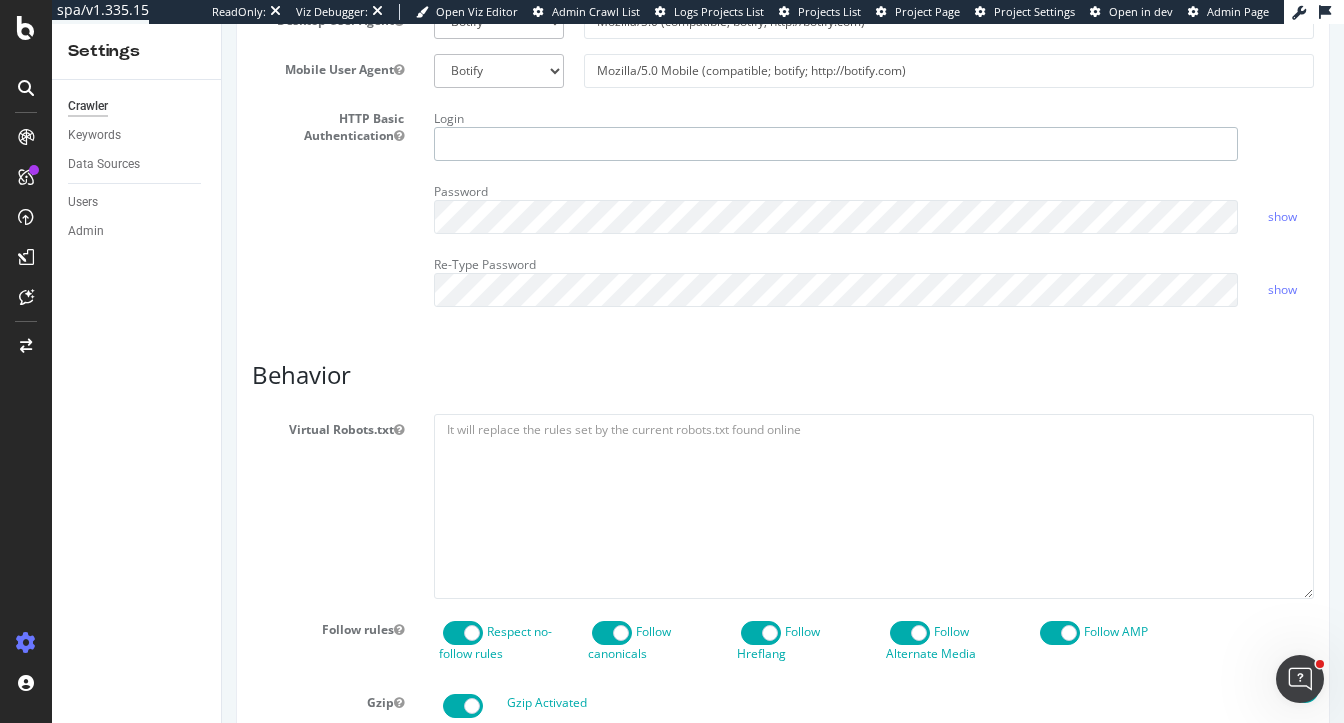 type 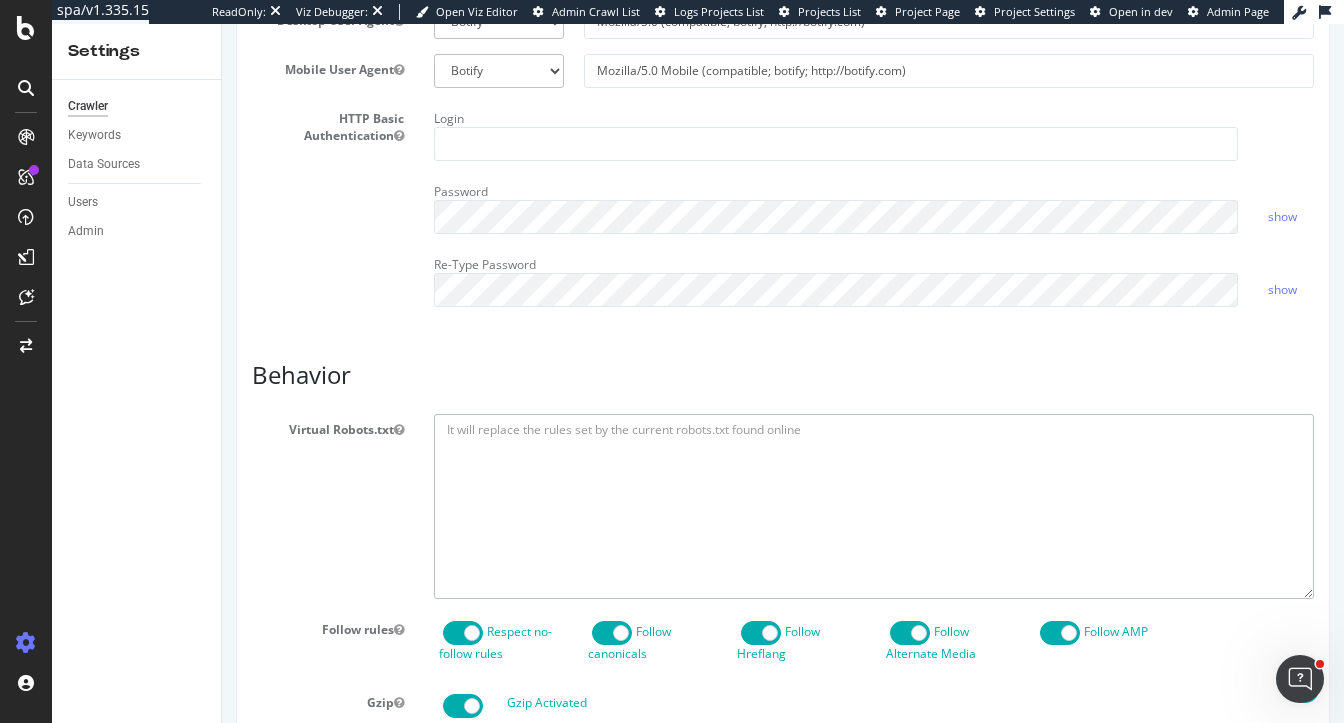 click at bounding box center [874, 506] 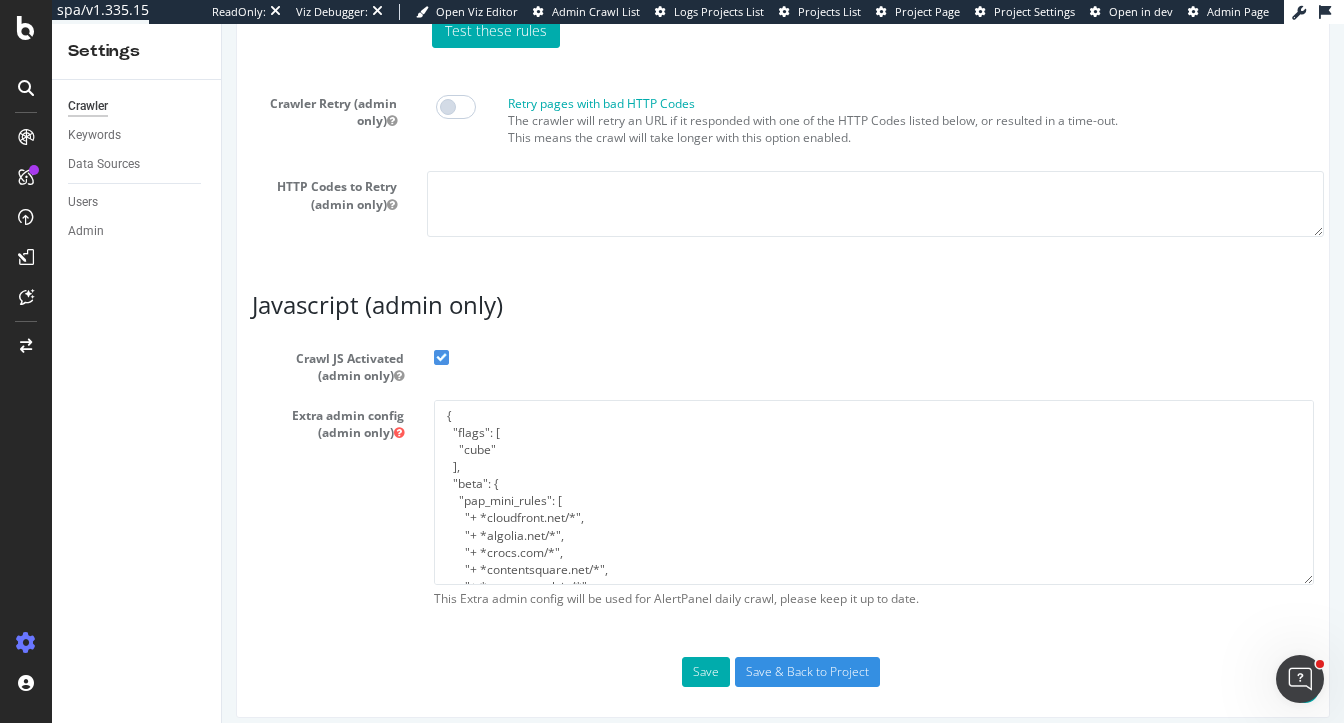 scroll, scrollTop: 1775, scrollLeft: 0, axis: vertical 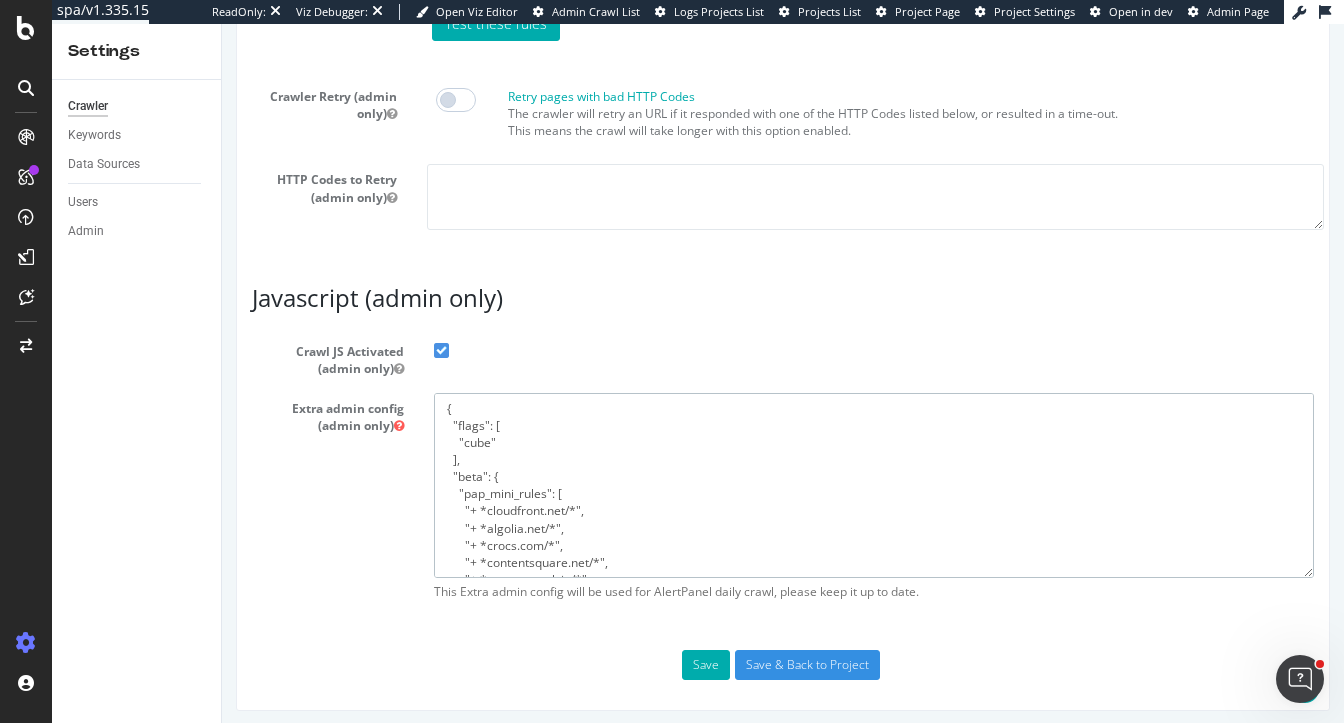 click on "{
"flags": [
"cube"
],
"beta": {
"pap_mini_rules": [
"+ *cloudfront.net/*",
"+ *algolia.net/*",
"+ *crocs.com/*",
"+ *contentsquare.net/*",
"+ *contentstack.io/*",
"+ *powerreviews.com/*",
"# + *something*      # allow",
"# - *something*      # disallow",
"# ++ *something*     # allow and force to ignore robots.txt/filters",
"# !eor-max:NNN       # timeout rendering after (ms) default is 20000",
"!css",
"!mobile",
"!dom                 #see 'help'",
"!2tld                #see 'help'",
"-*                   # and nothing else"
],
"injectJsBefore": "",
"injectJsAfter": "",
"injectJsLoad": "",
"injectJsWaitfor": "",
"injectJsInit": "",
"injectJsDcl": "",
"injectJsFrameStoppedLoading": "",
"injectJsAction": ""
}
}" at bounding box center (874, 485) 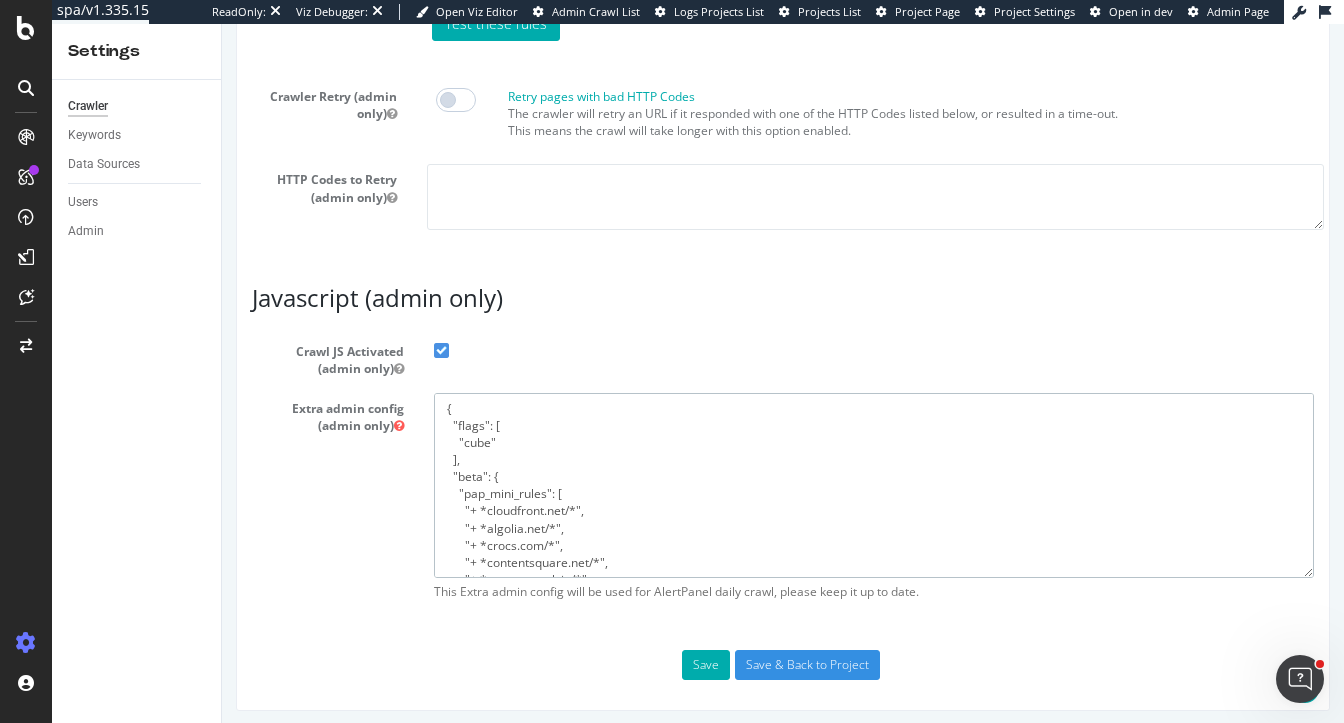 paste on "algolianet.com/*",
"+ *algolia.net/*",
"+ *crocs.com/*",
"+ *contentsquare.net/*",
"+ *contentstack.io/*",
"+ *powerreviews.com/*",
"!css",
"!safer:media",
"!mobile",
"!dom                 #see 'help'",
"!2tld                #see 'help'",
"-*                   # and nothing else"
],
"injectJsBefore": "",
"injectJsAfter": "document.querySelector('div#__tealiumGDPRcpPrefs')?.remove();\r\ndocument.querySelector('html').classList.remove('cx-no-scroll');\r\ndocument.querySelector('html').classList.remove('cx-modal-open');\r\n" 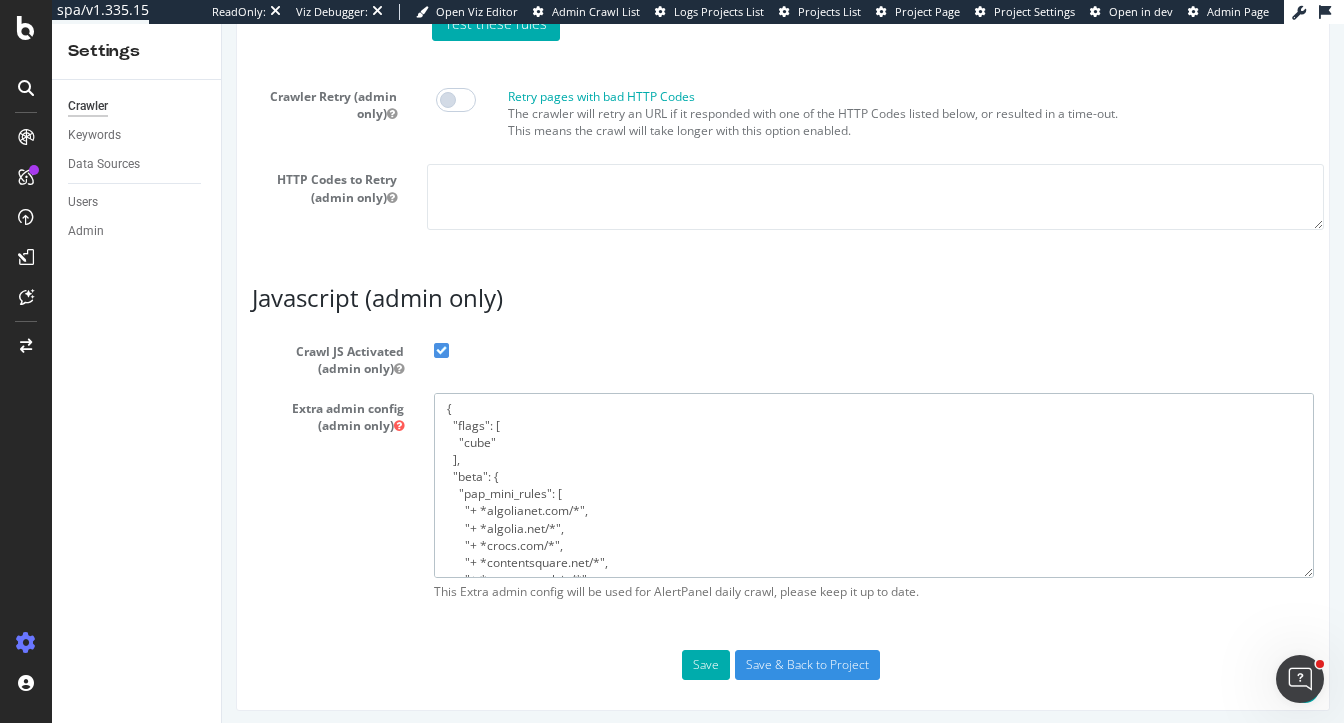 scroll, scrollTop: 336, scrollLeft: 0, axis: vertical 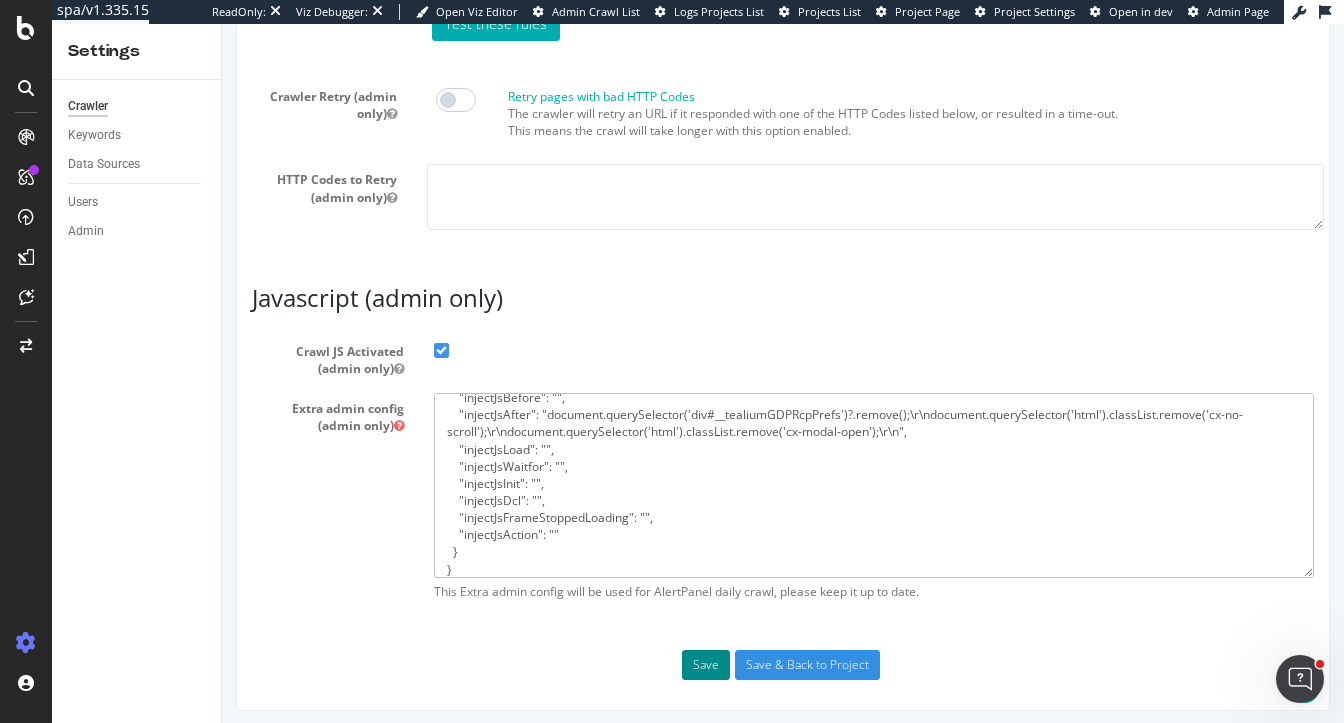 type on "{
"flags": [
"cube"
],
"beta": {
"pap_mini_rules": [
"+ *algolianet.com/*",
"+ *algolia.net/*",
"+ *crocs.com/*",
"+ *contentsquare.net/*",
"+ *contentstack.io/*",
"+ *powerreviews.com/*",
"!css",
"!safer:media",
"!mobile",
"!dom                 #see 'help'",
"!2tld                #see 'help'",
"-*                   # and nothing else"
],
"injectJsBefore": "",
"injectJsAfter": "document.querySelector('div#__tealiumGDPRcpPrefs')?.remove();\r\ndocument.querySelector('html').classList.remove('cx-no-scroll');\r\ndocument.querySelector('html').classList.remove('cx-modal-open');\r\n",
"injectJsLoad": "",
"injectJsWaitfor": "",
"injectJsInit": "",
"injectJsDcl": "",
"injectJsFrameStoppedLoading": "",
"injectJsAction": ""
}
}" 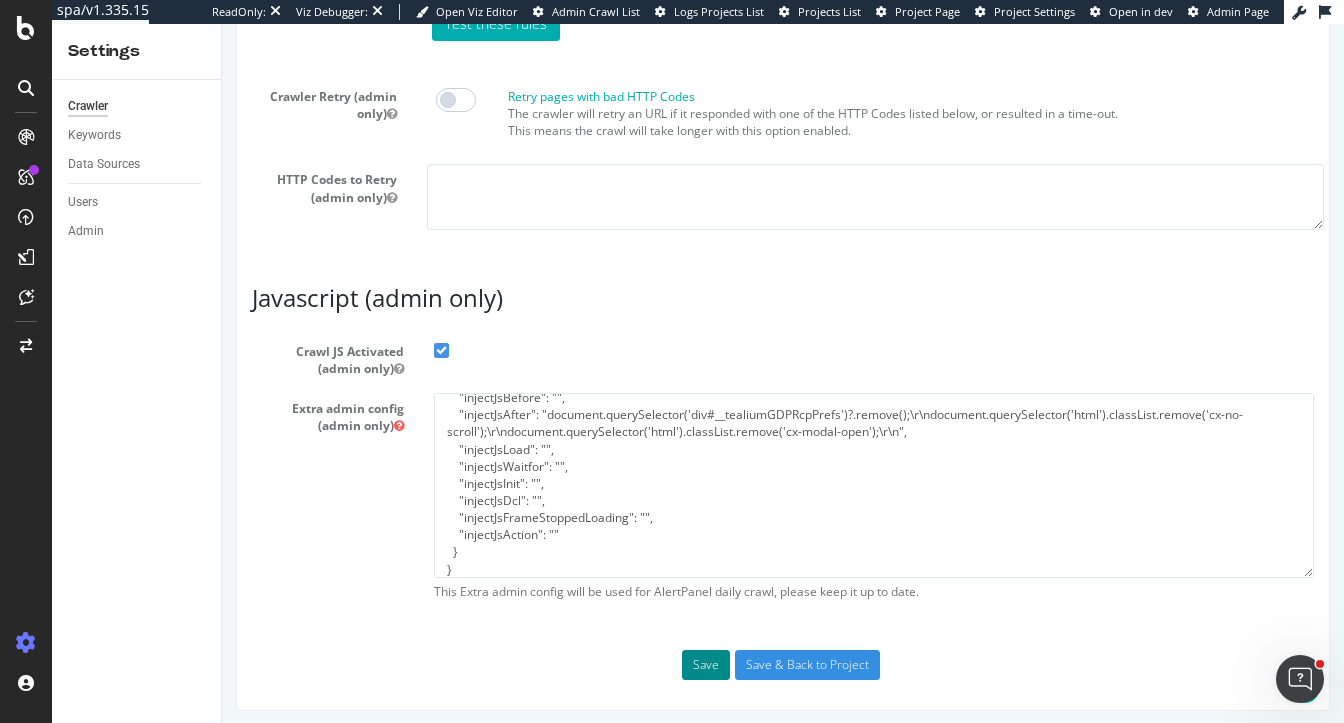 click on "Save" at bounding box center [706, 665] 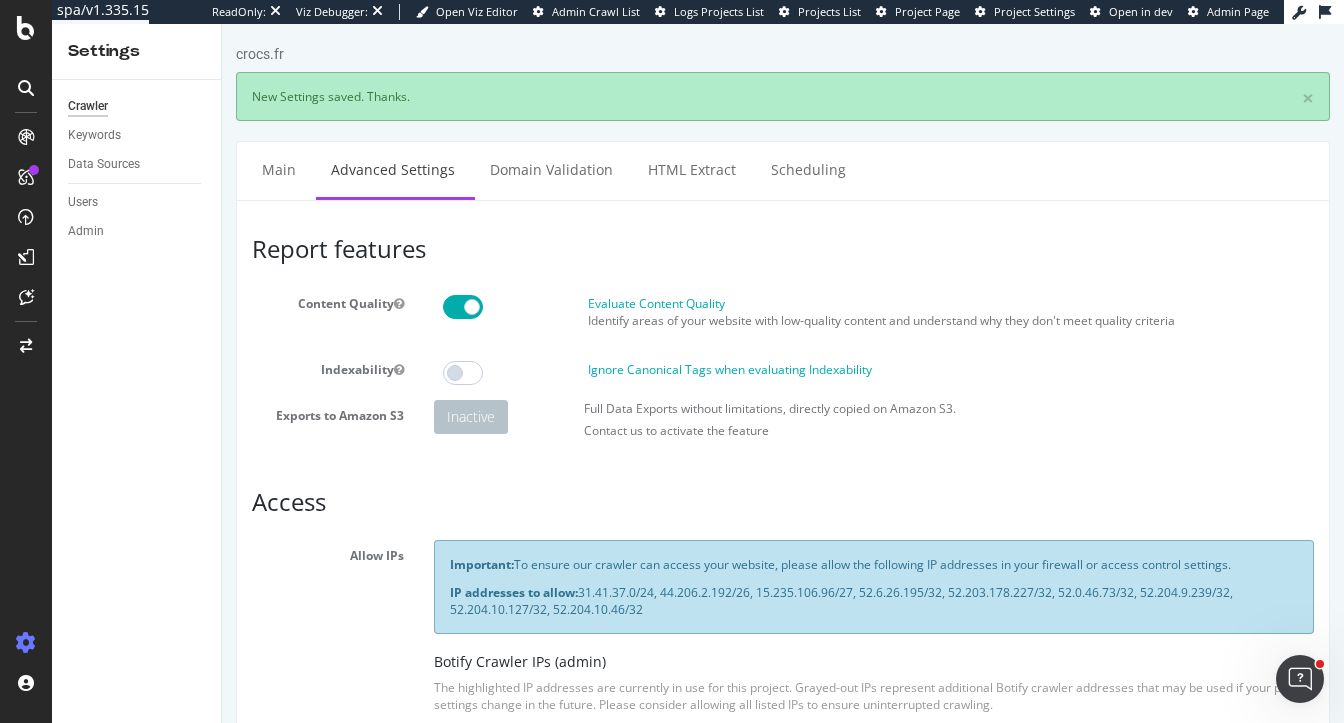 scroll, scrollTop: 0, scrollLeft: 0, axis: both 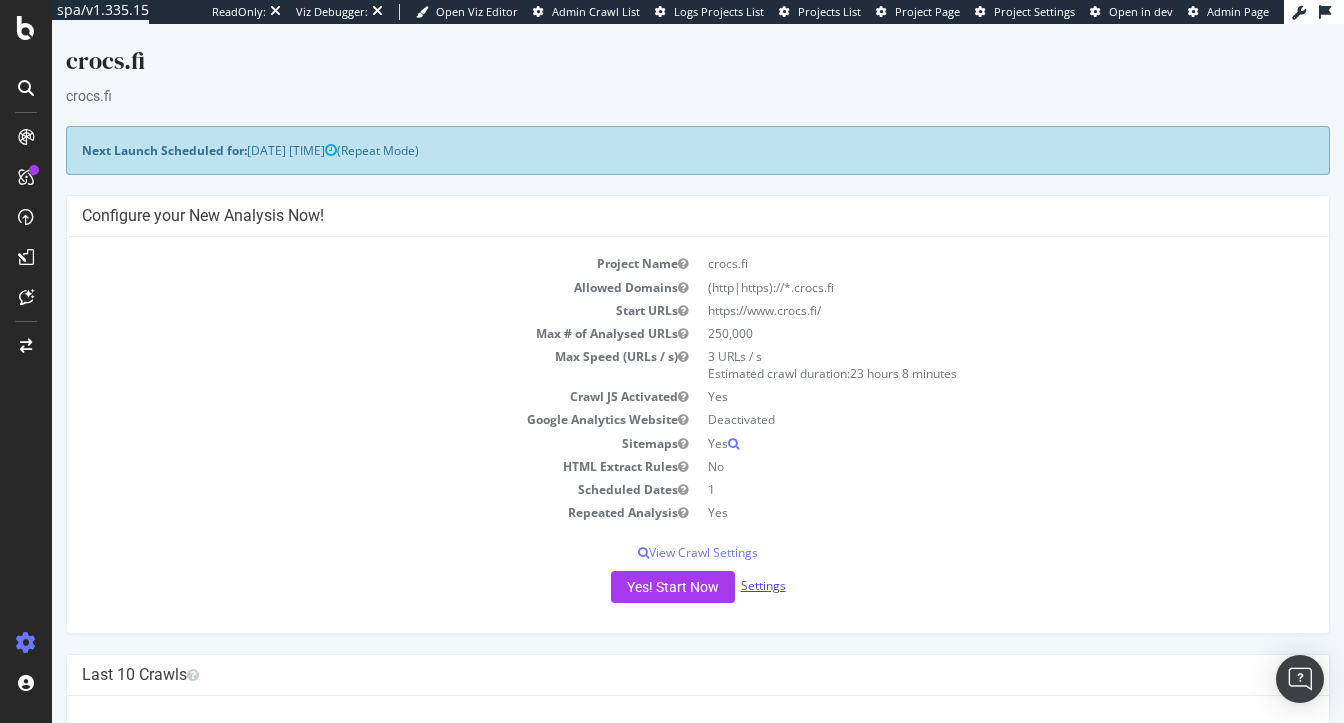 click on "Settings" at bounding box center (763, 585) 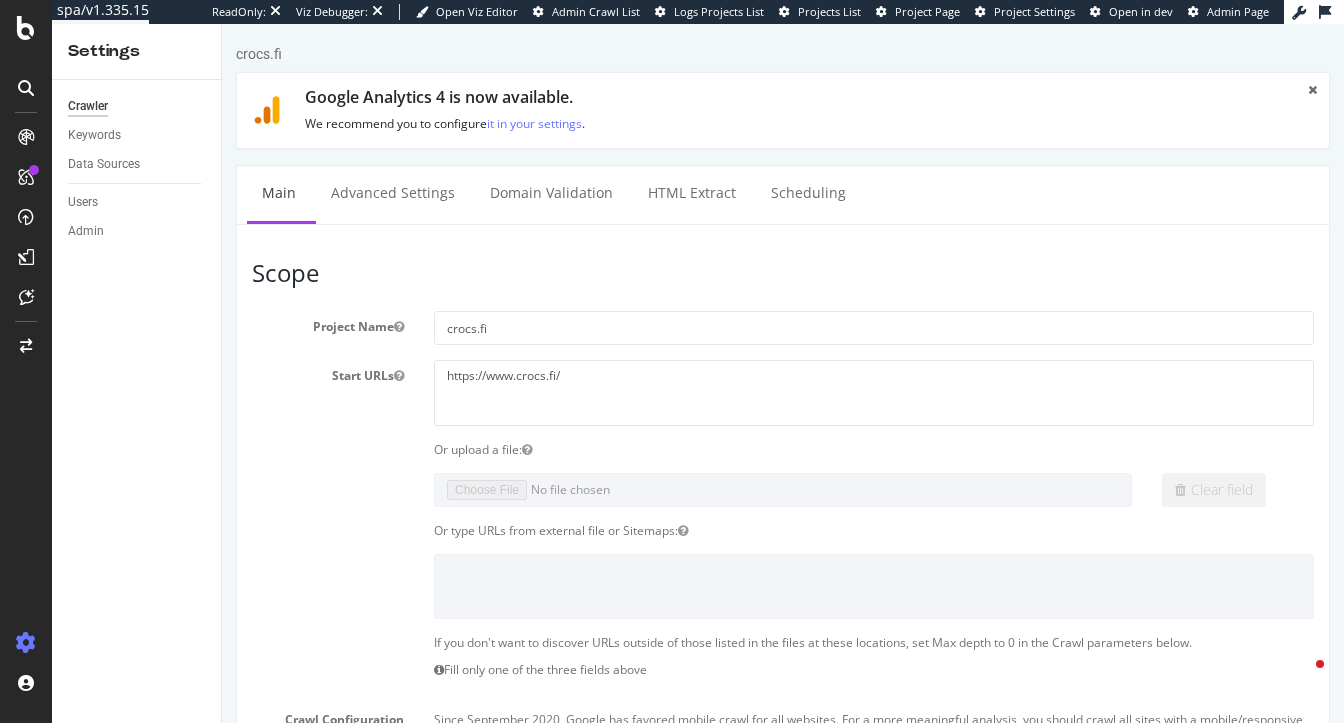 scroll, scrollTop: 0, scrollLeft: 0, axis: both 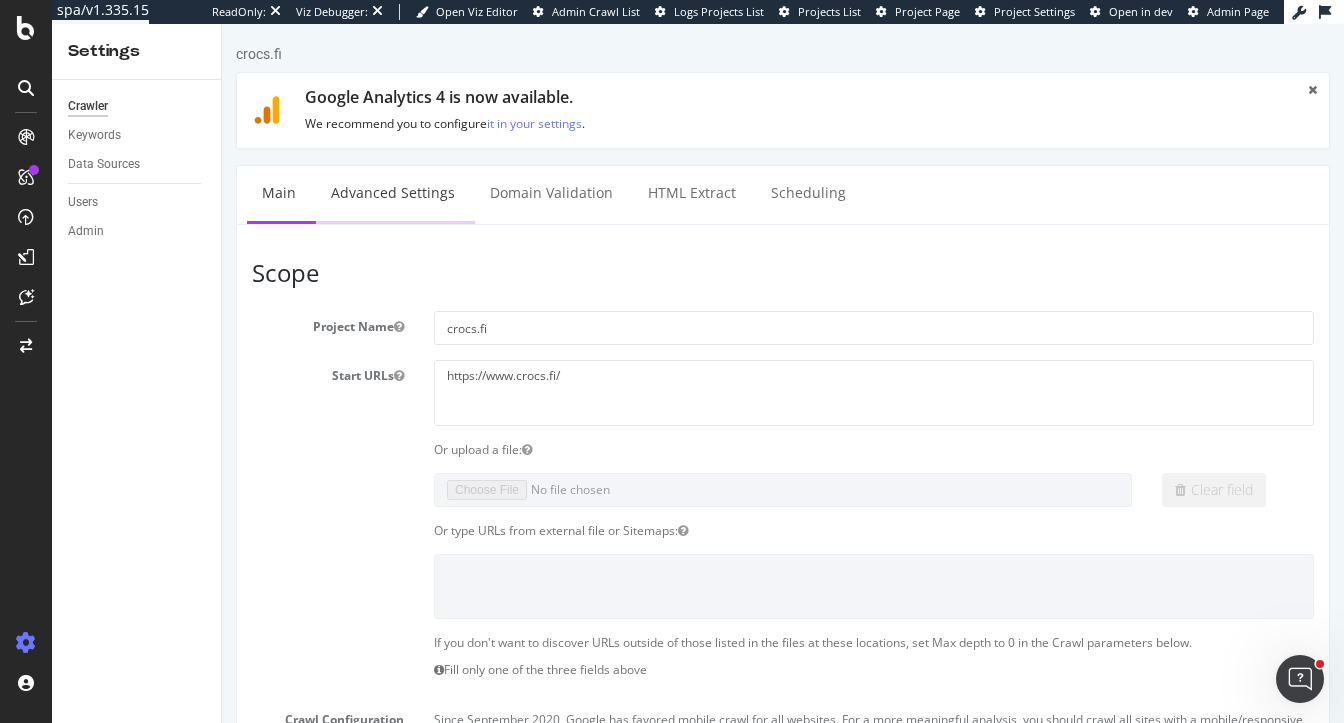 click on "Advanced Settings" at bounding box center [393, 193] 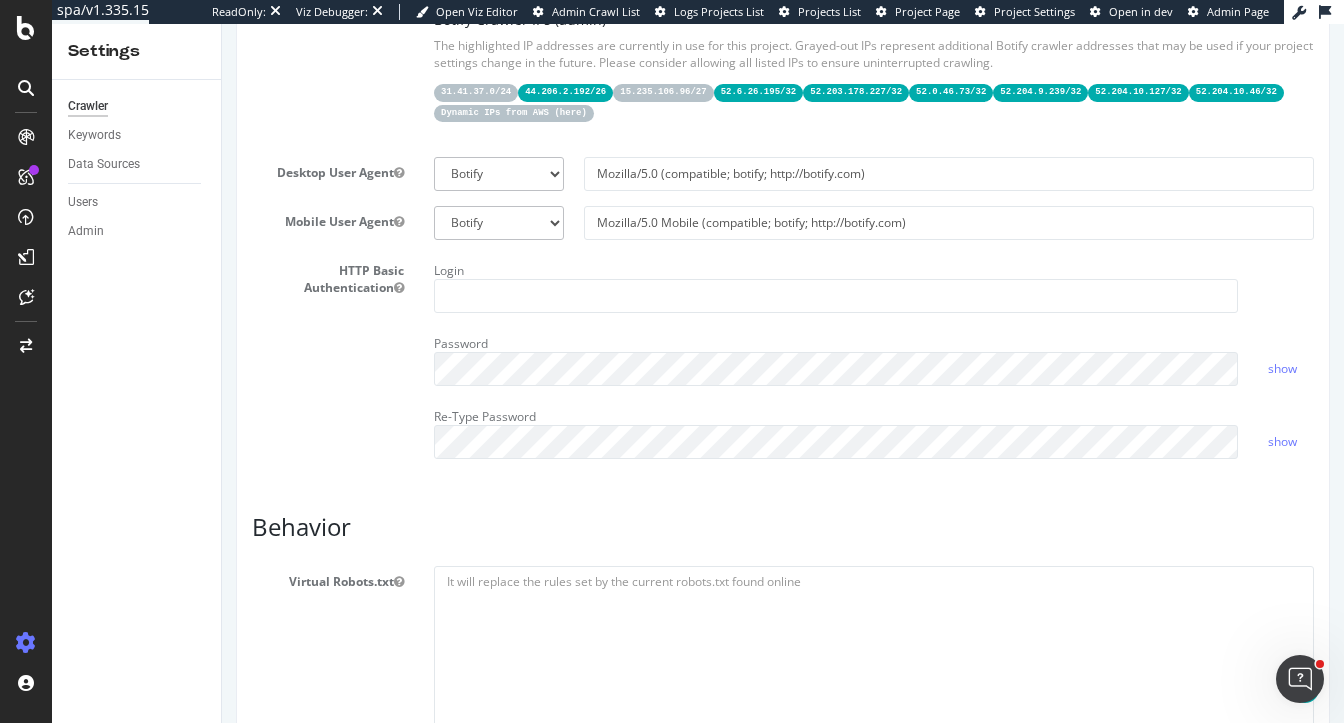 scroll, scrollTop: 664, scrollLeft: 0, axis: vertical 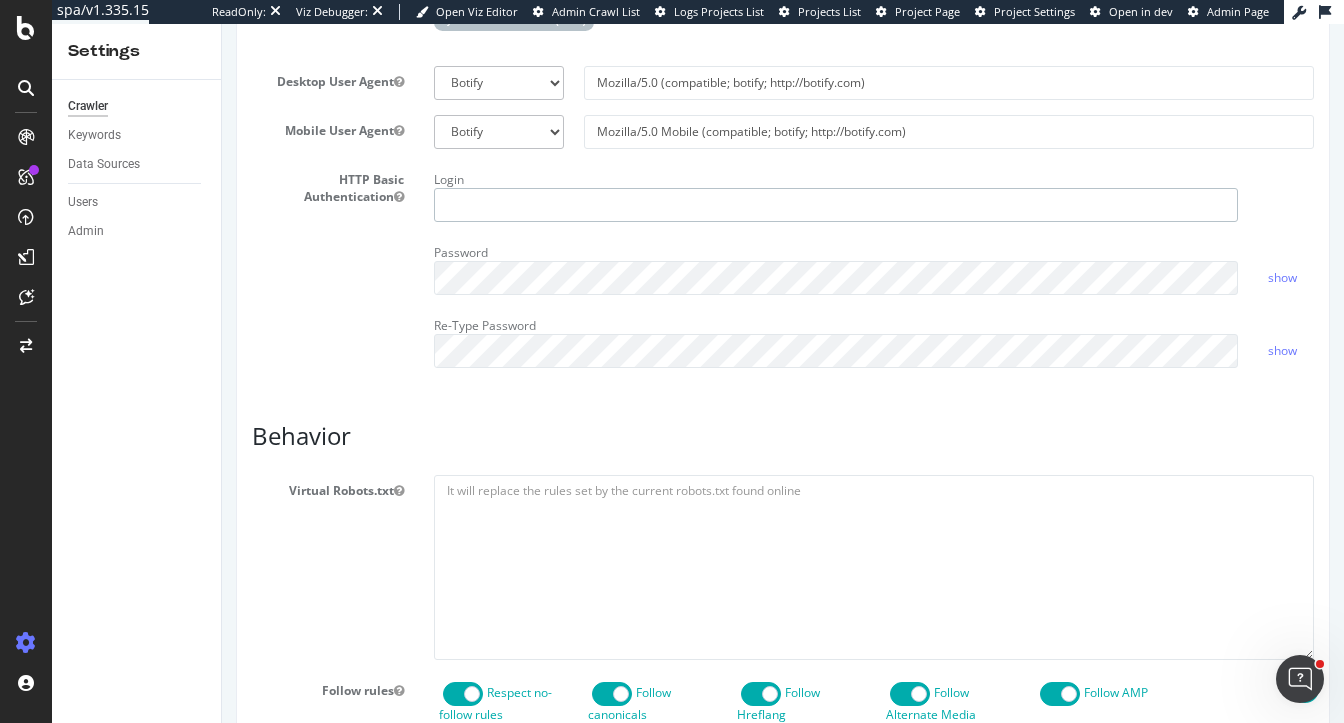 type on "[EMAIL]" 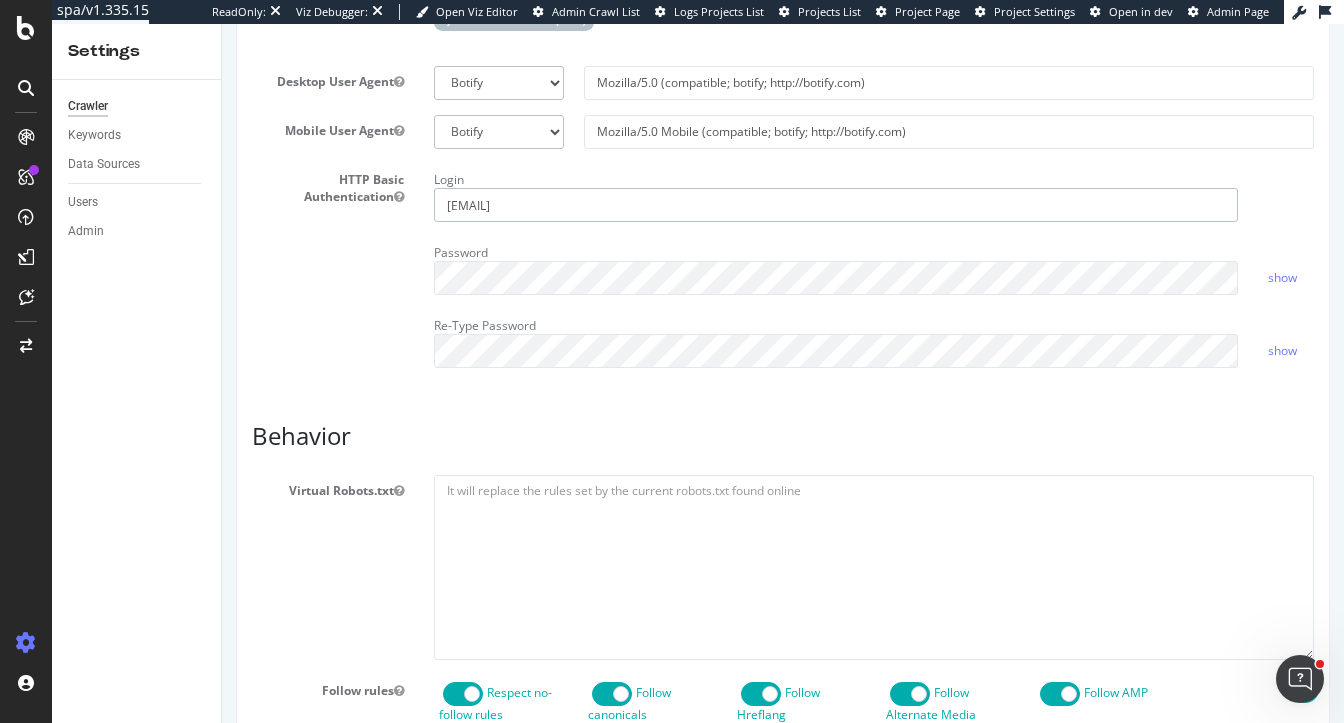 drag, startPoint x: 581, startPoint y: 199, endPoint x: 361, endPoint y: 194, distance: 220.05681 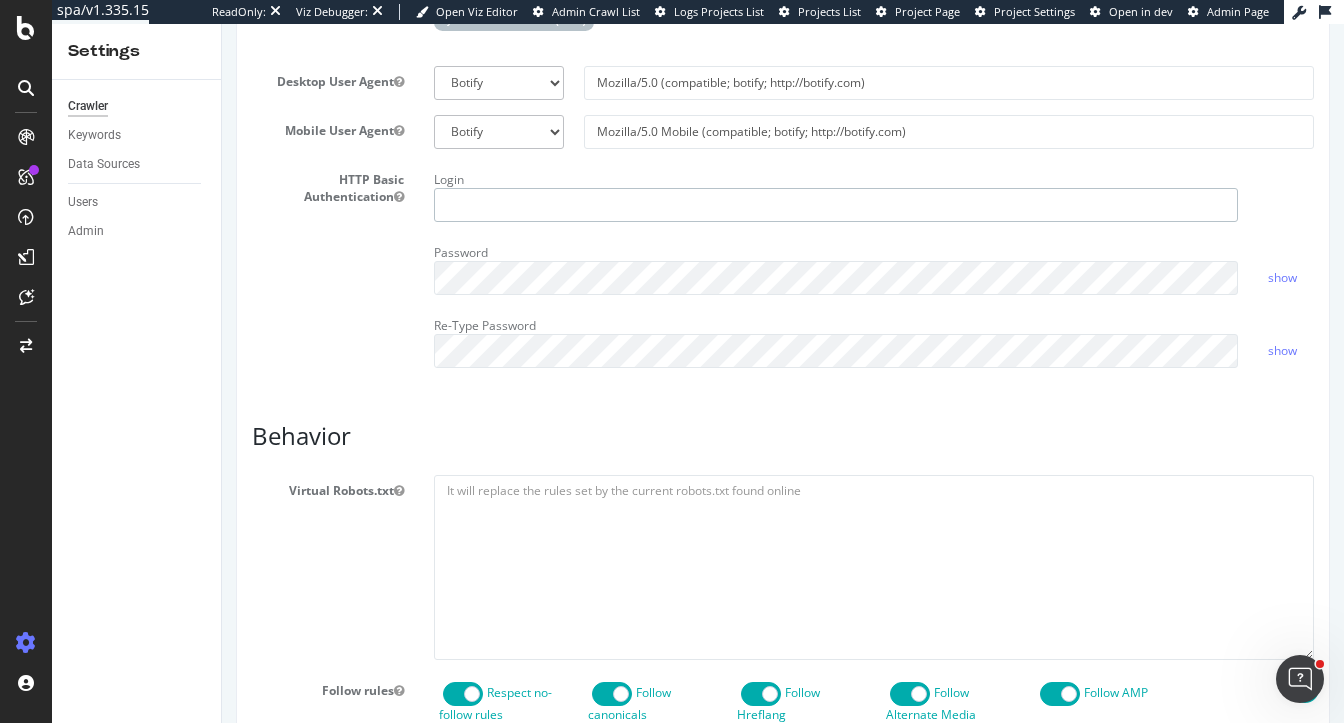 type 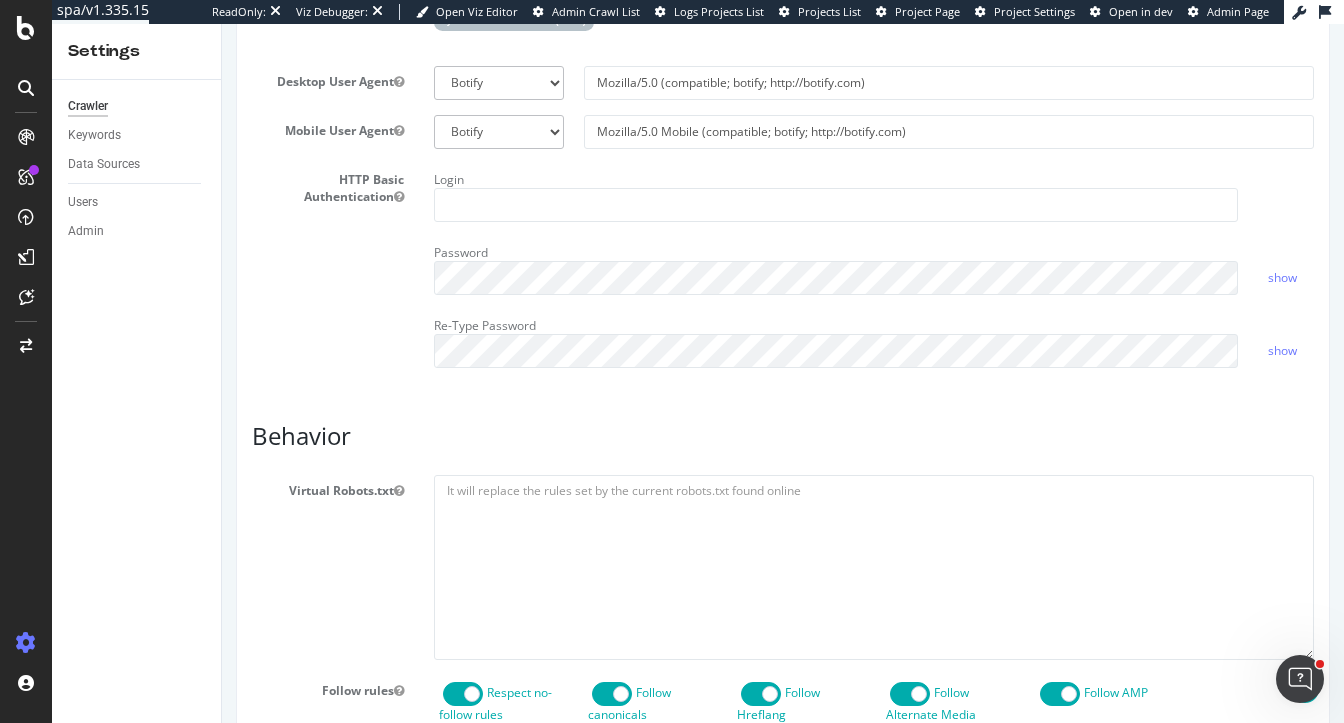 click on "HTTP Basic Authentication
Login Password show Re-Type Password show" at bounding box center [783, 273] 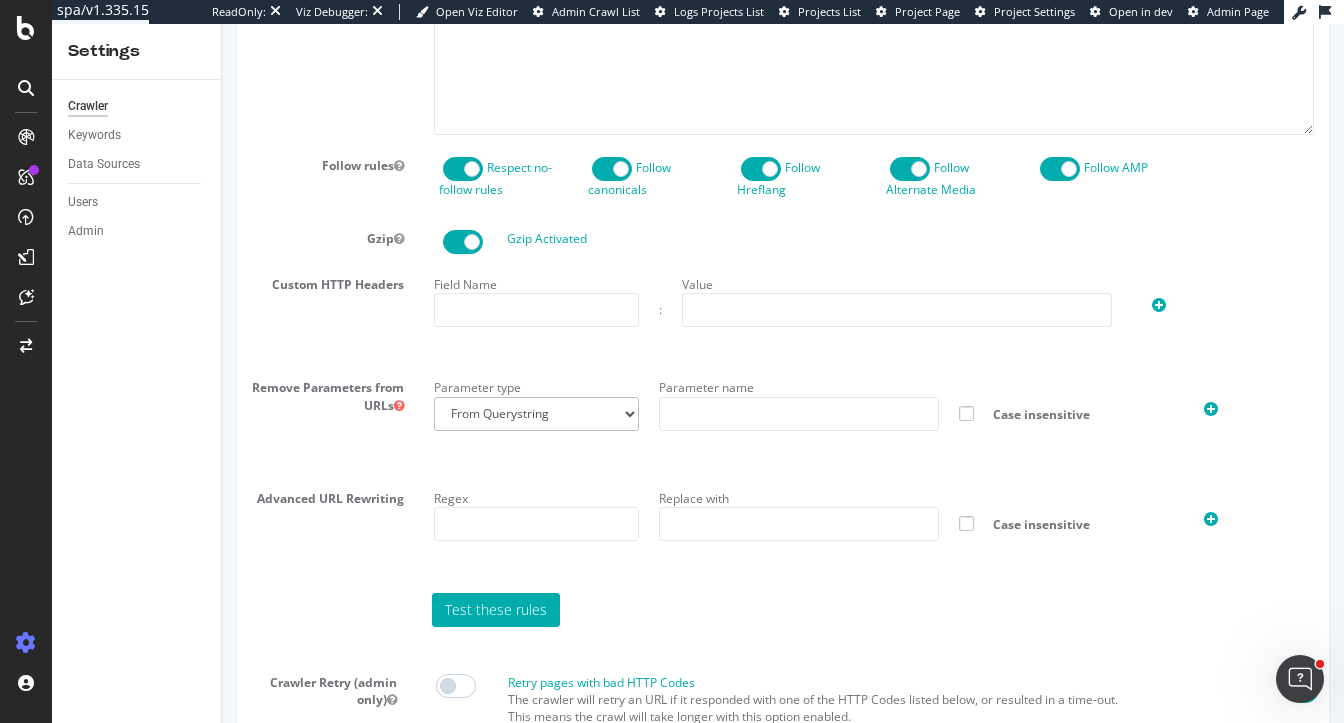 scroll, scrollTop: 1775, scrollLeft: 0, axis: vertical 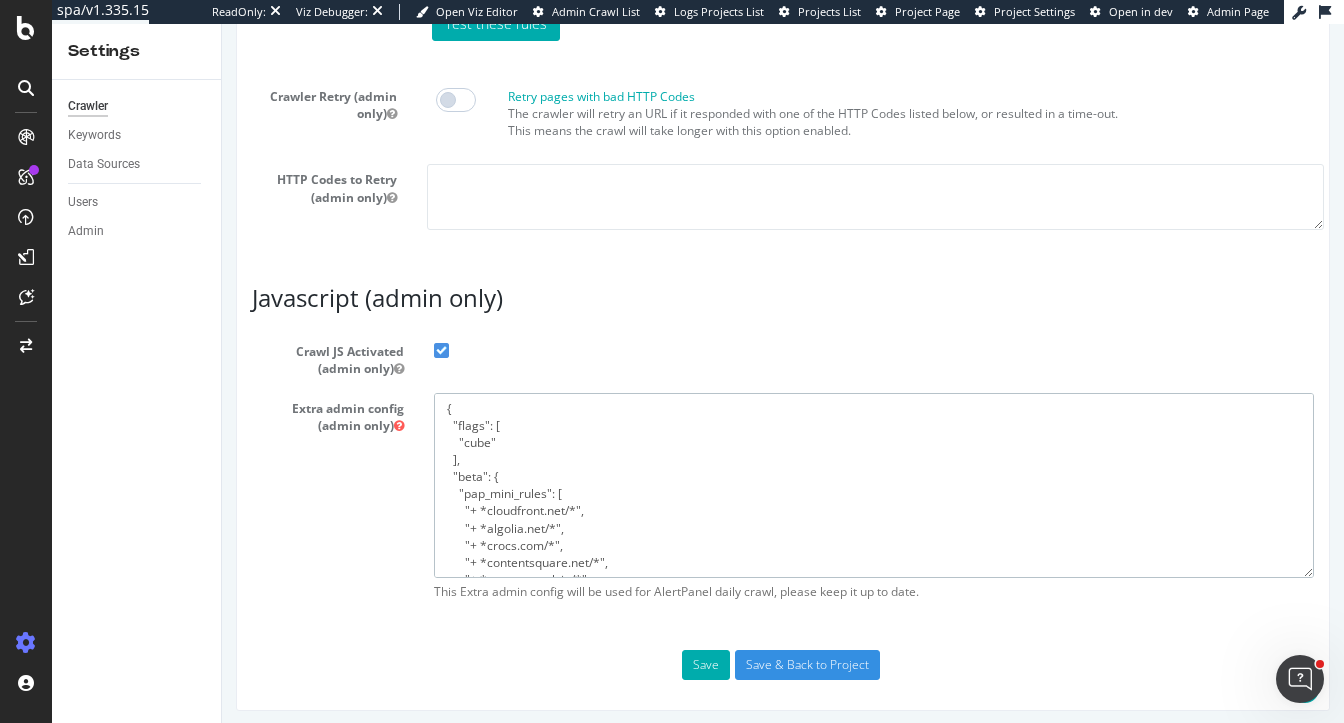 click on "{
"flags": [
"cube"
],
"beta": {
"pap_mini_rules": [
"+ *cloudfront.net/*",
"+ *algolia.net/*",
"+ *crocs.com/*",
"+ *contentsquare.net/*",
"+ *contentstack.io/*",
"+ *powerreviews.com/*",
"# + *something*      # allow",
"# - *something*      # disallow",
"# ++ *something*     # allow and force to ignore robots.txt/filters",
"# !eor-max:NNN       # timeout rendering after (ms) default is 20000",
"!css",
"!mobile",
"!dom                 #see 'help'",
"!2tld                #see 'help'",
"-*                   # and nothing else"
],
"injectJsBefore": "",
"injectJsAfter": "",
"injectJsLoad": "",
"injectJsWaitfor": "",
"injectJsInit": "",
"injectJsDcl": "",
"injectJsFrameStoppedLoading": "",
"injectJsAction": ""
}
}" at bounding box center [874, 485] 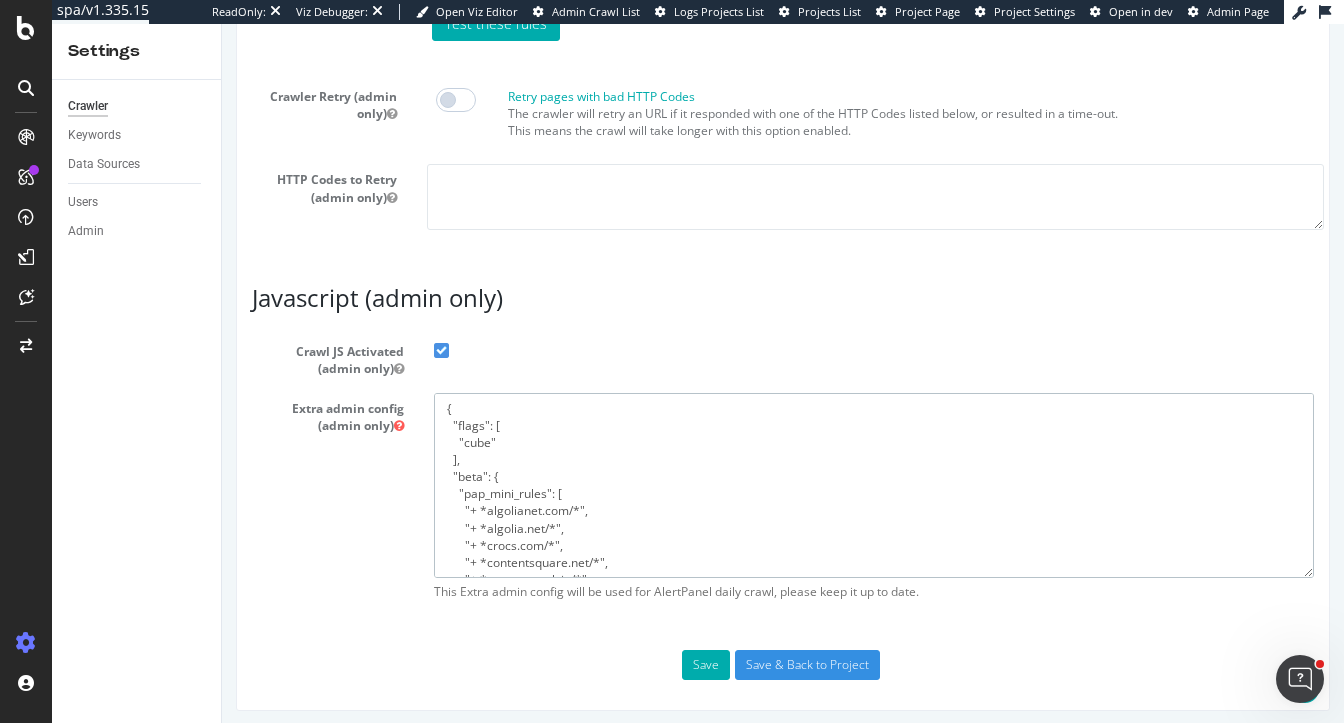 scroll, scrollTop: 336, scrollLeft: 0, axis: vertical 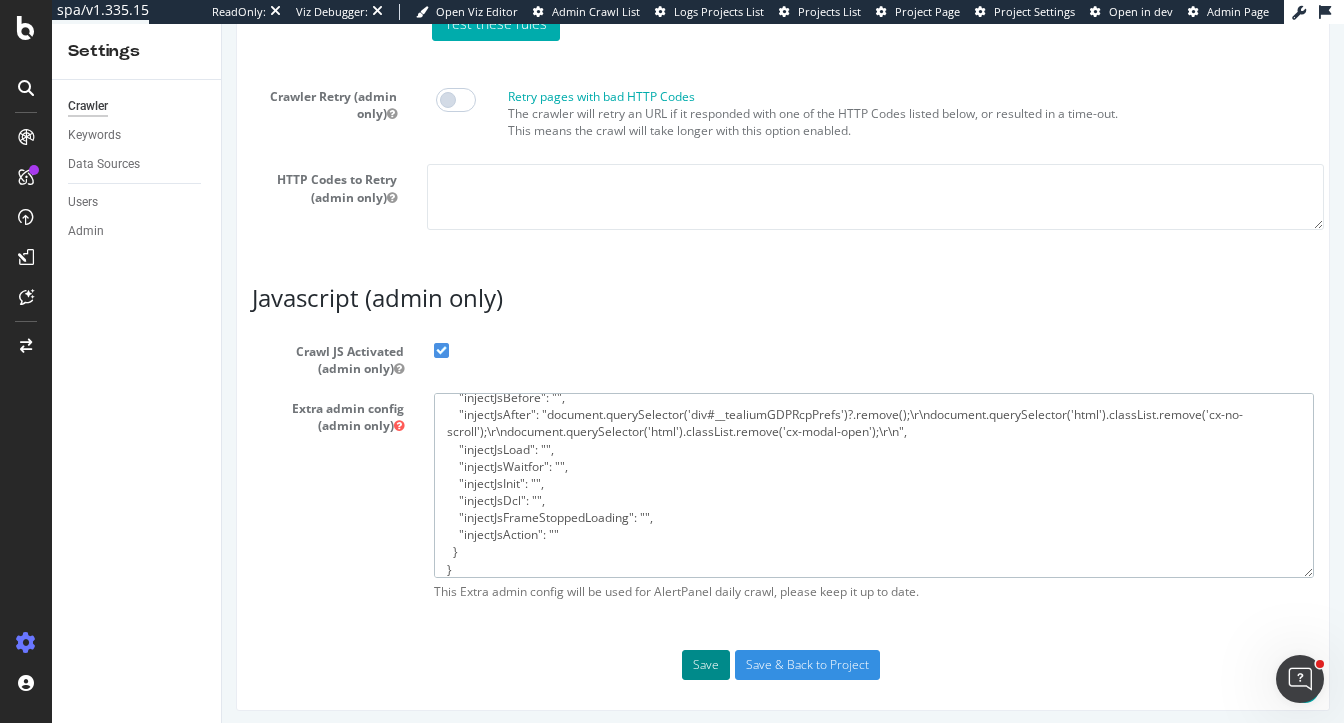 type on "{
"flags": [
"cube"
],
"beta": {
"pap_mini_rules": [
"+ *algolianet.com/*",
"+ *algolia.net/*",
"+ *crocs.com/*",
"+ *contentsquare.net/*",
"+ *contentstack.io/*",
"+ *powerreviews.com/*",
"!css",
"!safer:media",
"!mobile",
"!dom                 #see 'help'",
"!2tld                #see 'help'",
"-*                   # and nothing else"
],
"injectJsBefore": "",
"injectJsAfter": "document.querySelector('div#__tealiumGDPRcpPrefs')?.remove();\r\ndocument.querySelector('html').classList.remove('cx-no-scroll');\r\ndocument.querySelector('html').classList.remove('cx-modal-open');\r\n",
"injectJsLoad": "",
"injectJsWaitfor": "",
"injectJsInit": "",
"injectJsDcl": "",
"injectJsFrameStoppedLoading": "",
"injectJsAction": ""
}
}" 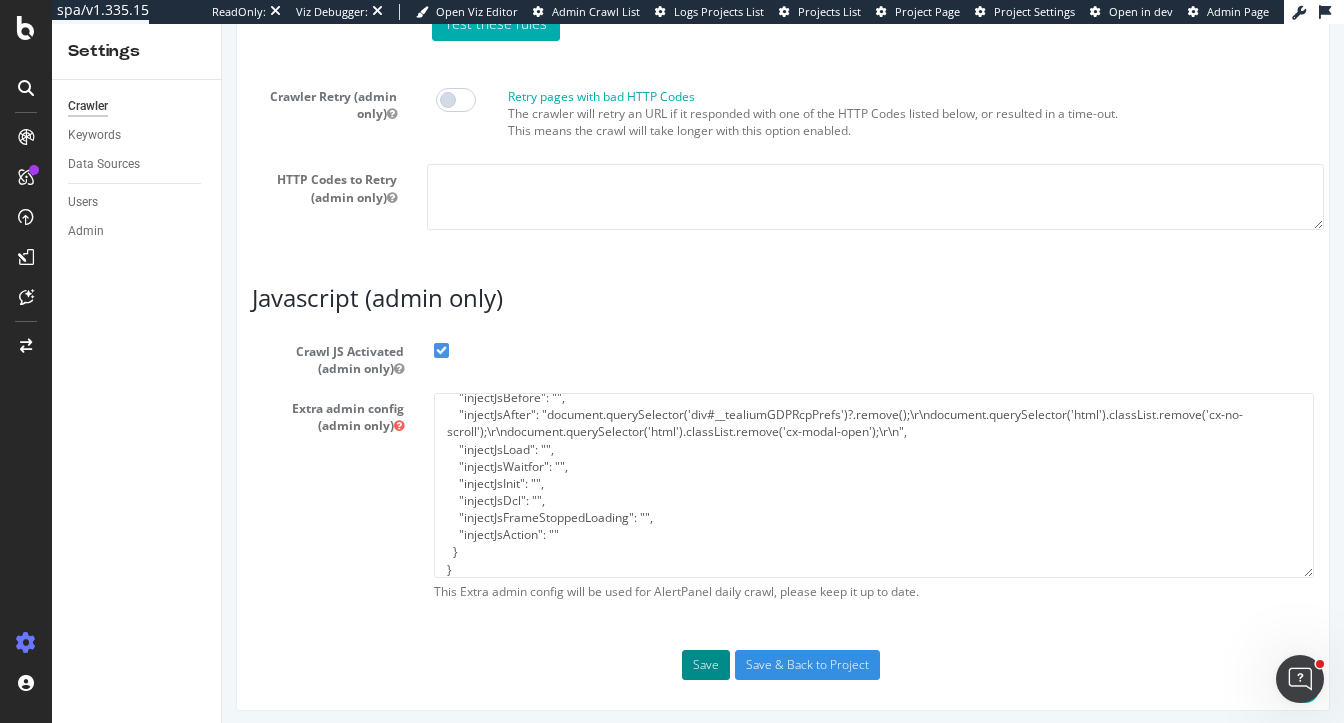 click on "Save" at bounding box center (706, 665) 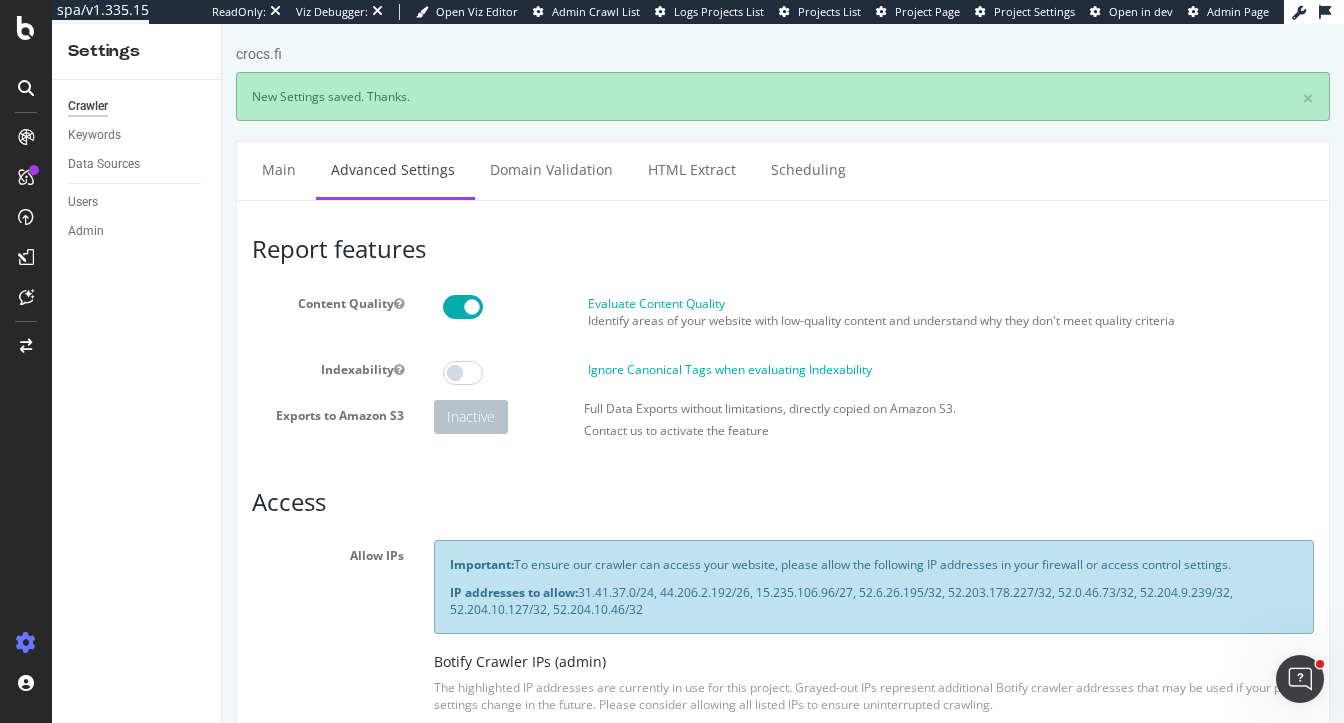 scroll, scrollTop: 0, scrollLeft: 0, axis: both 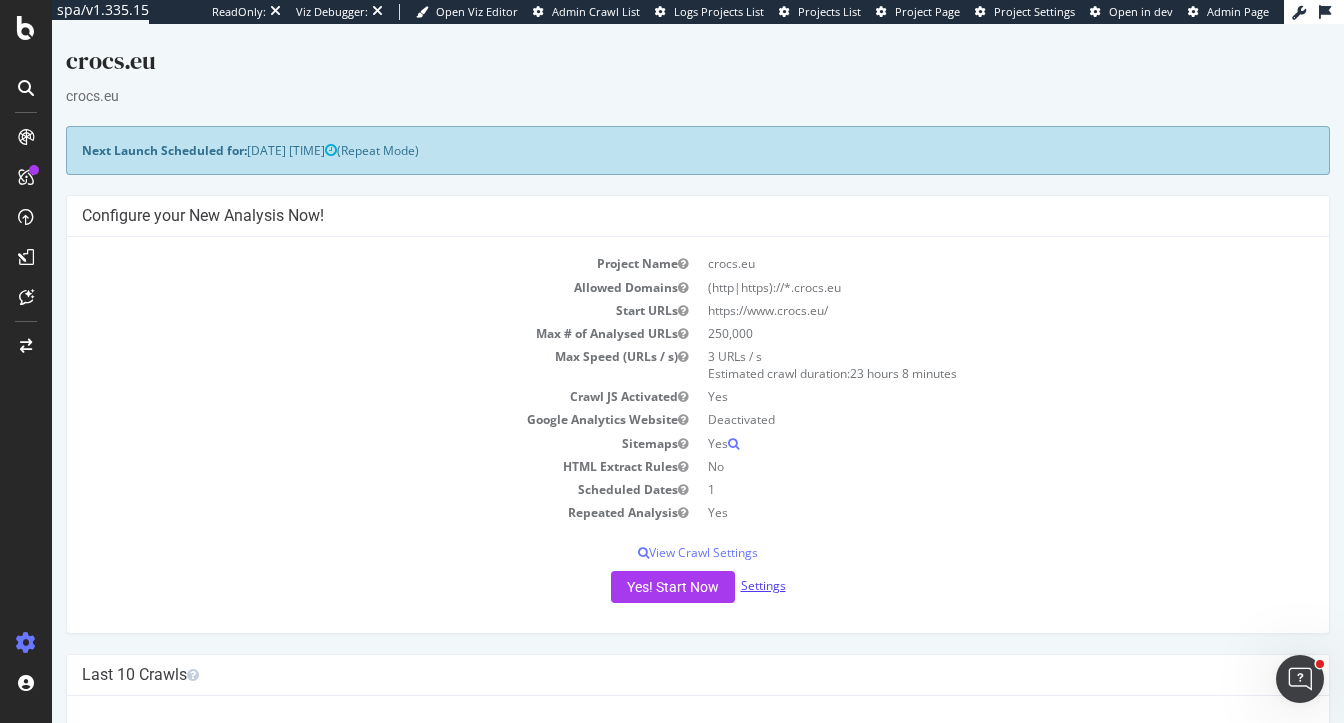 click on "Settings" at bounding box center (763, 585) 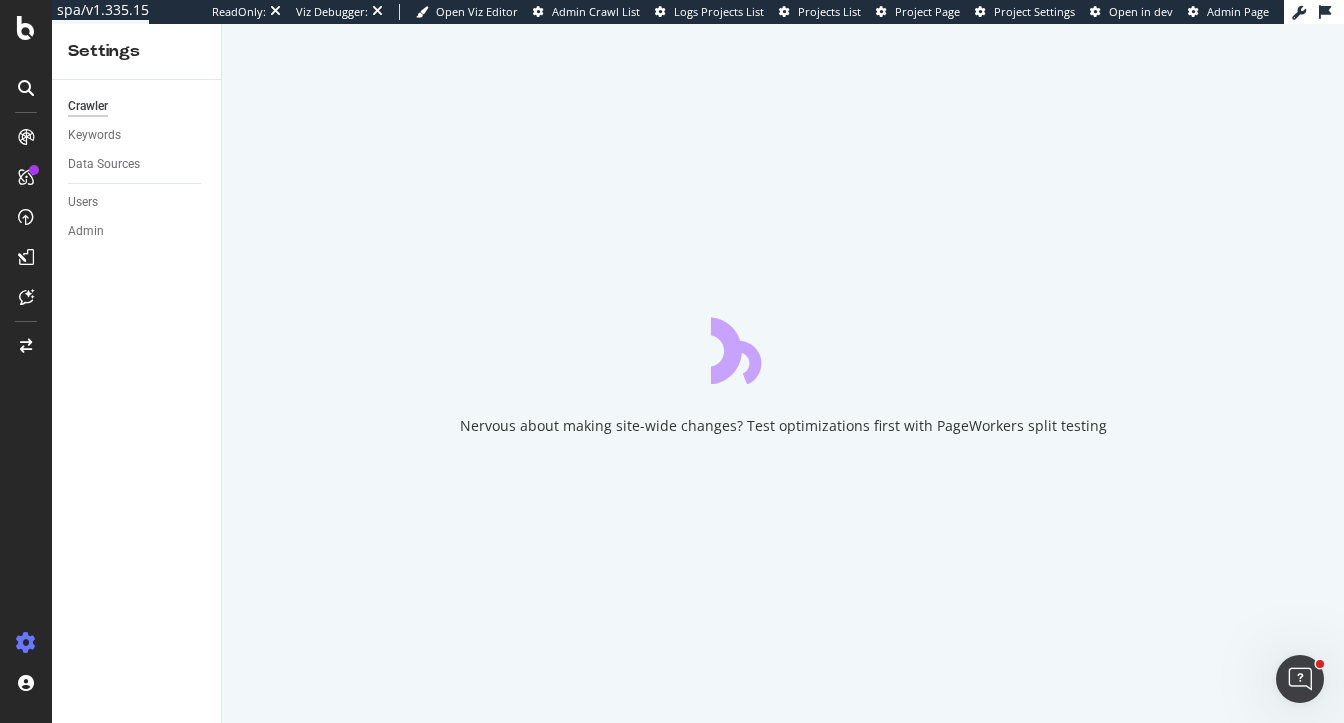 scroll, scrollTop: 0, scrollLeft: 0, axis: both 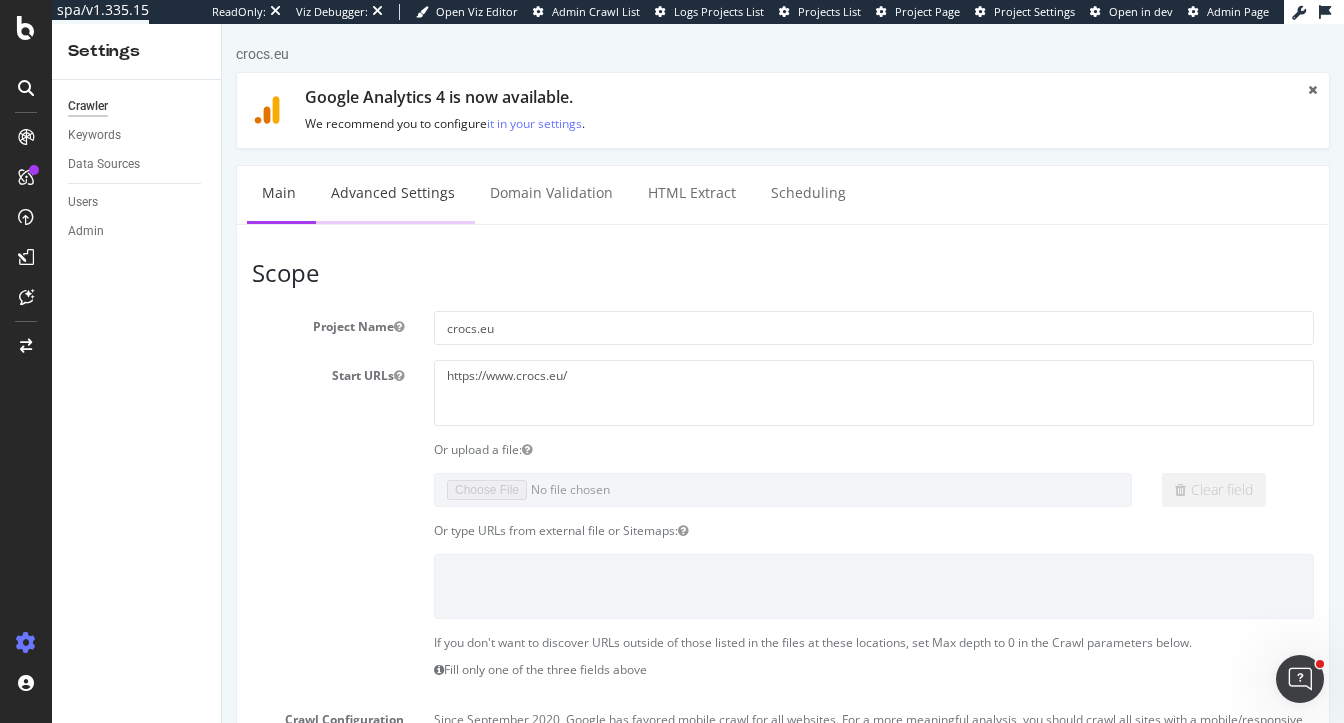 click on "Advanced Settings" at bounding box center (393, 193) 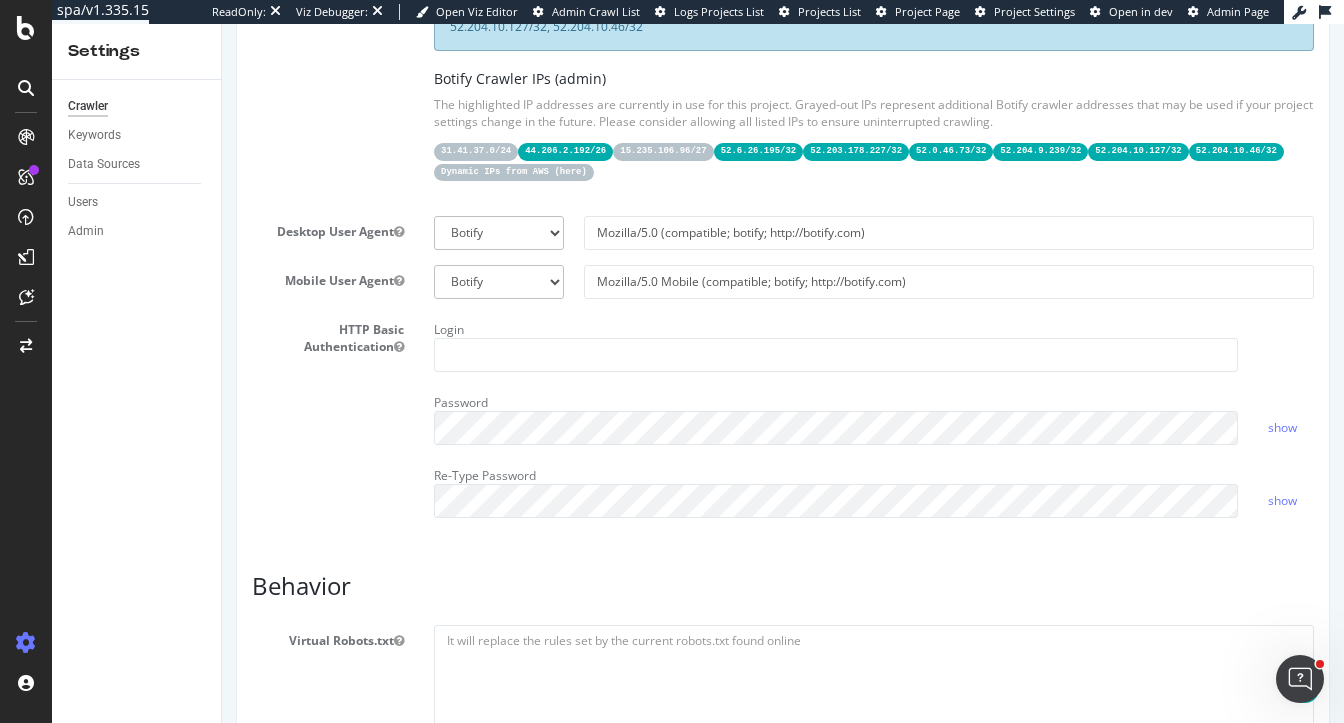 scroll, scrollTop: 486, scrollLeft: 0, axis: vertical 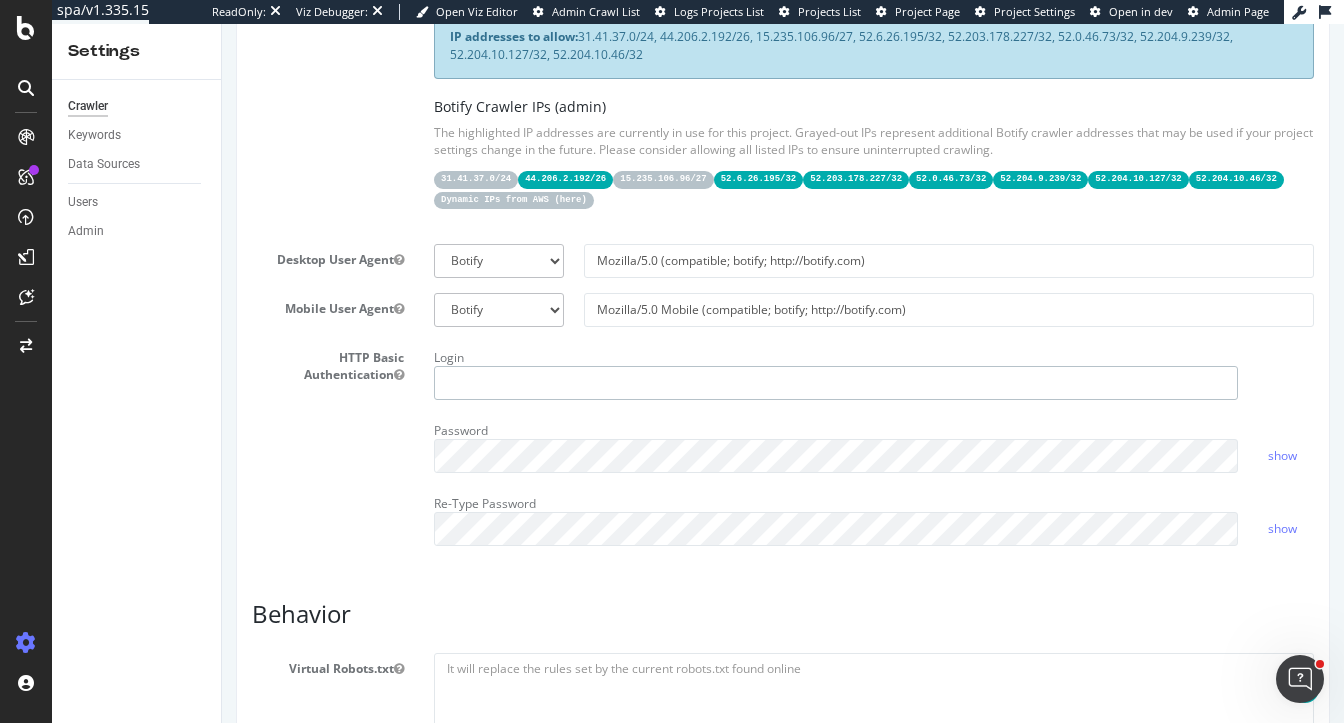 type on "[EMAIL]" 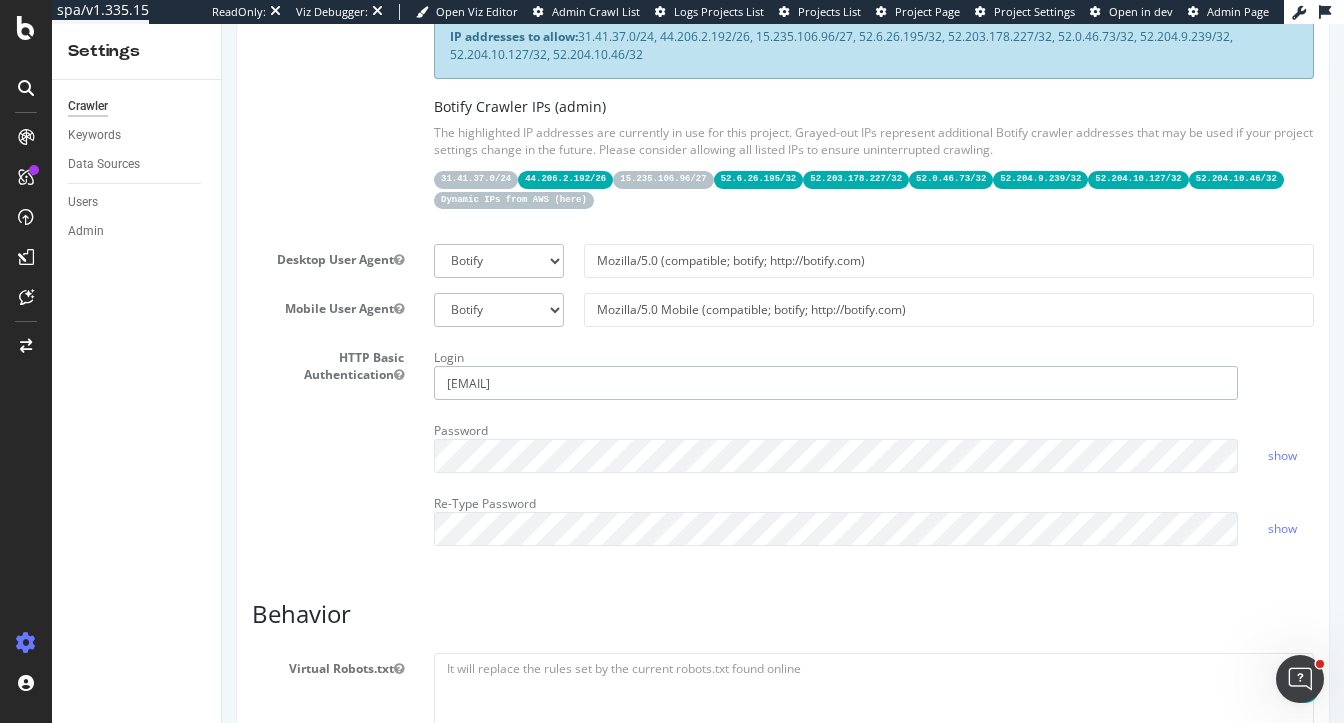 drag, startPoint x: 585, startPoint y: 377, endPoint x: 338, endPoint y: 362, distance: 247.45505 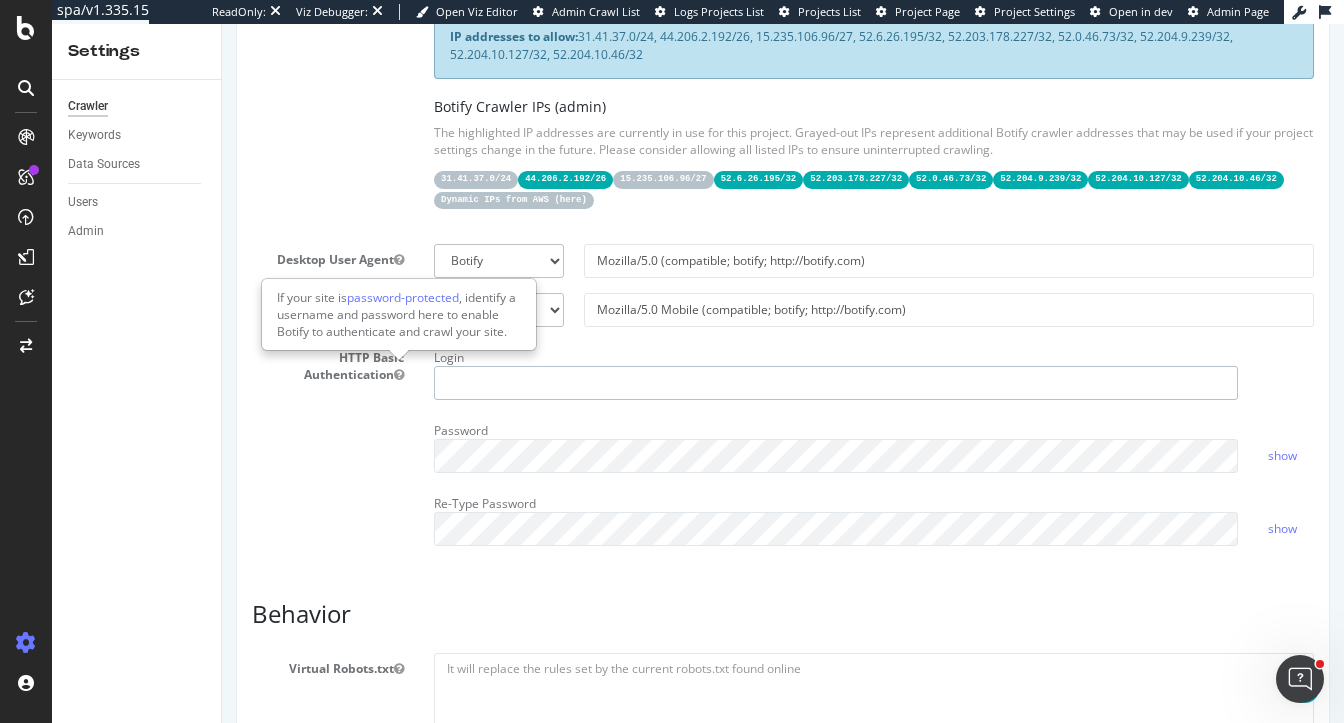 type 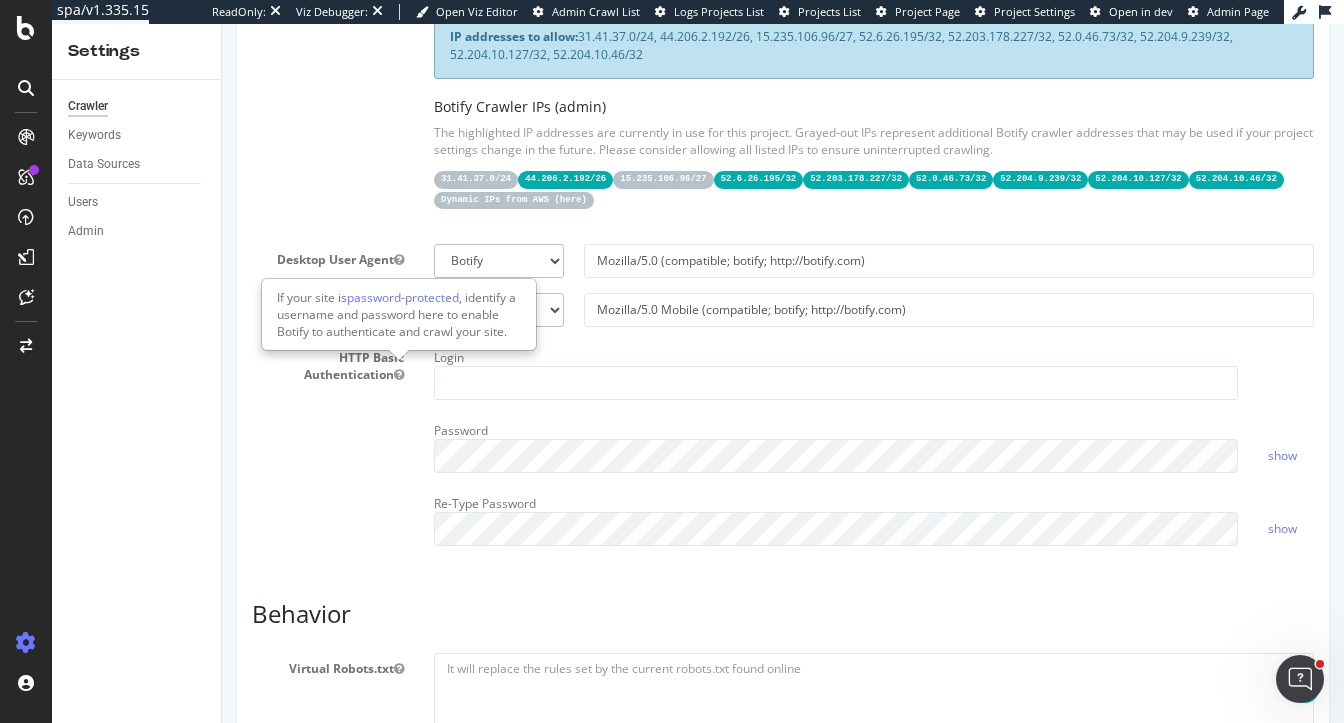 click on "HTTP Basic Authentication
Login Password show Re-Type Password show" at bounding box center [783, 451] 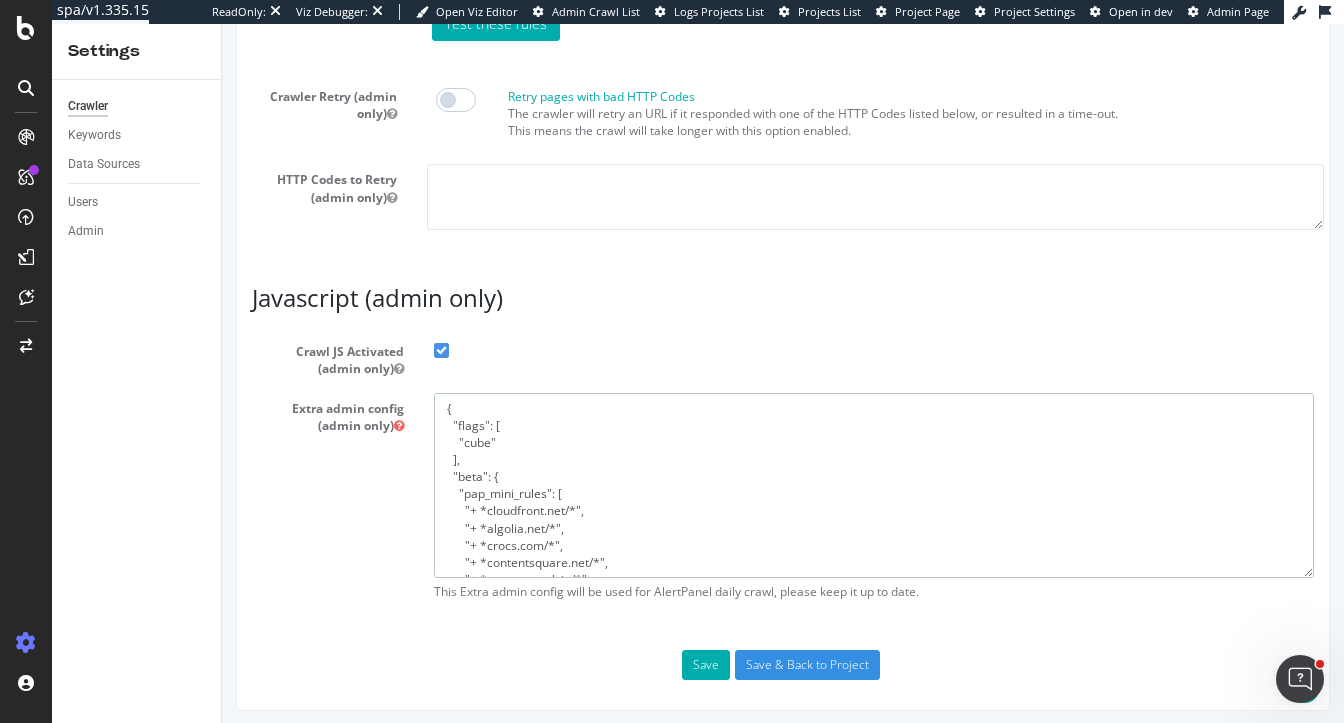 click on "{
"flags": [
"cube"
],
"beta": {
"pap_mini_rules": [
"+ *cloudfront.net/*",
"+ *algolia.net/*",
"+ *crocs.com/*",
"+ *contentsquare.net/*",
"+ *contentstack.io/*",
"+ *powerreviews.com/*",
"# + *something*      # allow",
"# - *something*      # disallow",
"# ++ *something*     # allow and force to ignore robots.txt/filters",
"# !eor-max:NNN       # timeout rendering after (ms) default is 20000",
"!css",
"!mobile",
"!dom                 #see 'help'",
"!2tld                #see 'help'",
"-*                   # and nothing else"
],
"injectJsBefore": "",
"injectJsAfter": "",
"injectJsLoad": "",
"injectJsWaitfor": "",
"injectJsInit": "",
"injectJsDcl": "",
"injectJsFrameStoppedLoading": "",
"injectJsAction": ""
}
}" at bounding box center (874, 485) 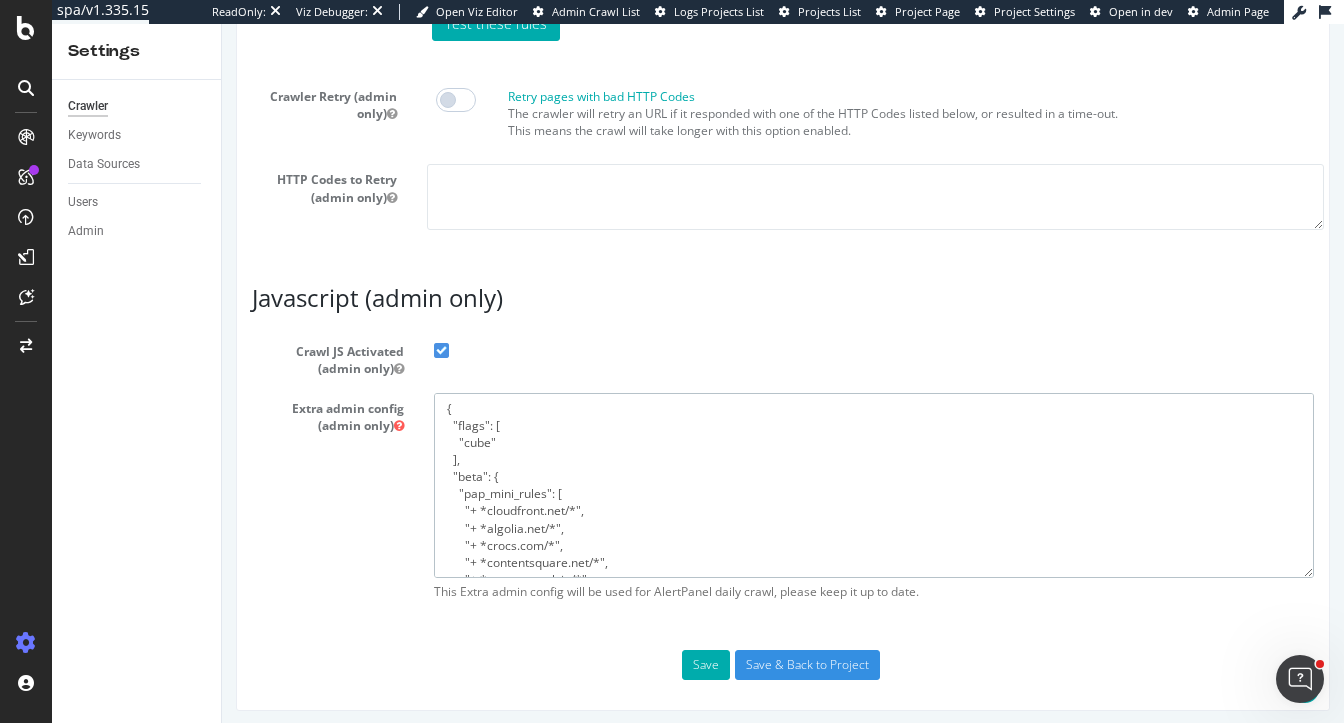 paste on "algolianet.com/*",
"+ *algolia.net/*",
"+ *crocs.com/*",
"+ *contentsquare.net/*",
"+ *contentstack.io/*",
"+ *powerreviews.com/*",
"!css",
"!safer:media",
"!mobile",
"!dom                 #see 'help'",
"!2tld                #see 'help'",
"-*                   # and nothing else"
],
"injectJsBefore": "",
"injectJsAfter": "document.querySelector('div#__tealiumGDPRcpPrefs')?.remove();\r\ndocument.querySelector('html').classList.remove('cx-no-scroll');\r\ndocument.querySelector('html').classList.remove('cx-modal-open');\r\n" 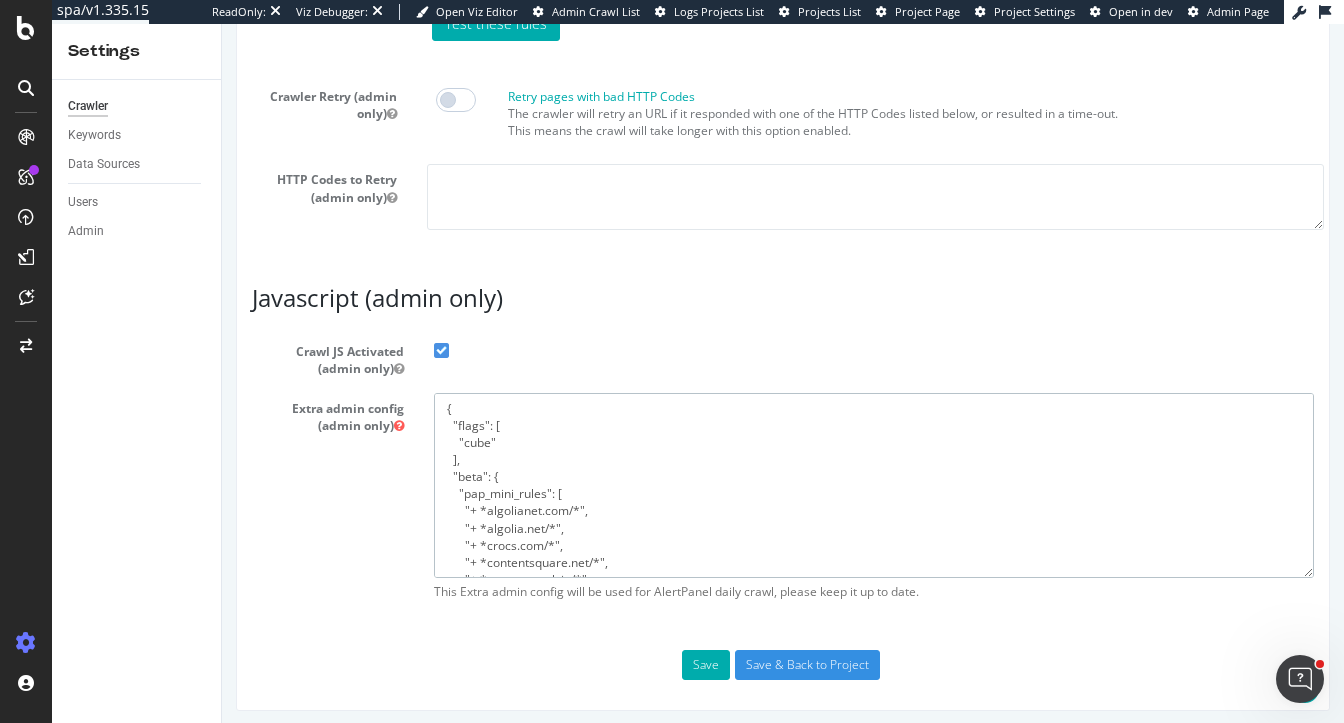 scroll, scrollTop: 336, scrollLeft: 0, axis: vertical 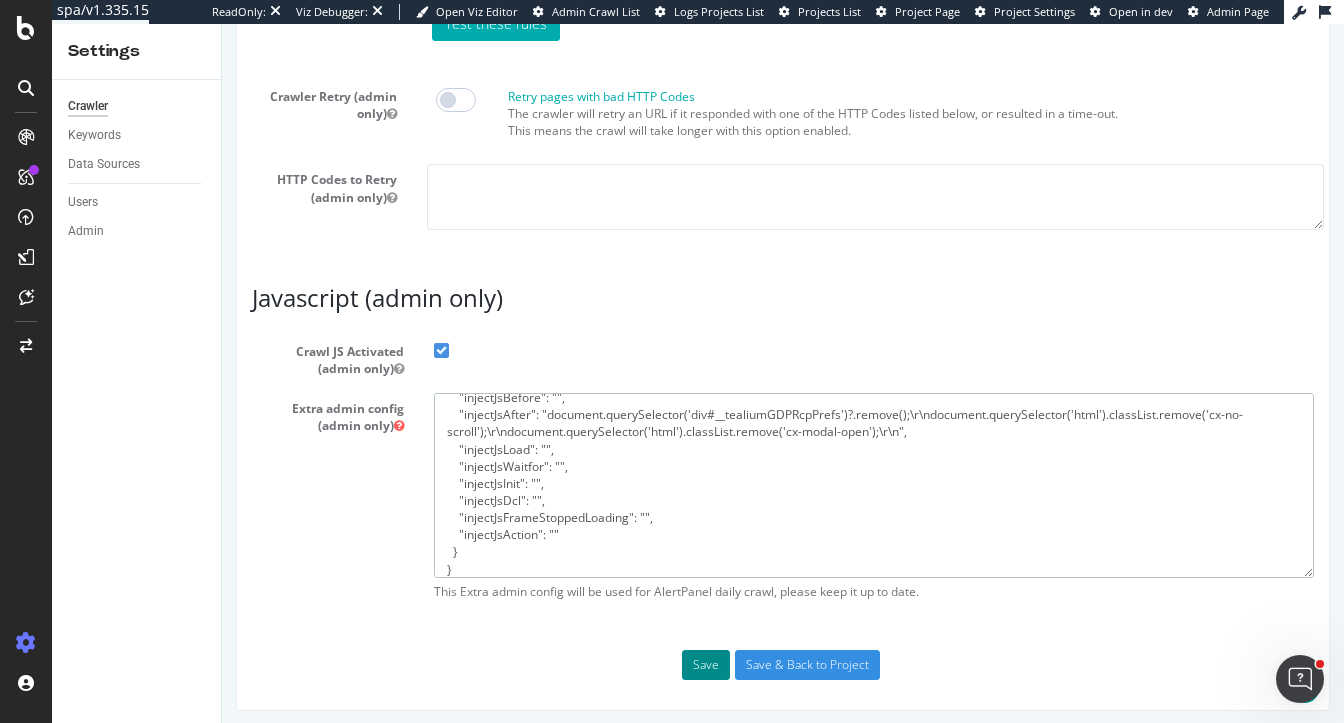 type on "{
"flags": [
"cube"
],
"beta": {
"pap_mini_rules": [
"+ *algolianet.com/*",
"+ *algolia.net/*",
"+ *crocs.com/*",
"+ *contentsquare.net/*",
"+ *contentstack.io/*",
"+ *powerreviews.com/*",
"!css",
"!safer:media",
"!mobile",
"!dom                 #see 'help'",
"!2tld                #see 'help'",
"-*                   # and nothing else"
],
"injectJsBefore": "",
"injectJsAfter": "document.querySelector('div#__tealiumGDPRcpPrefs')?.remove();\r\ndocument.querySelector('html').classList.remove('cx-no-scroll');\r\ndocument.querySelector('html').classList.remove('cx-modal-open');\r\n",
"injectJsLoad": "",
"injectJsWaitfor": "",
"injectJsInit": "",
"injectJsDcl": "",
"injectJsFrameStoppedLoading": "",
"injectJsAction": ""
}
}" 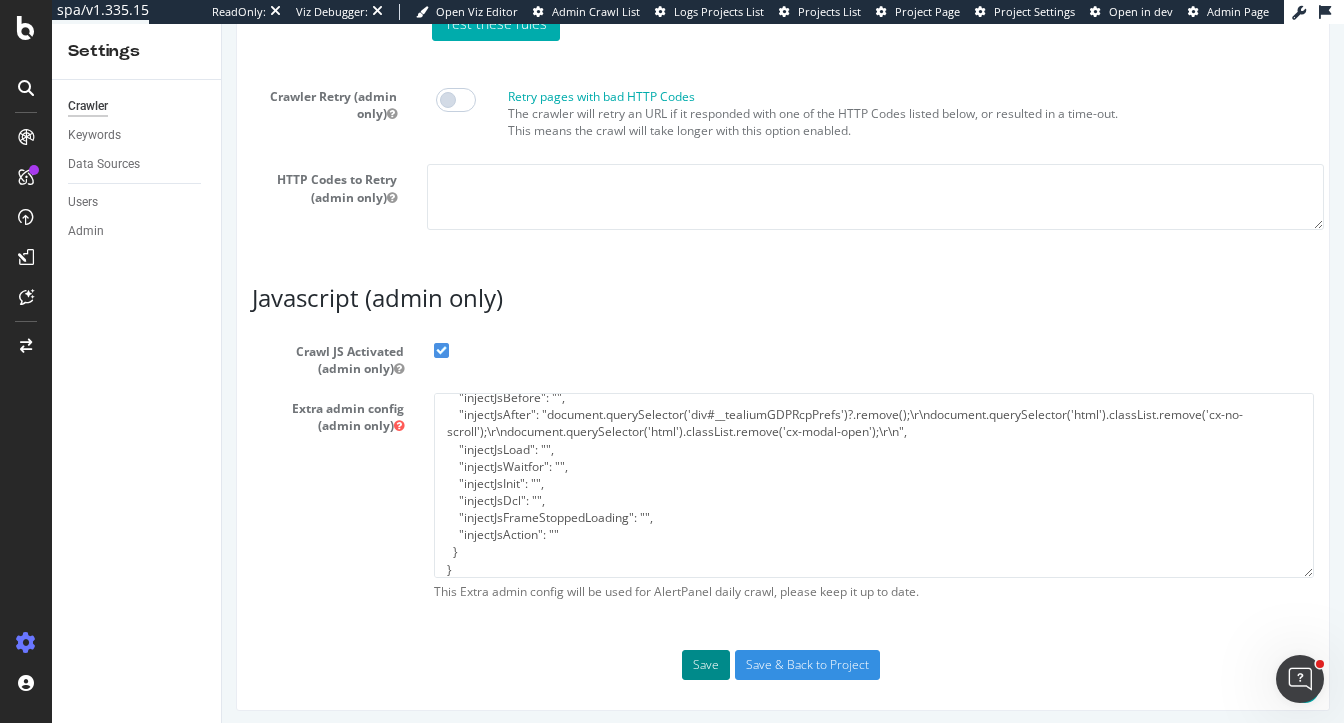 click on "Save" at bounding box center [706, 665] 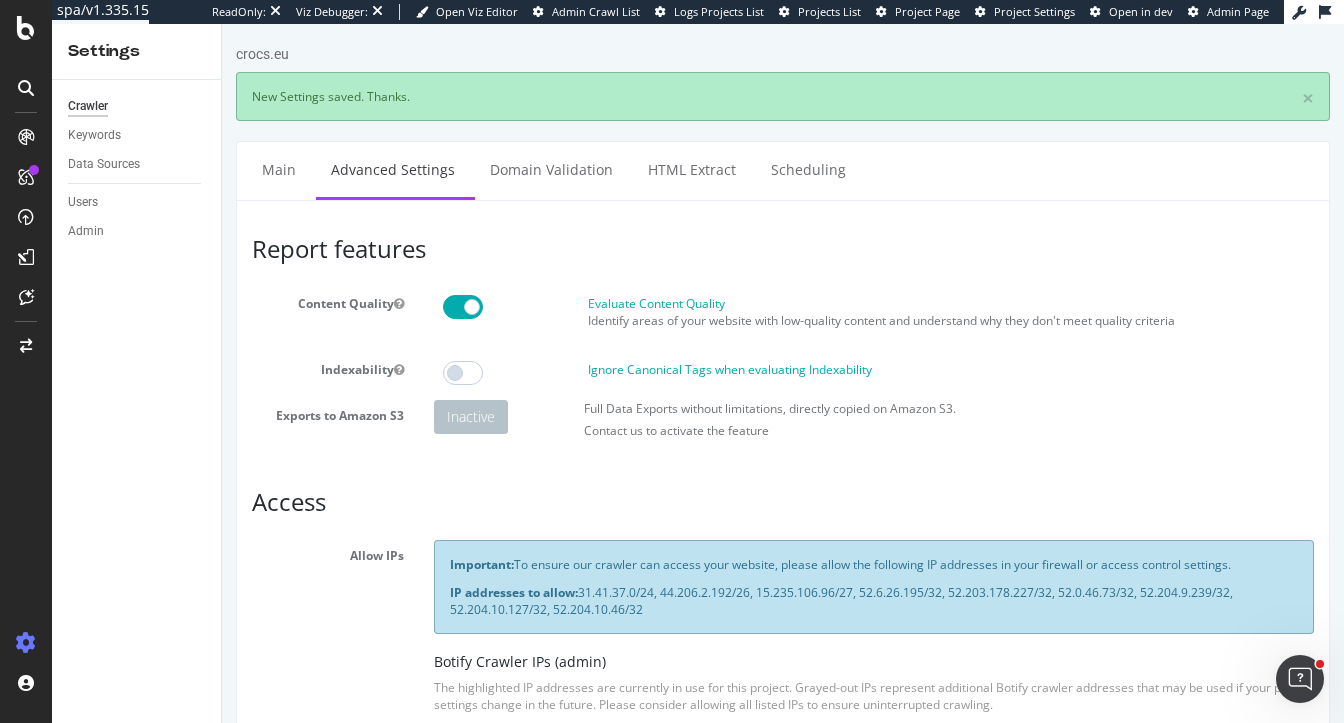 scroll, scrollTop: 0, scrollLeft: 0, axis: both 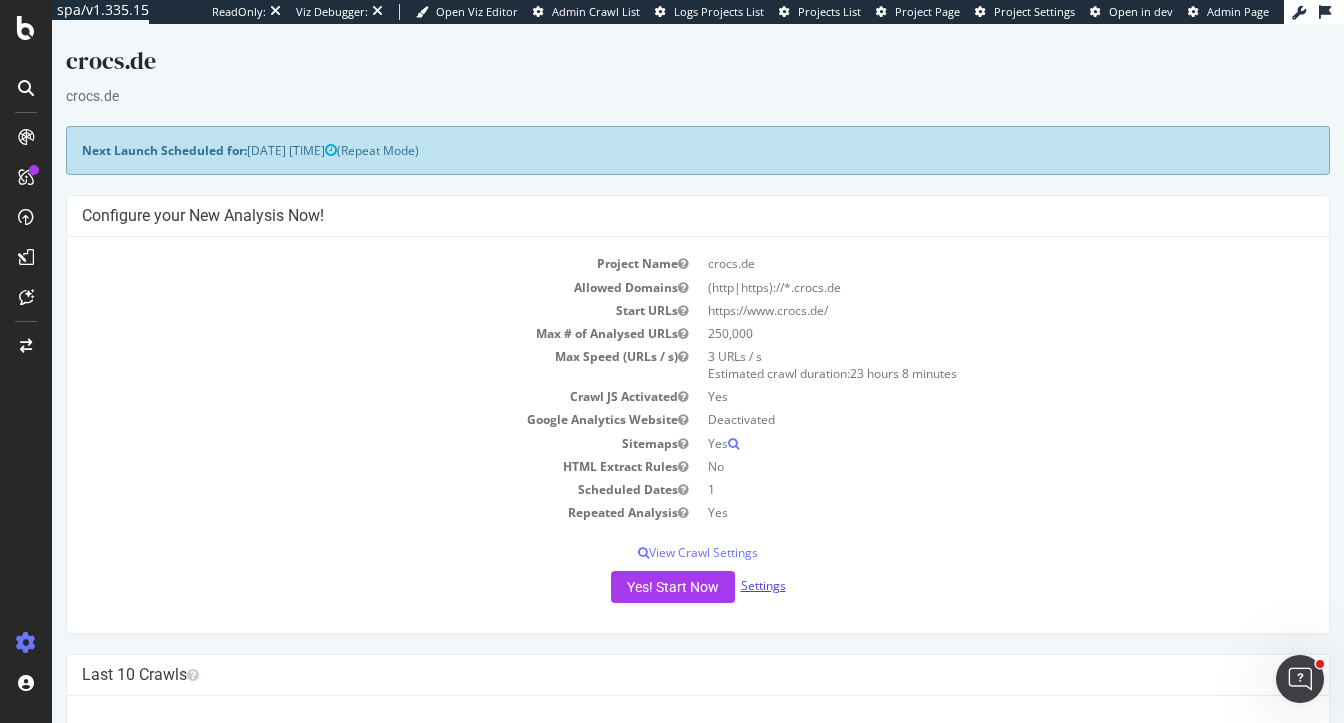 click on "Settings" at bounding box center [763, 585] 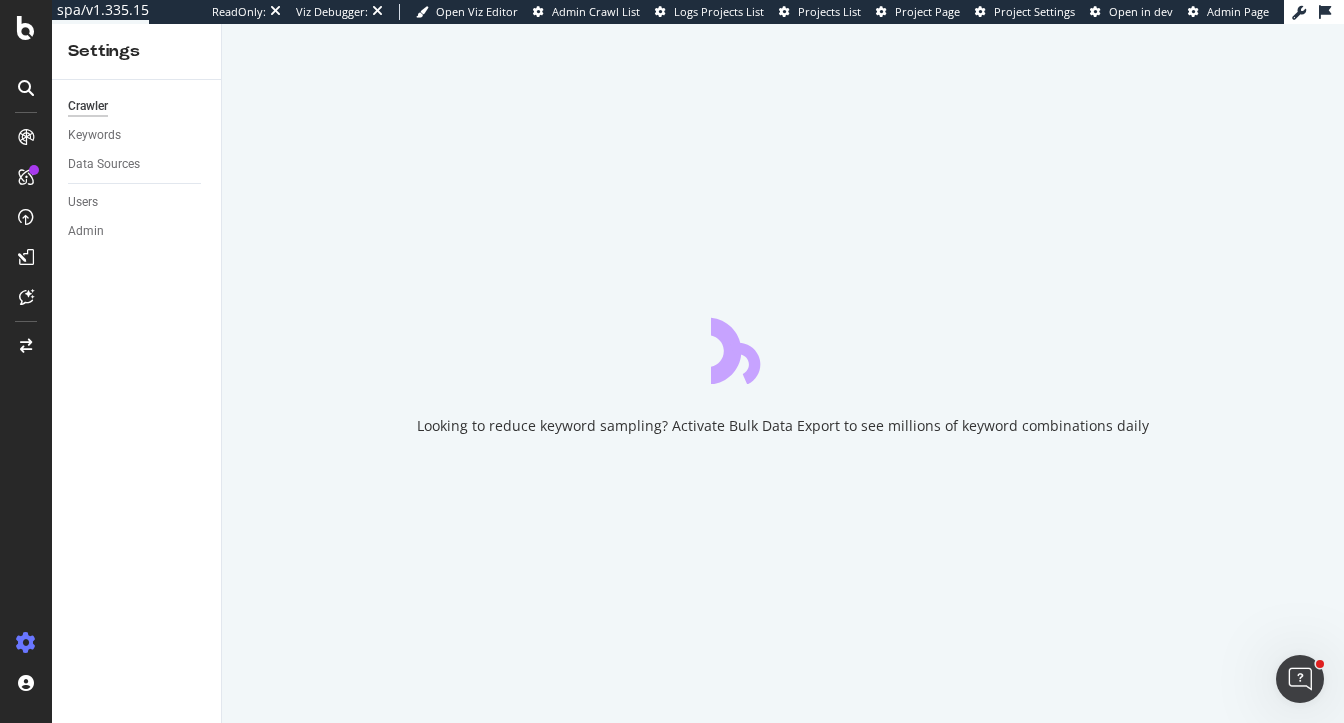 scroll, scrollTop: 0, scrollLeft: 0, axis: both 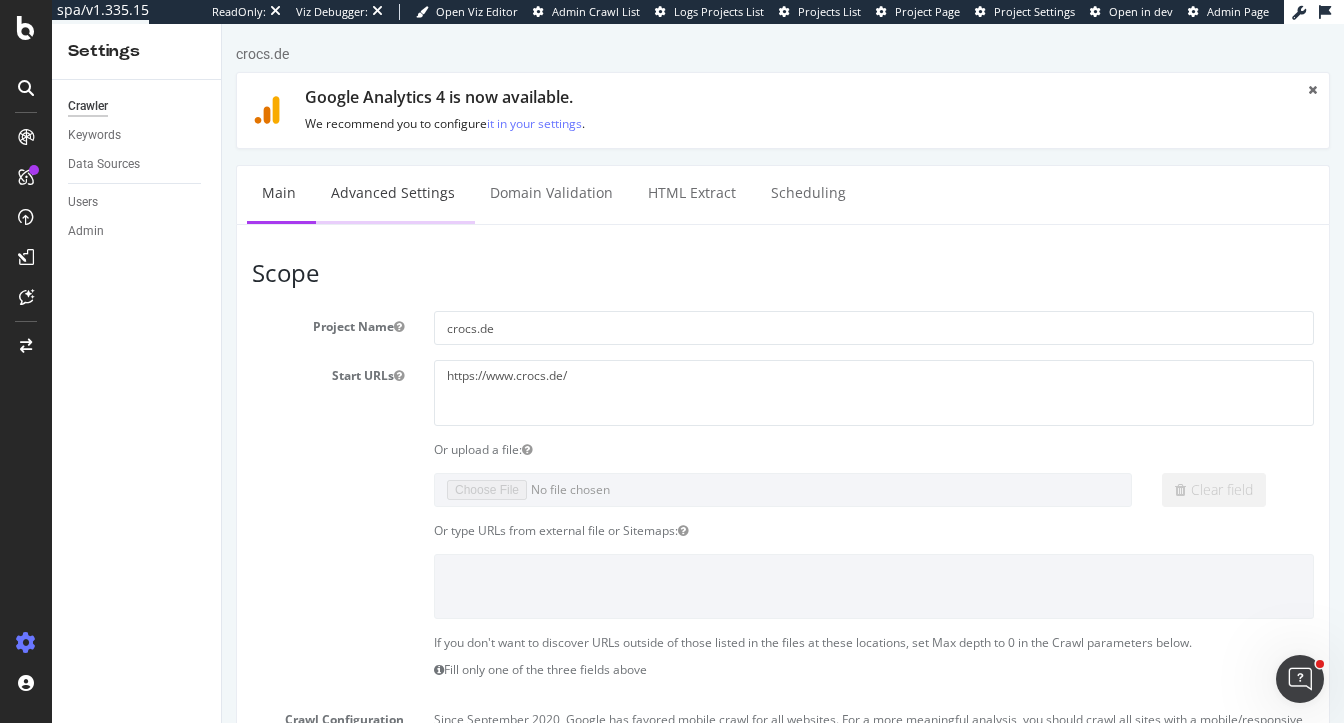 click on "Advanced Settings" at bounding box center (393, 193) 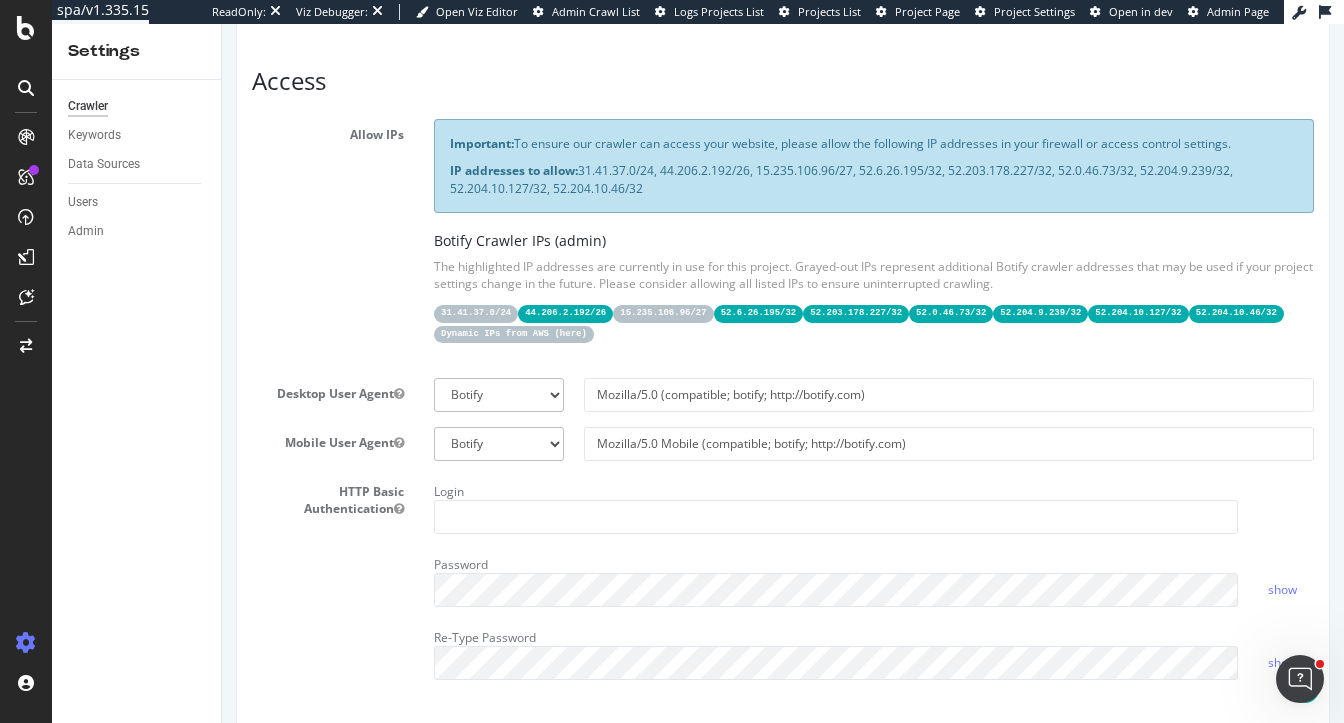 scroll, scrollTop: 384, scrollLeft: 0, axis: vertical 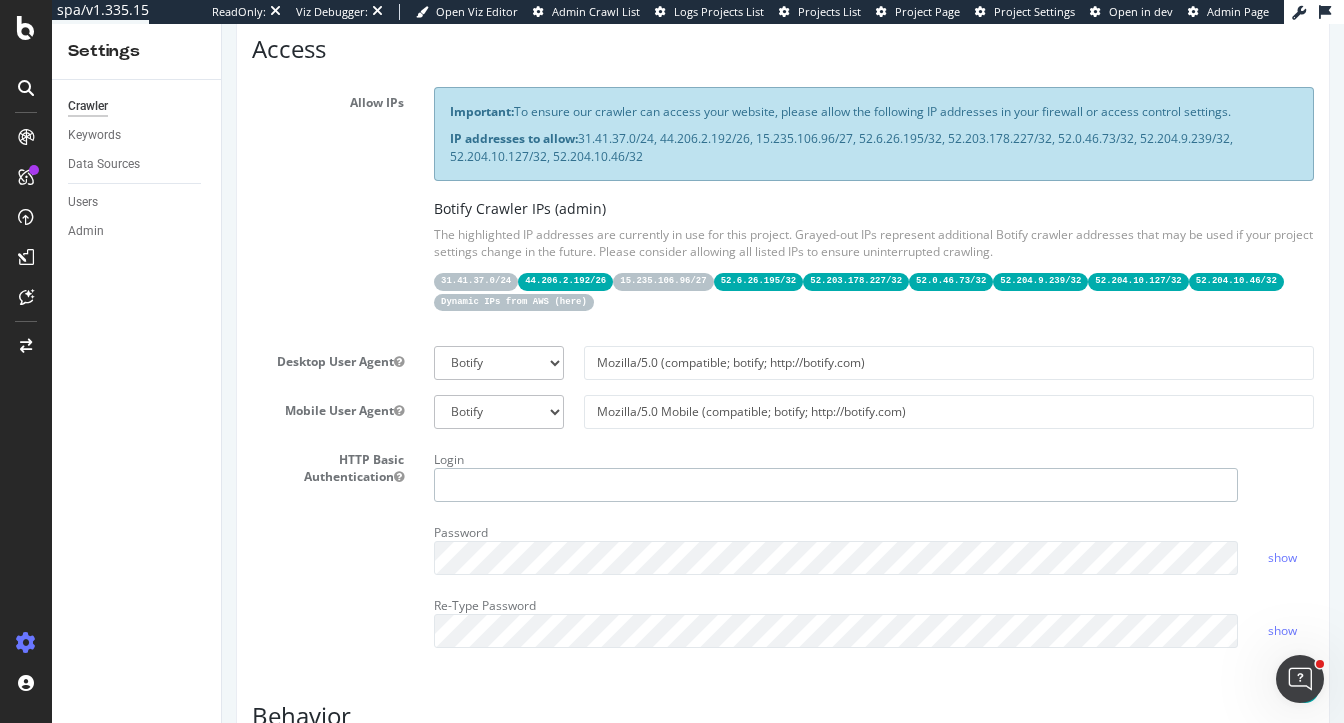 type on "[EMAIL]" 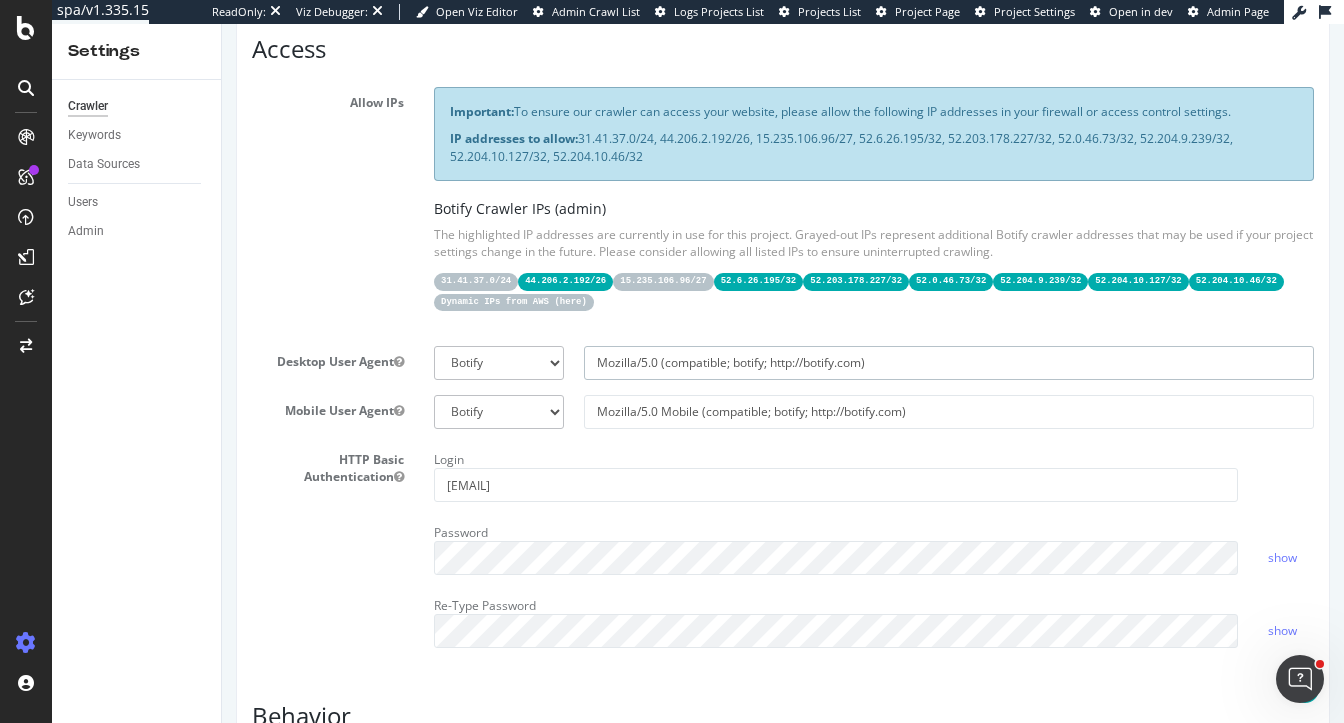 click on "Mozilla/5.0 (compatible; botify; http://botify.com)" at bounding box center [949, 363] 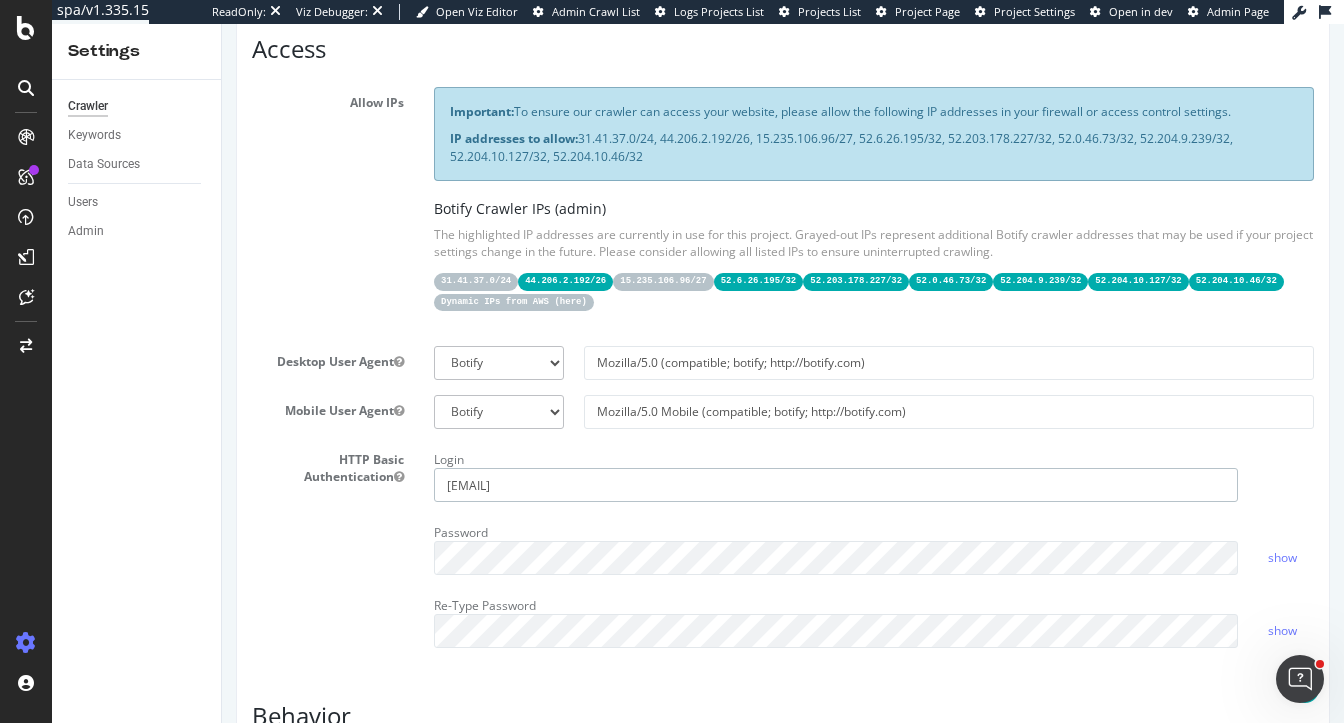 click on "[EMAIL]" at bounding box center (836, 485) 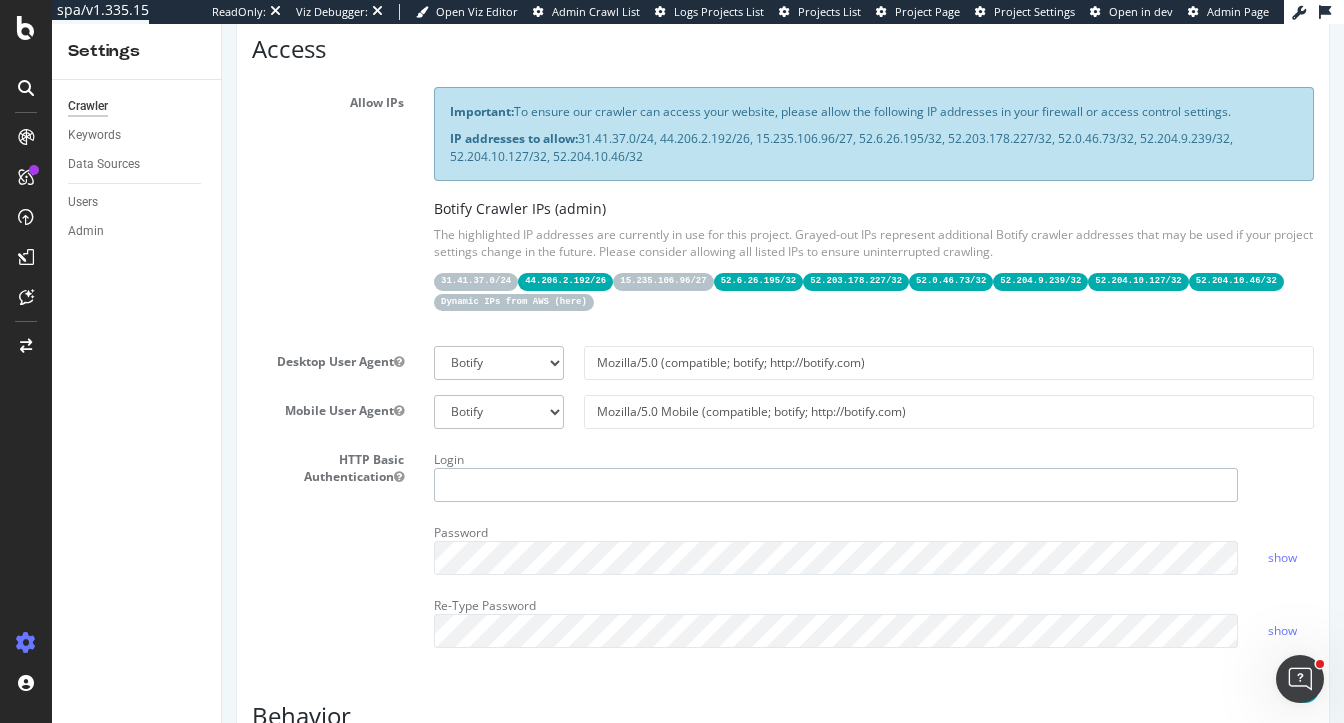 type 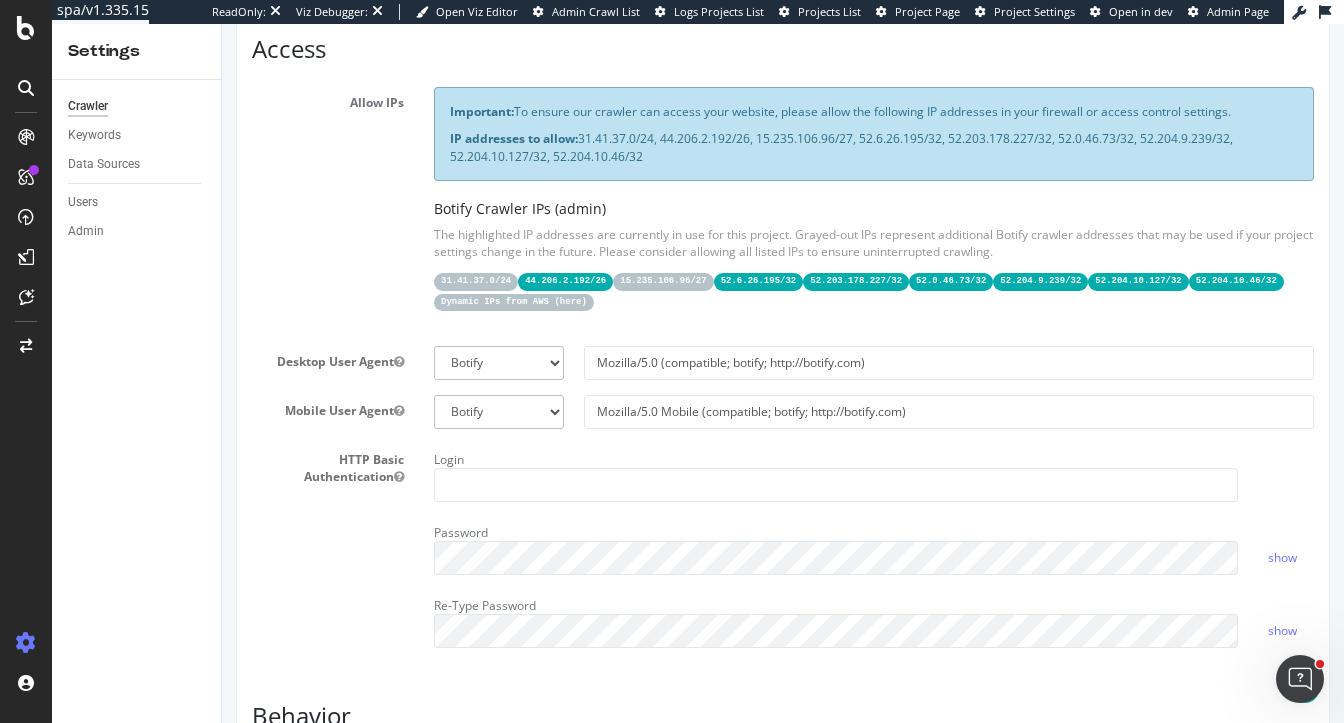 click on "HTTP Basic Authentication
Login Password show Re-Type Password show" at bounding box center (783, 553) 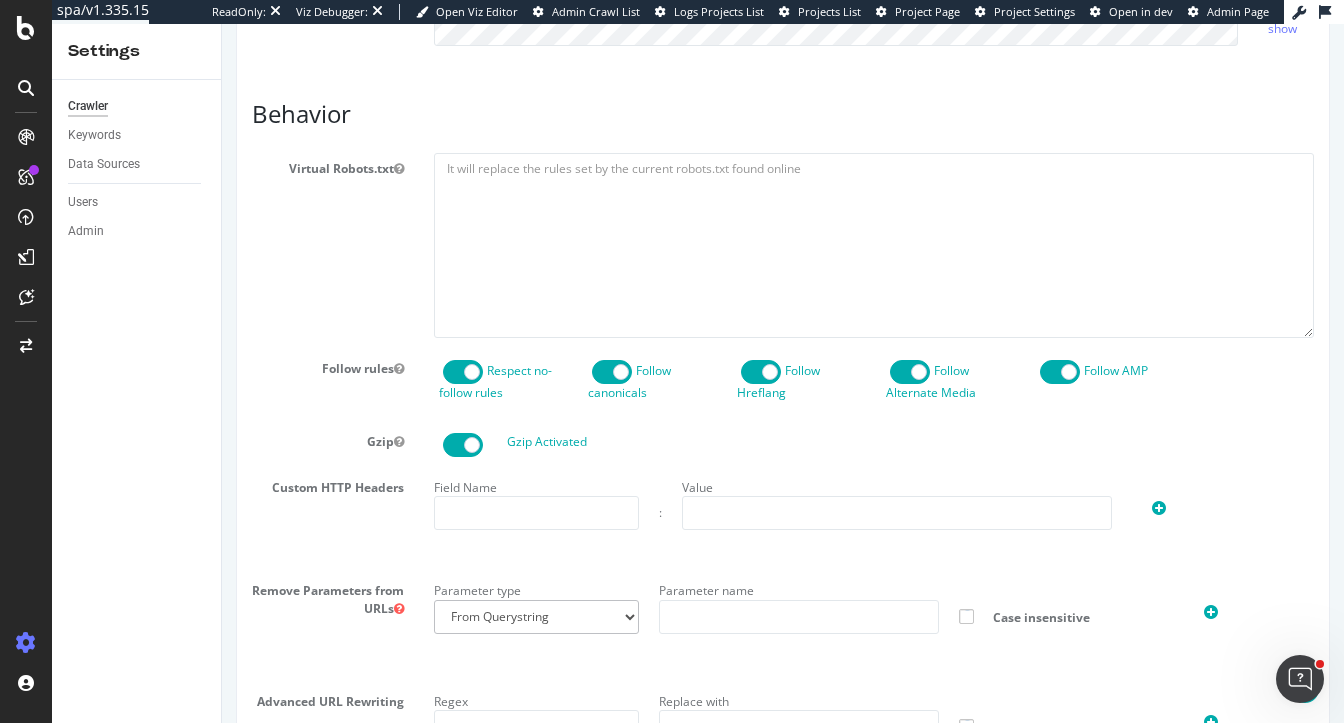 scroll, scrollTop: 1775, scrollLeft: 0, axis: vertical 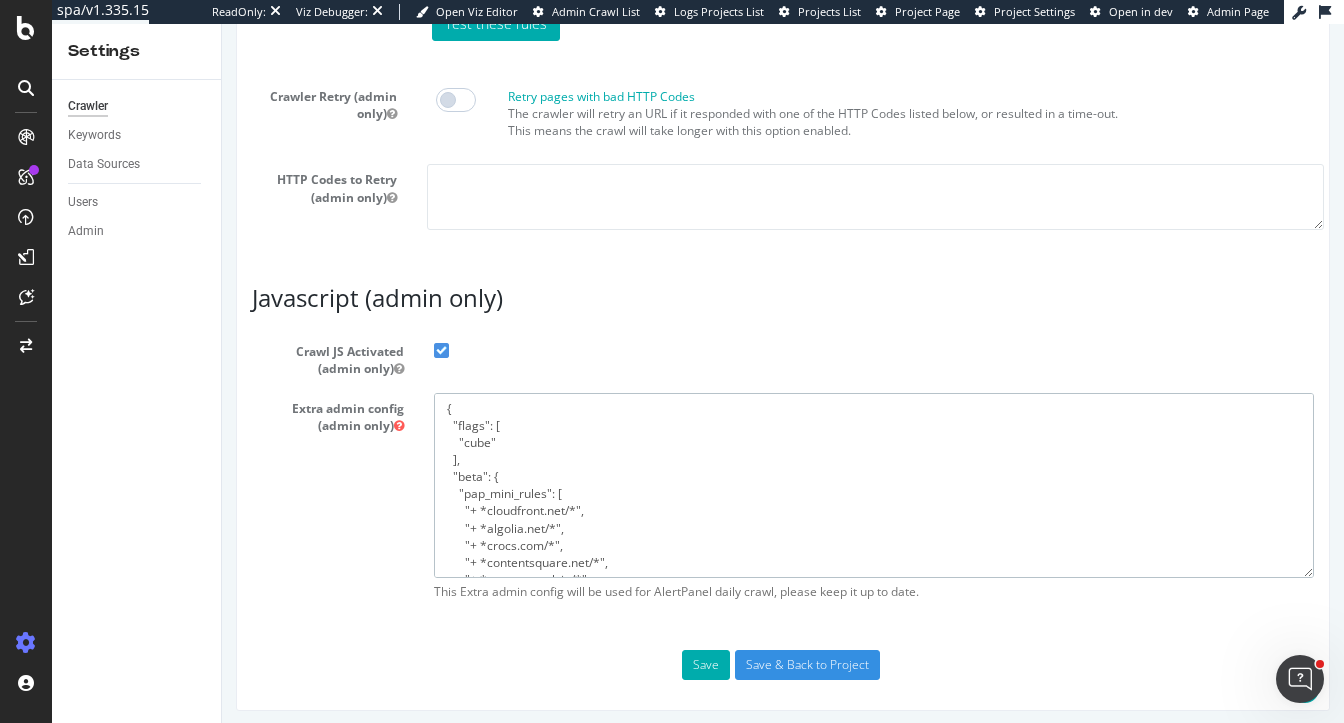 click on "{
"flags": [
"cube"
],
"beta": {
"pap_mini_rules": [
"+ *cloudfront.net/*",
"+ *algolia.net/*",
"+ *crocs.com/*",
"+ *contentsquare.net/*",
"+ *contentstack.io/*",
"+ *powerreviews.com/*",
"# + *something*      # allow",
"# - *something*      # disallow",
"# ++ *something*     # allow and force to ignore robots.txt/filters",
"# !eor-max:NNN       # timeout rendering after (ms) default is 20000",
"!css",
"!mobile",
"!dom                 #see 'help'",
"!2tld                #see 'help'",
"-*                   # and nothing else"
],
"injectJsBefore": "",
"injectJsAfter": "",
"injectJsLoad": "",
"injectJsWaitfor": "",
"injectJsInit": "",
"injectJsDcl": "",
"injectJsFrameStoppedLoading": "",
"injectJsAction": ""
}
}" at bounding box center (874, 485) 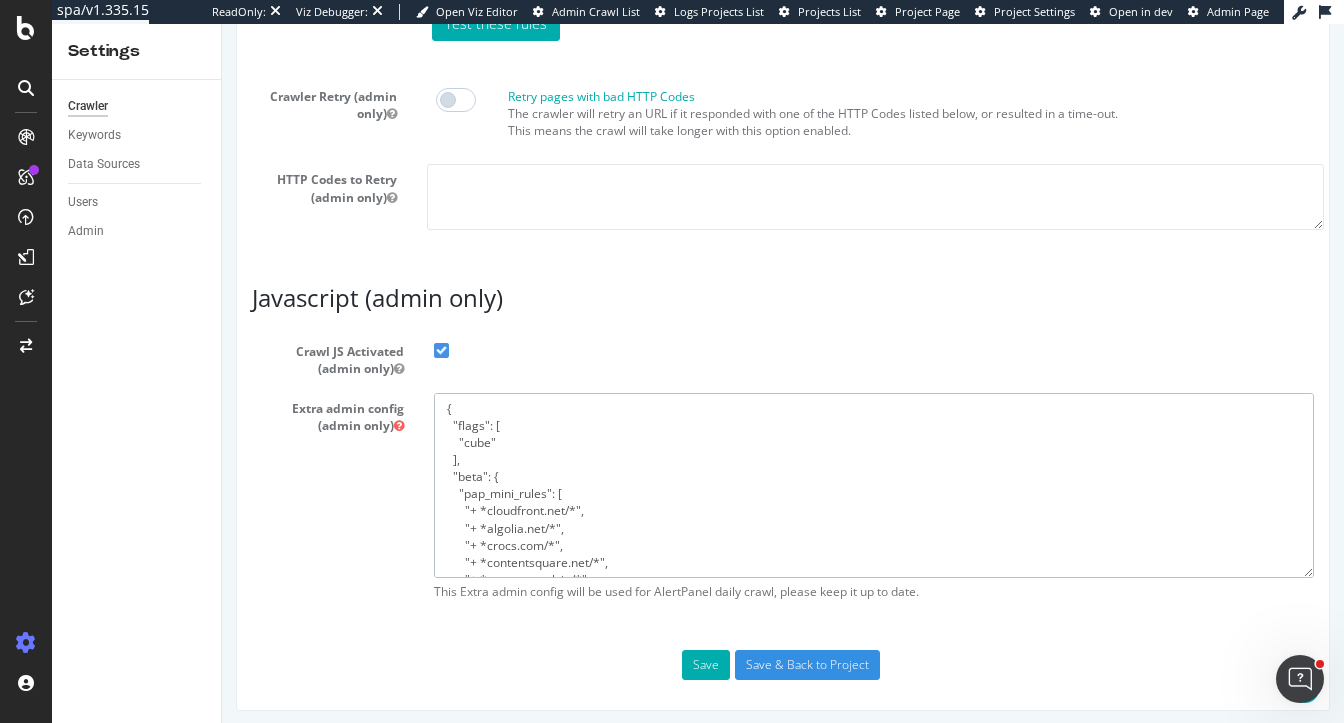 paste on "algolianet.com/*",
"+ *algolia.net/*",
"+ *crocs.com/*",
"+ *contentsquare.net/*",
"+ *contentstack.io/*",
"+ *powerreviews.com/*",
"!css",
"!safer:media",
"!mobile",
"!dom                 #see 'help'",
"!2tld                #see 'help'",
"-*                   # and nothing else"
],
"injectJsBefore": "",
"injectJsAfter": "document.querySelector('div#__tealiumGDPRcpPrefs')?.remove();\r\ndocument.querySelector('html').classList.remove('cx-no-scroll');\r\ndocument.querySelector('html').classList.remove('cx-modal-open');\r\n" 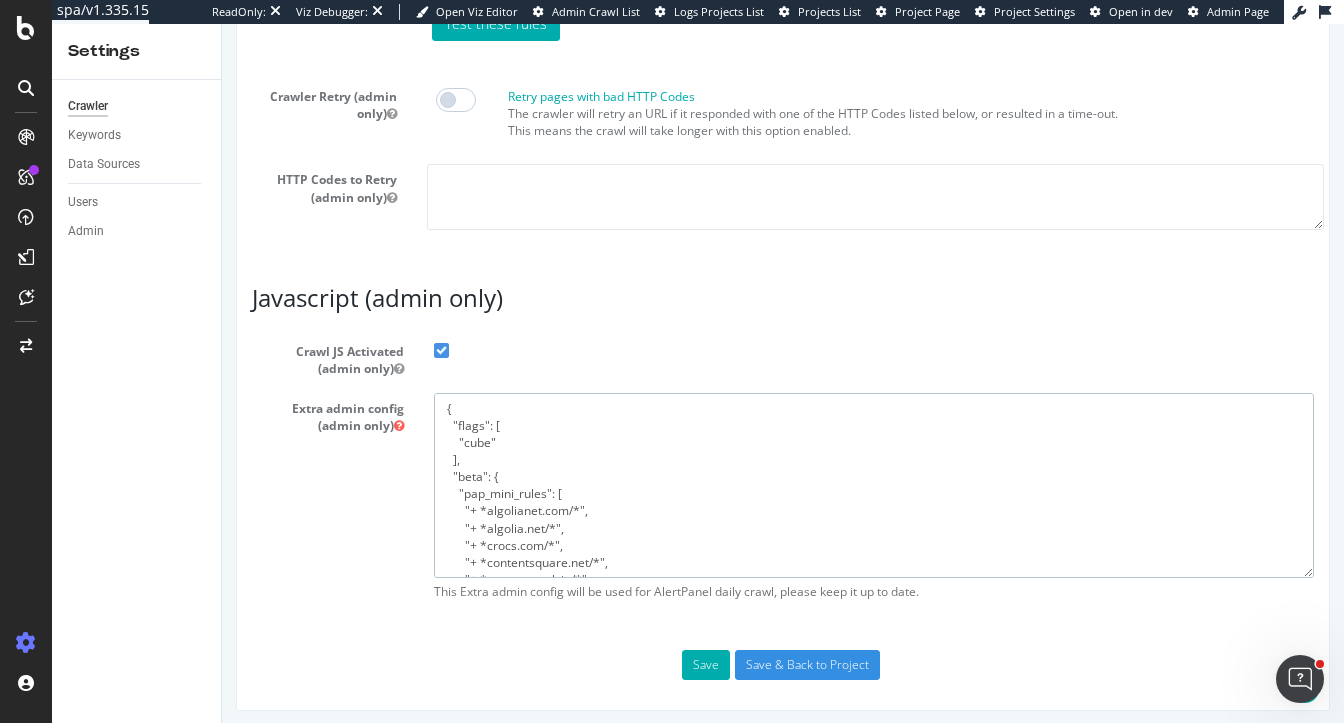 scroll, scrollTop: 336, scrollLeft: 0, axis: vertical 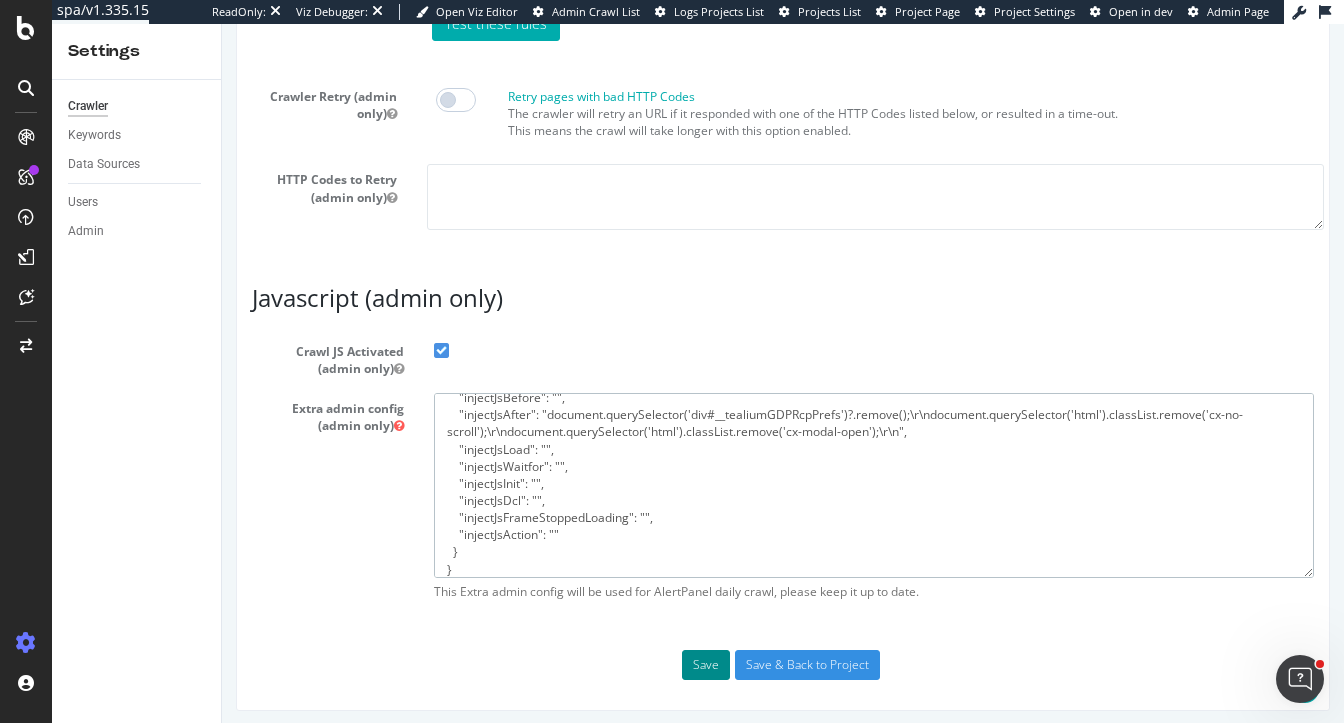 type on "{
"flags": [
"cube"
],
"beta": {
"pap_mini_rules": [
"+ *algolianet.com/*",
"+ *algolia.net/*",
"+ *crocs.com/*",
"+ *contentsquare.net/*",
"+ *contentstack.io/*",
"+ *powerreviews.com/*",
"!css",
"!safer:media",
"!mobile",
"!dom                 #see 'help'",
"!2tld                #see 'help'",
"-*                   # and nothing else"
],
"injectJsBefore": "",
"injectJsAfter": "document.querySelector('div#__tealiumGDPRcpPrefs')?.remove();\r\ndocument.querySelector('html').classList.remove('cx-no-scroll');\r\ndocument.querySelector('html').classList.remove('cx-modal-open');\r\n",
"injectJsLoad": "",
"injectJsWaitfor": "",
"injectJsInit": "",
"injectJsDcl": "",
"injectJsFrameStoppedLoading": "",
"injectJsAction": ""
}
}" 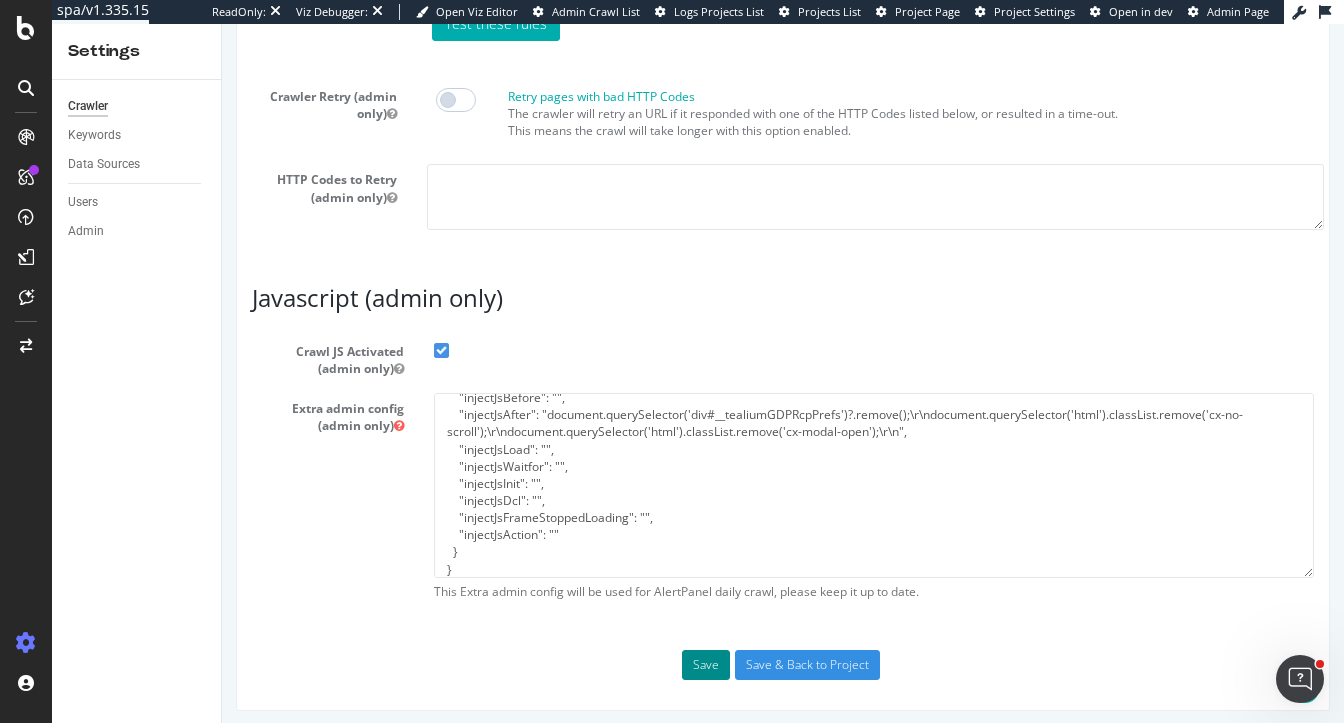 click on "Save" at bounding box center (706, 665) 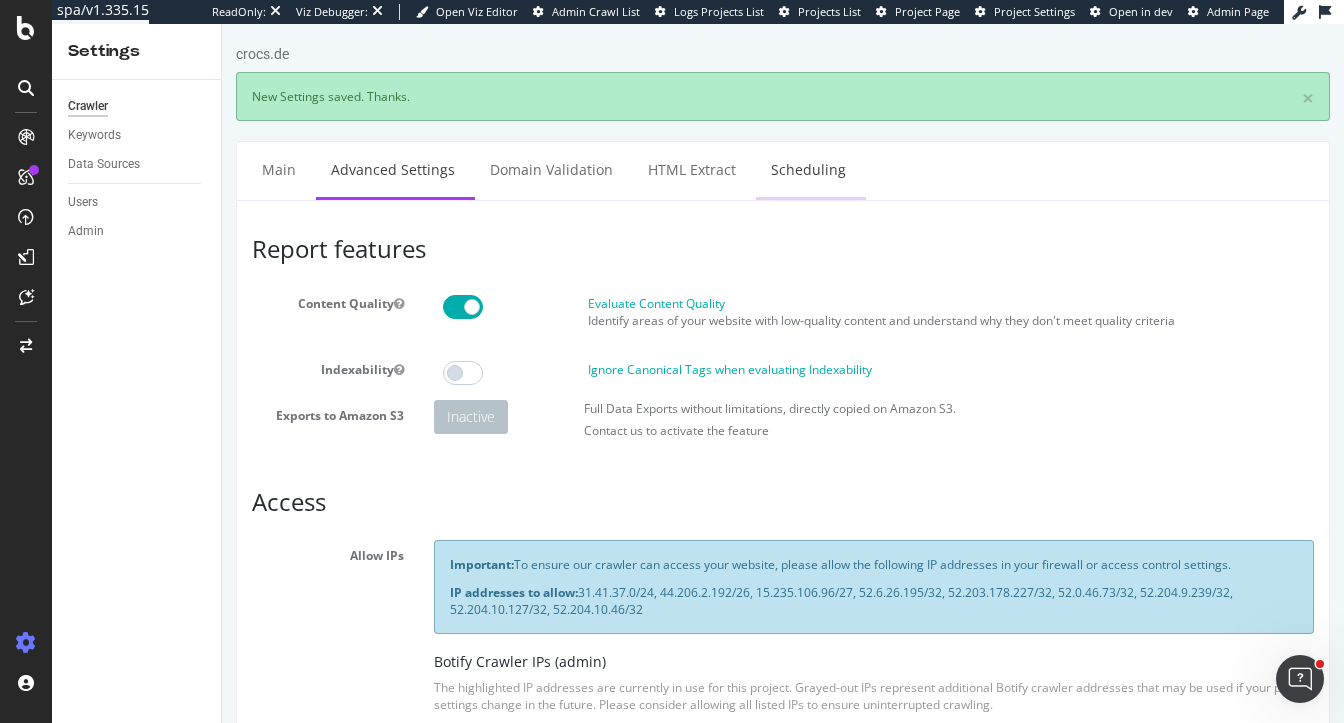 scroll, scrollTop: 0, scrollLeft: 0, axis: both 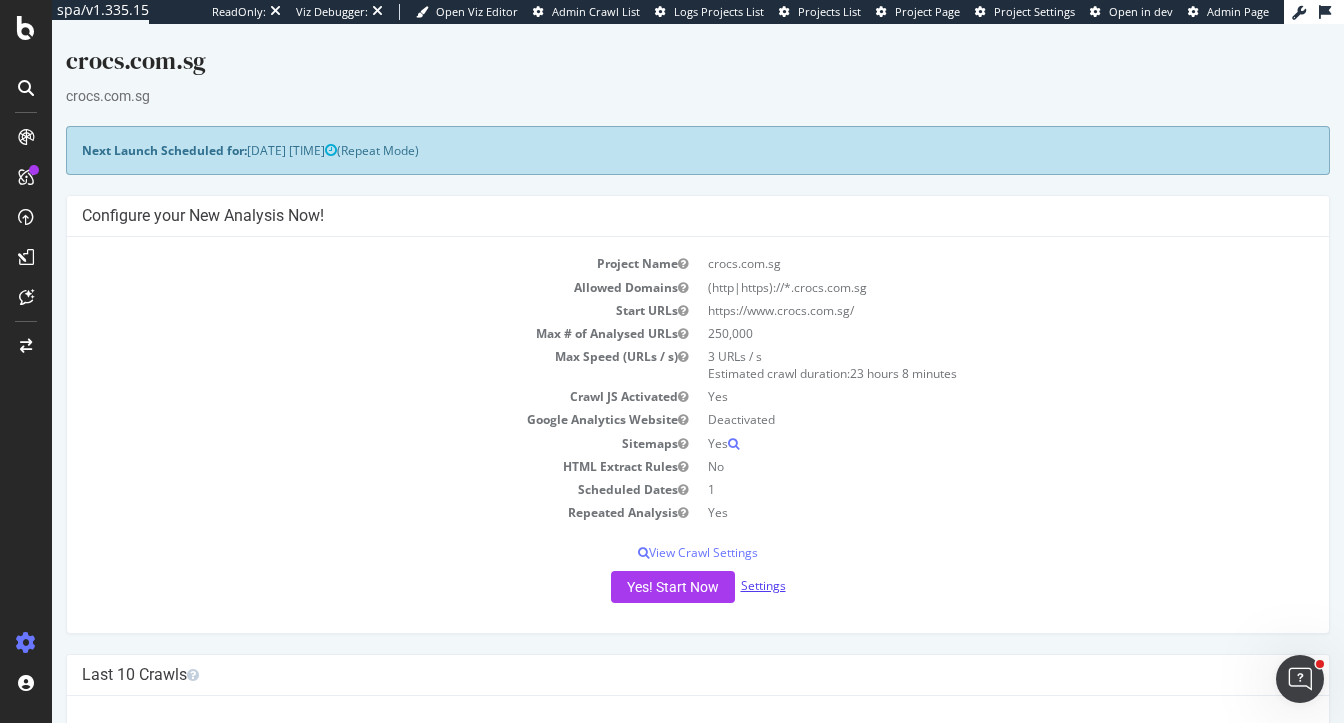 click on "Settings" at bounding box center [763, 585] 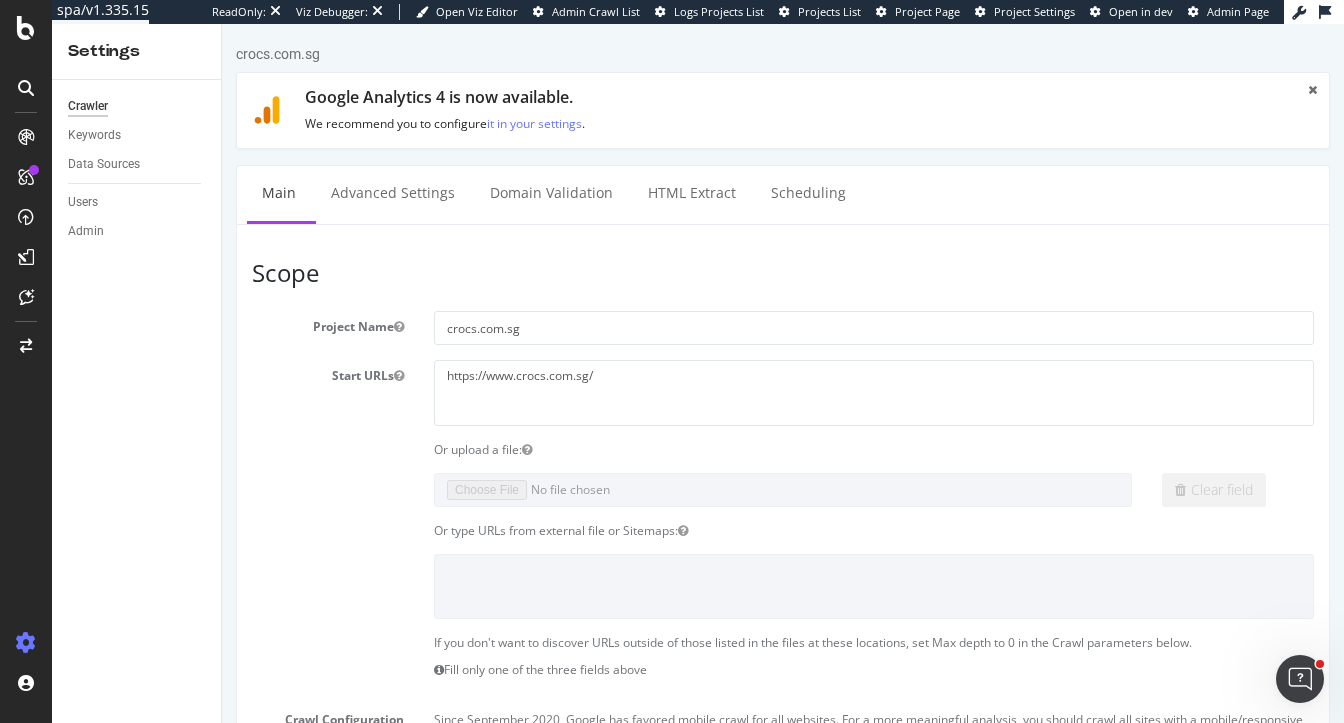 scroll, scrollTop: 0, scrollLeft: 0, axis: both 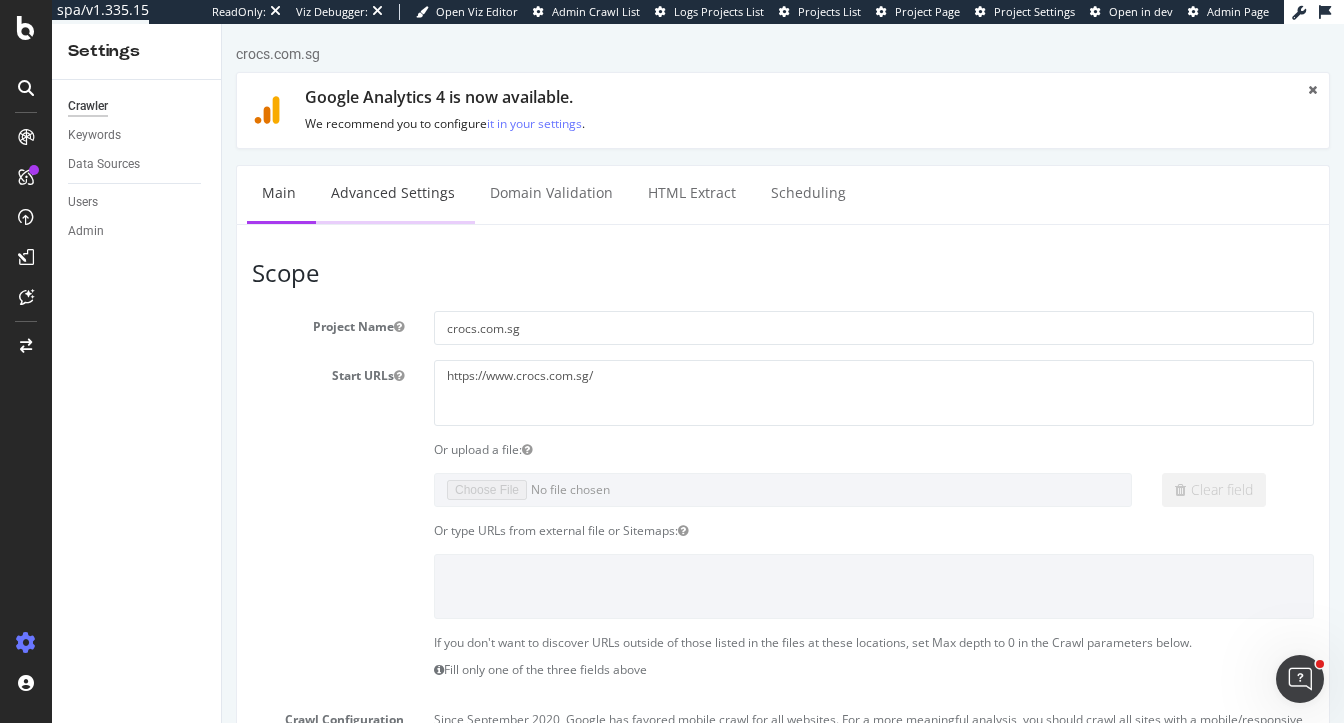 click on "Advanced Settings" at bounding box center [393, 193] 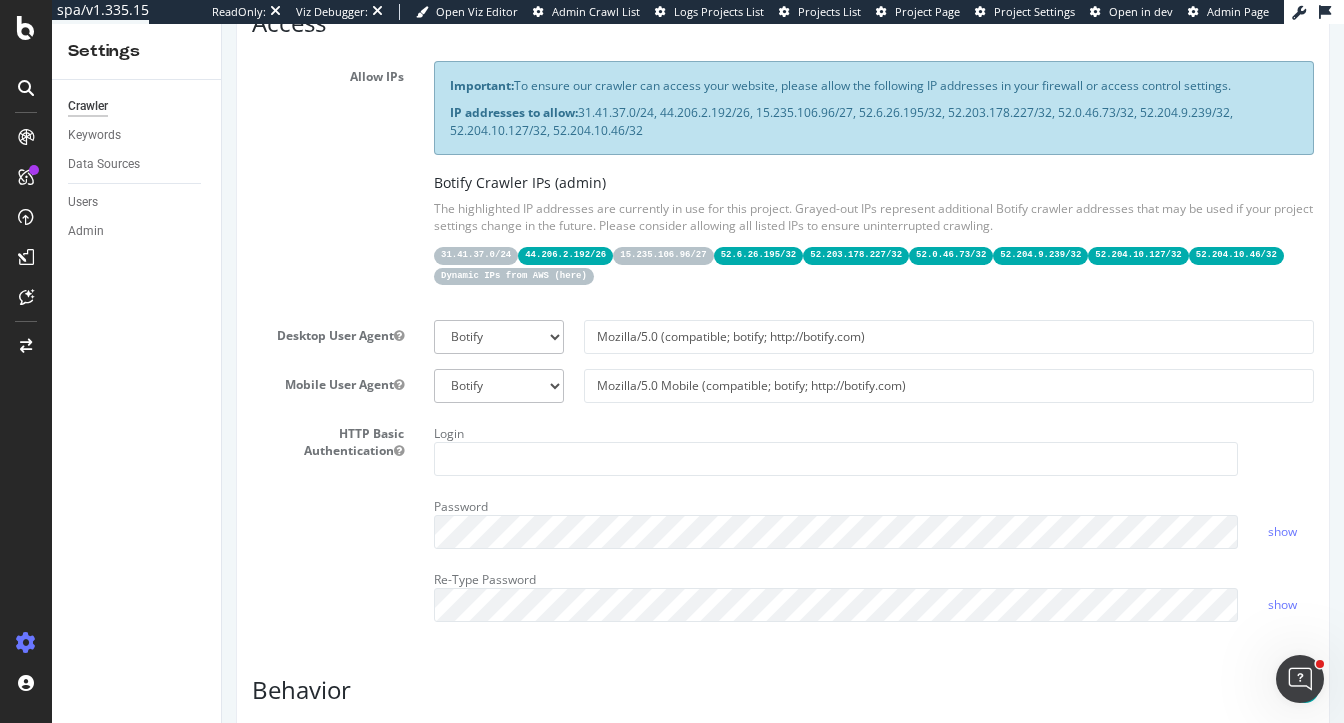 scroll, scrollTop: 602, scrollLeft: 0, axis: vertical 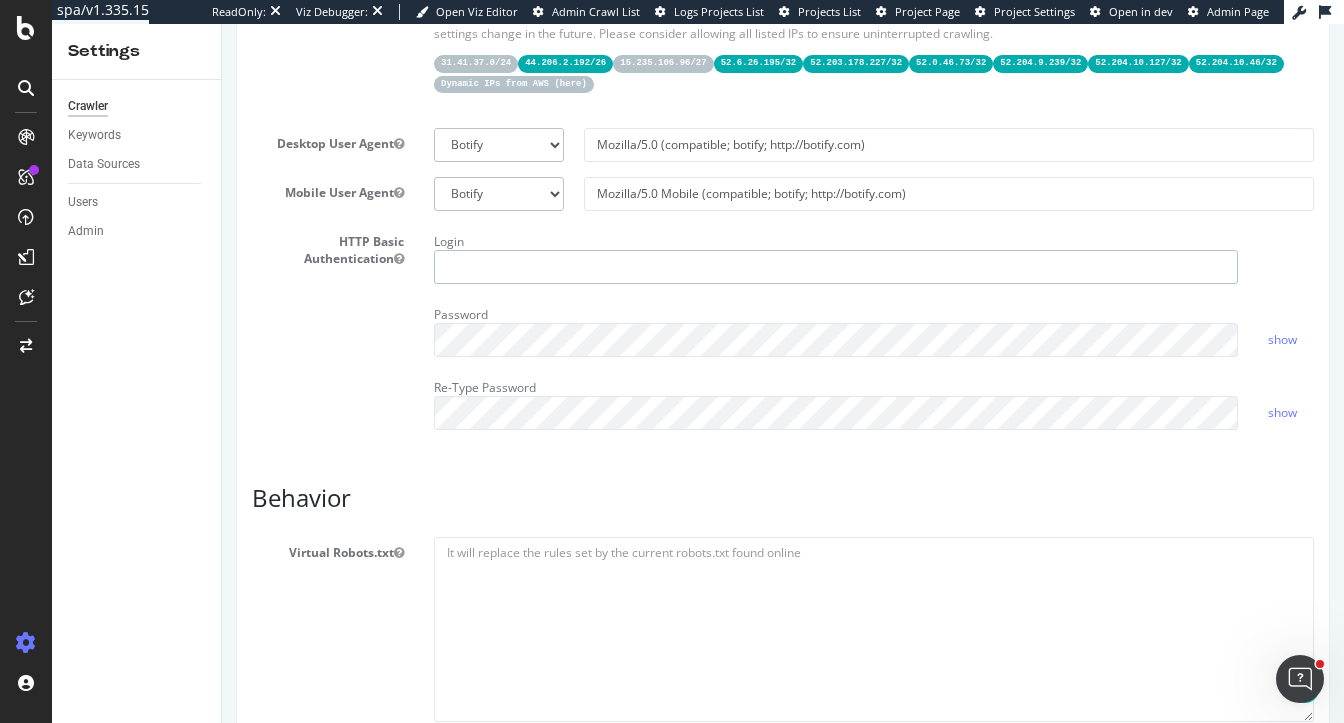 type on "[EMAIL]" 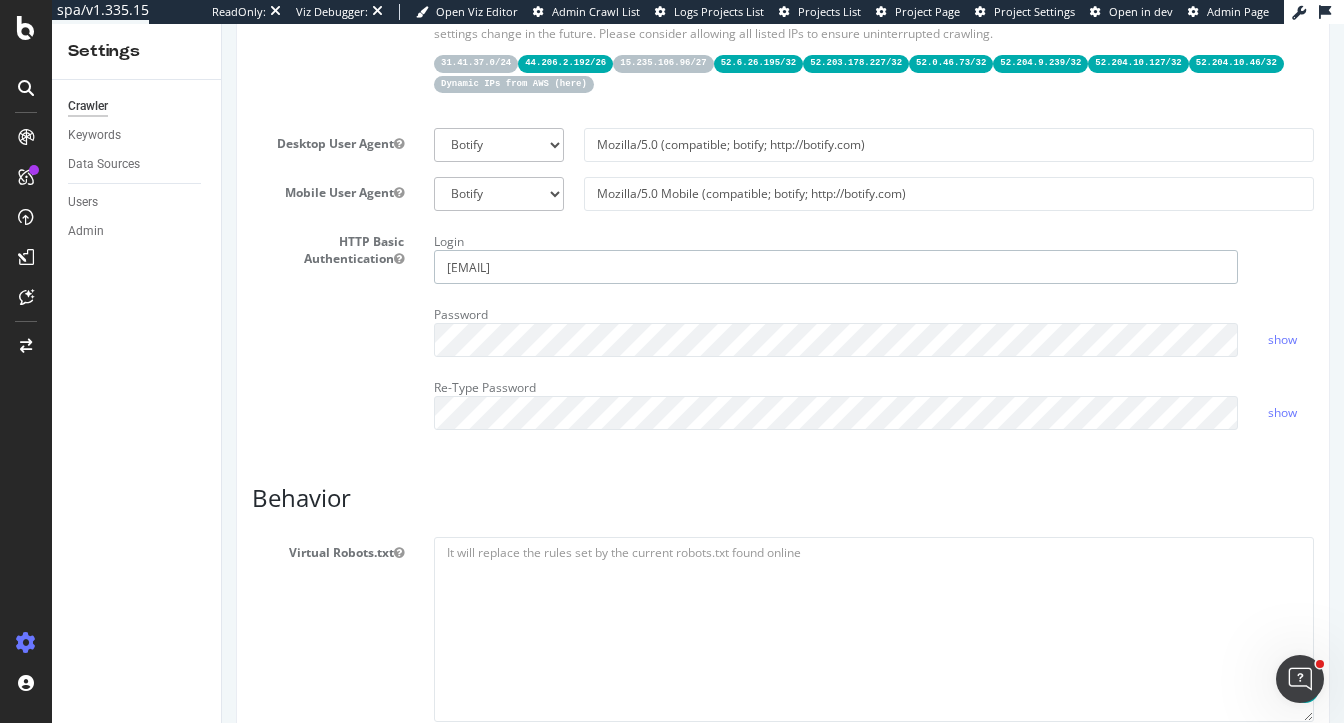 drag, startPoint x: 588, startPoint y: 263, endPoint x: 267, endPoint y: 206, distance: 326.02148 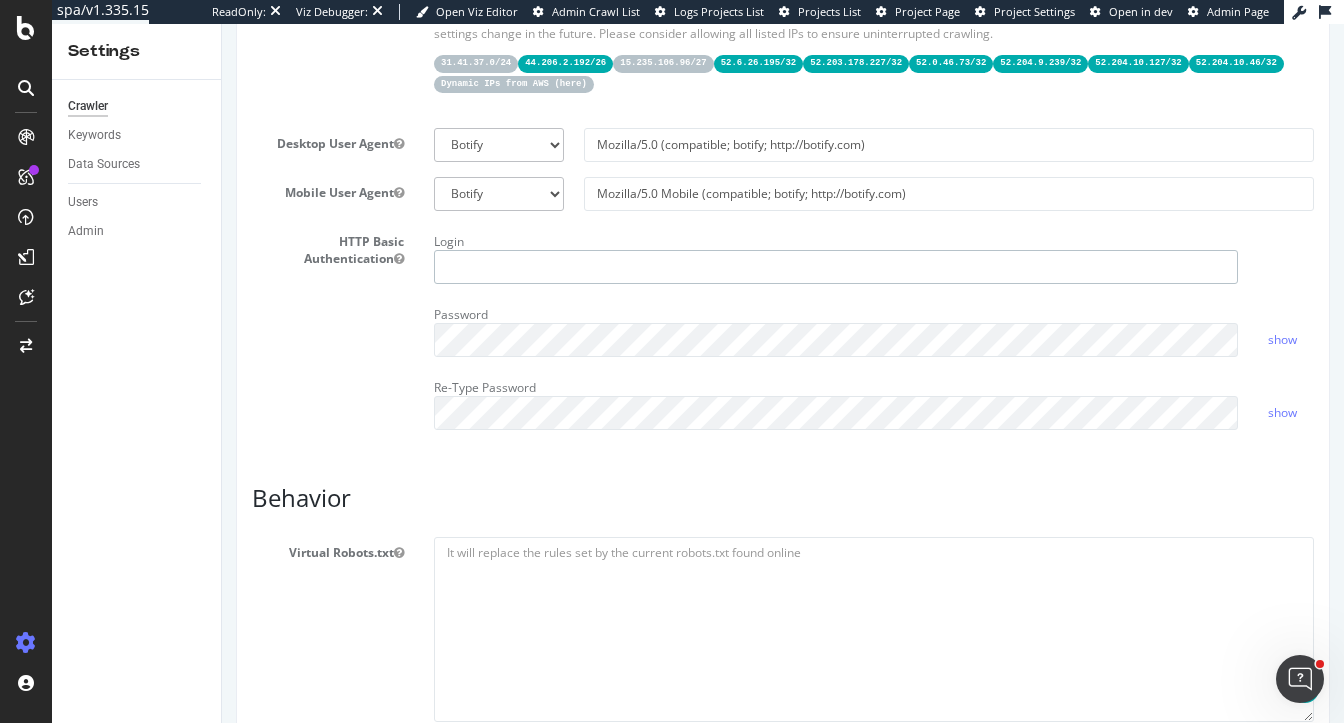 type 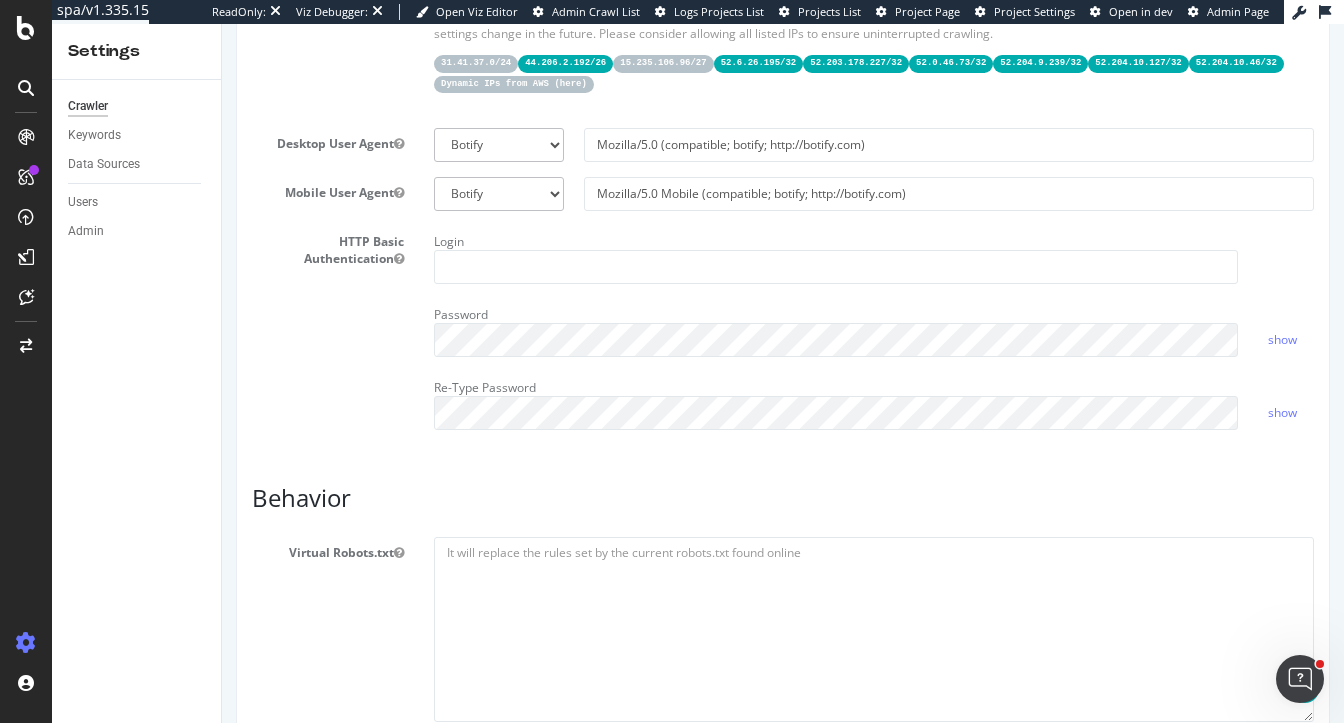 click on "crocs.com.sg
×
Main
Advanced Settings
Domain Validation
HTML Extract
Scheduling
Report features Content Quality
Evaluate Content Quality Identify areas of your website with low-quality content
and understand why they don't meet quality criteria Indexability
Ignore Canonical Tags when evaluating Indexability Exports to Amazon S3 Inactive Full Data Exports without limitations, directly copied on Amazon S3. Contact us to activate the feature Access Allow IPs Important:  To ensure our crawler can access your website, please allow the following IP addresses in your firewall or access control settings. IP addresses to allow:  [IP_RANGE], [IP_RANGE], [IP_RANGE], [IP_ADDRESS], [IP_ADDRESS], [IP_ADDRESS], [IP_ADDRESS], [IP_ADDRESS], [IP_ADDRESS] Botify Crawler IPs (admin) [IP_RANGE] [IP_RANGE] [IP_RANGE] [IP_ADDRESS] [IP_ADDRESS] here ) Edge" at bounding box center [783, 663] 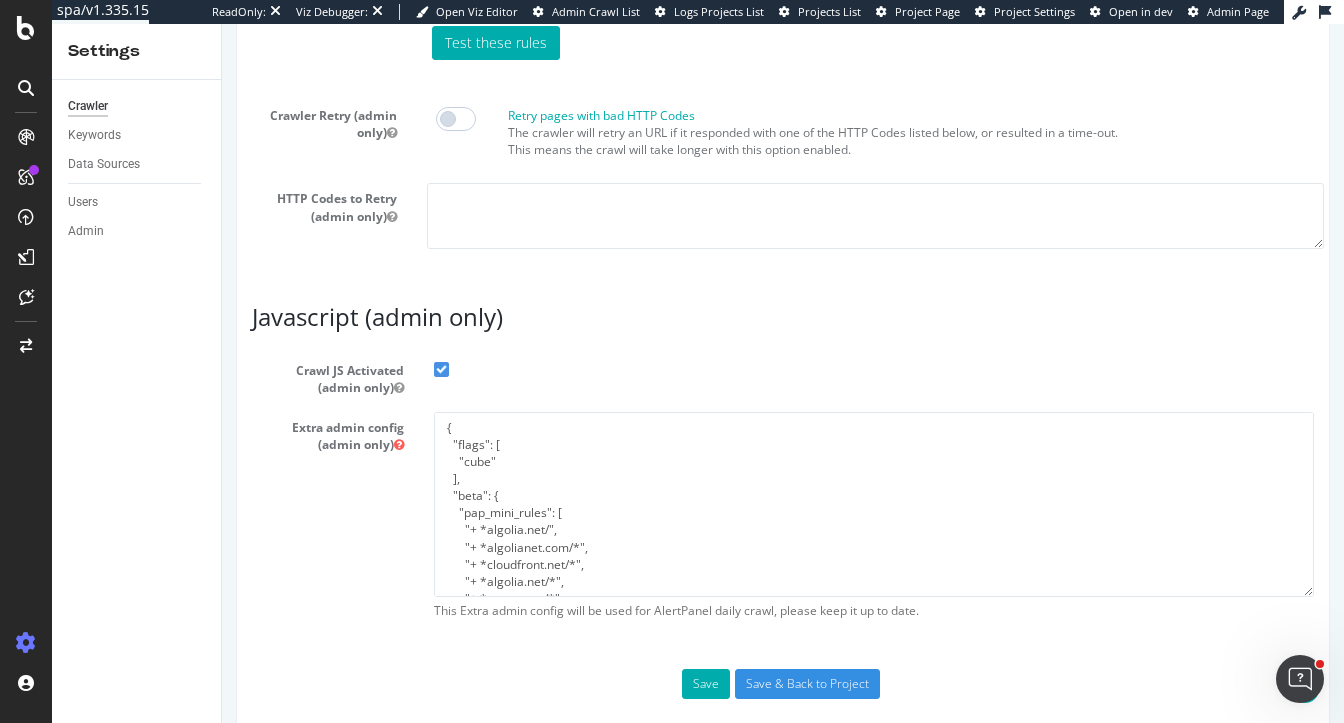scroll, scrollTop: 1775, scrollLeft: 0, axis: vertical 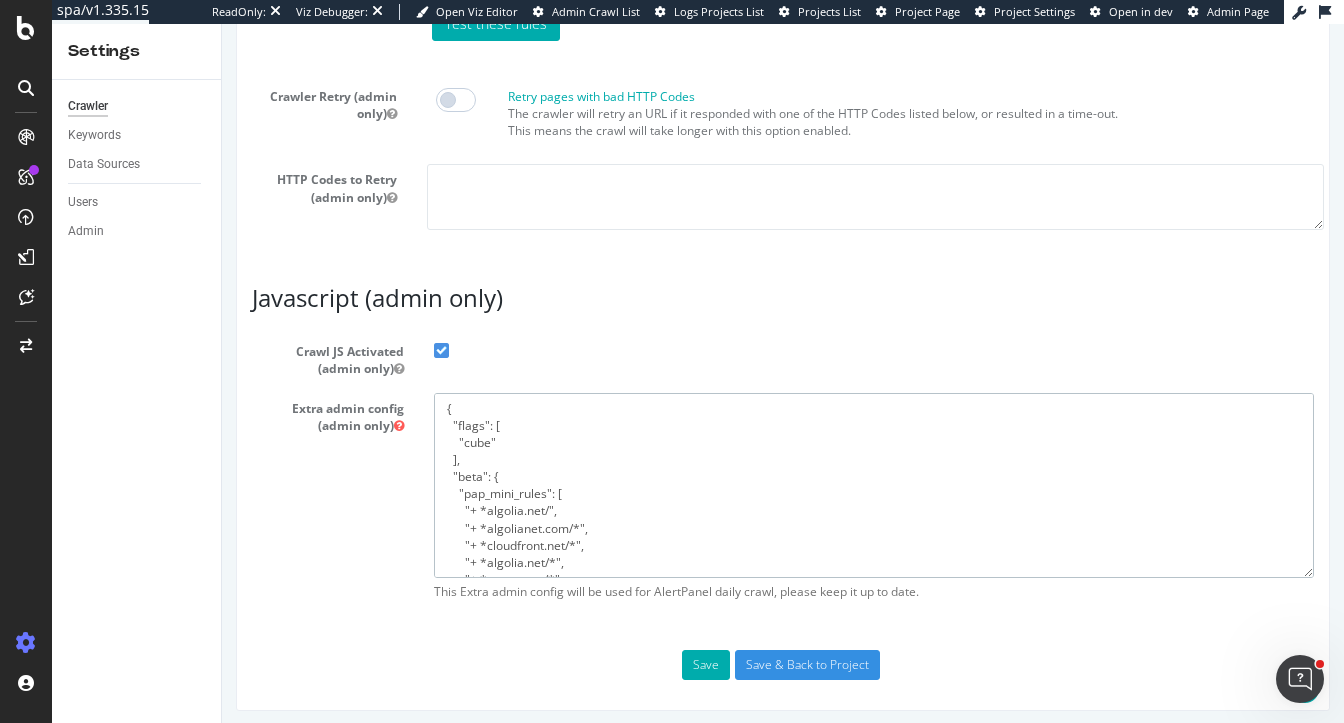 click on "{
"flags": [
"cube"
],
"beta": {
"pap_mini_rules": [
"+ *algolia.net/",
"+ *algolianet.com/*",
"+ *cloudfront.net/*",
"+ *algolia.net/*",
"+ *crocs.com/*",
"+ *contentsquare.net/*",
"+ *contentstack.io/*",
"+ *powerreviews.com/*",
"# + *something*      # allow",
"# - *something*      # disallow",
"# ++ *something*     # allow and force to ignore robots.txt/filters",
"# !eor-max:NNN       # timeout rendering after (ms) default is 20000",
"!css",
"!mobile",
"!dom                 #see 'help'",
"!2tld                #see 'help'",
"-*                   # and nothing else"
],
"injectJsBefore": "",
"injectJsAfter": "",
"injectJsLoad": "",
"injectJsWaitfor": "",
"injectJsInit": "",
"injectJsDcl": "",
"injectJsFrameStoppedLoading": "",
"injectJsAction": ""
}
}" at bounding box center (874, 485) 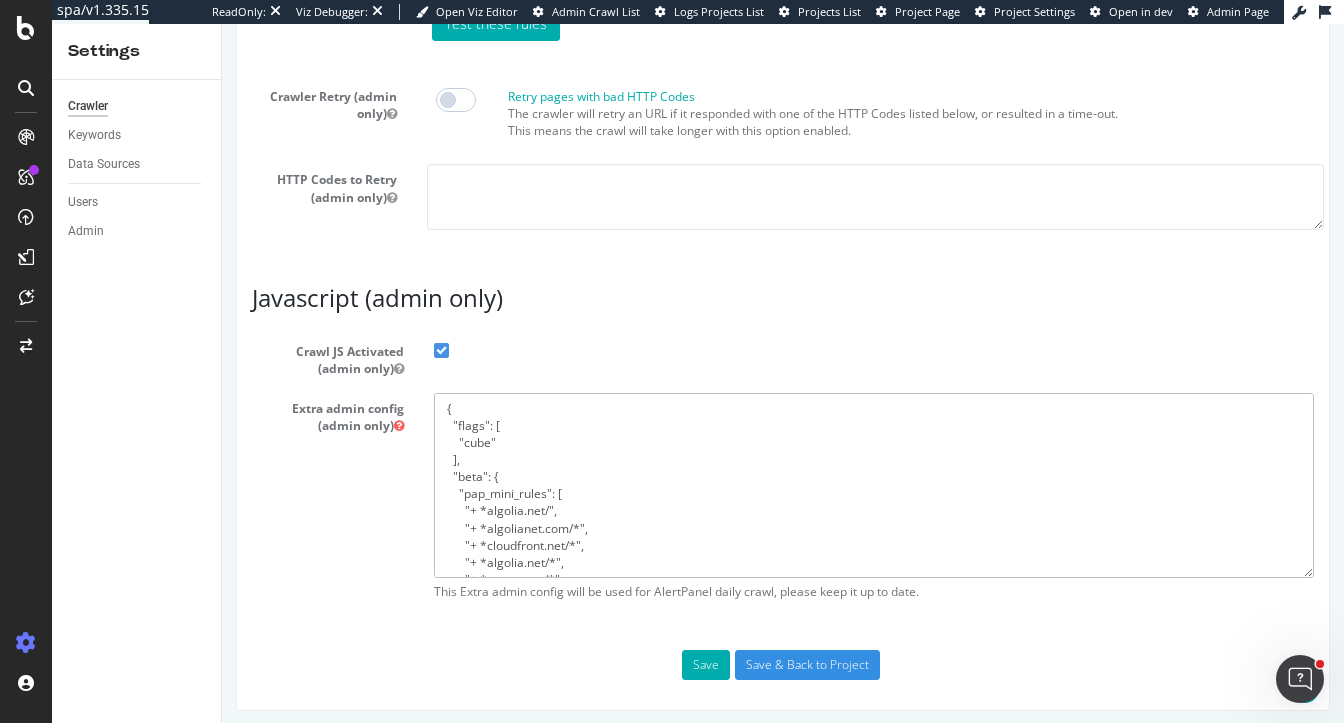 paste on "net.com/*",
"+ *algolia.net/*",
"+ *crocs.com/*",
"+ *contentsquare.net/*",
"+ *contentstack.io/*",
"+ *powerreviews.com/*",
"!css",
"!safer:media",
"!mobile",
"!dom                 #see 'help'",
"!2tld                #see 'help'",
"-*                   # and nothing else"
],
"injectJsBefore": "",
"injectJsAfter": "document.querySelector('div#__tealiumGDPRcpPrefs')?.remove();\r\ndocument.querySelector('html').classList.remove('cx-no-scroll');\r\ndocument.querySelector('html').classList.remove('cx-modal-open');\r\n" 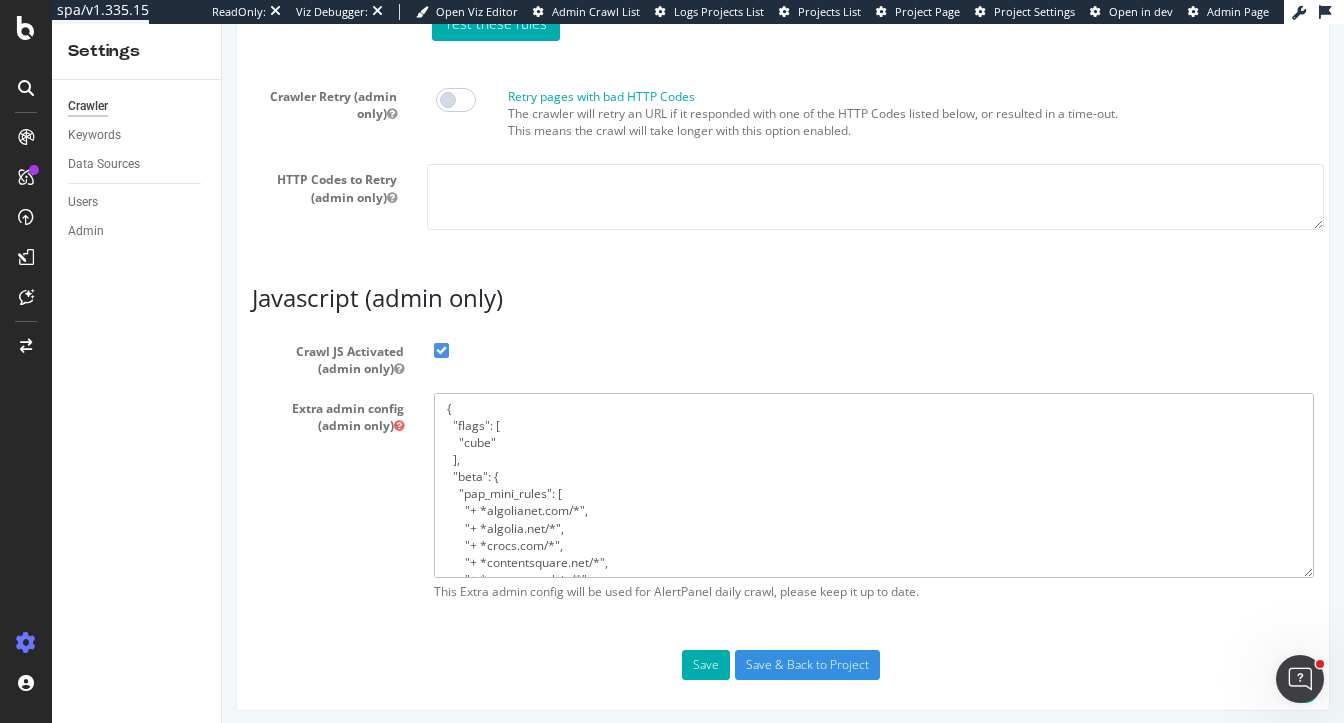 scroll, scrollTop: 336, scrollLeft: 0, axis: vertical 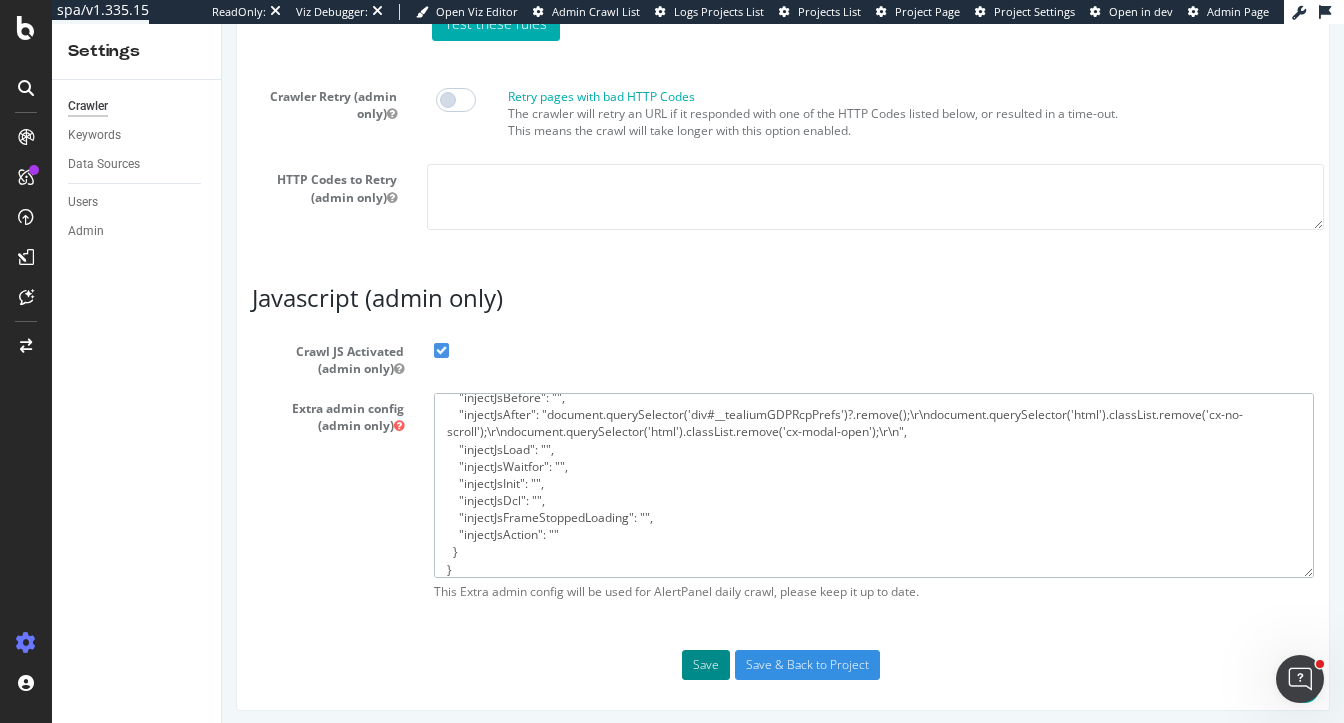 type on "{
"flags": [
"cube"
],
"beta": {
"pap_mini_rules": [
"+ *algolianet.com/*",
"+ *algolia.net/*",
"+ *crocs.com/*",
"+ *contentsquare.net/*",
"+ *contentstack.io/*",
"+ *powerreviews.com/*",
"!css",
"!safer:media",
"!mobile",
"!dom                 #see 'help'",
"!2tld                #see 'help'",
"-*                   # and nothing else"
],
"injectJsBefore": "",
"injectJsAfter": "document.querySelector('div#__tealiumGDPRcpPrefs')?.remove();\r\ndocument.querySelector('html').classList.remove('cx-no-scroll');\r\ndocument.querySelector('html').classList.remove('cx-modal-open');\r\n",
"injectJsLoad": "",
"injectJsWaitfor": "",
"injectJsInit": "",
"injectJsDcl": "",
"injectJsFrameStoppedLoading": "",
"injectJsAction": ""
}
}" 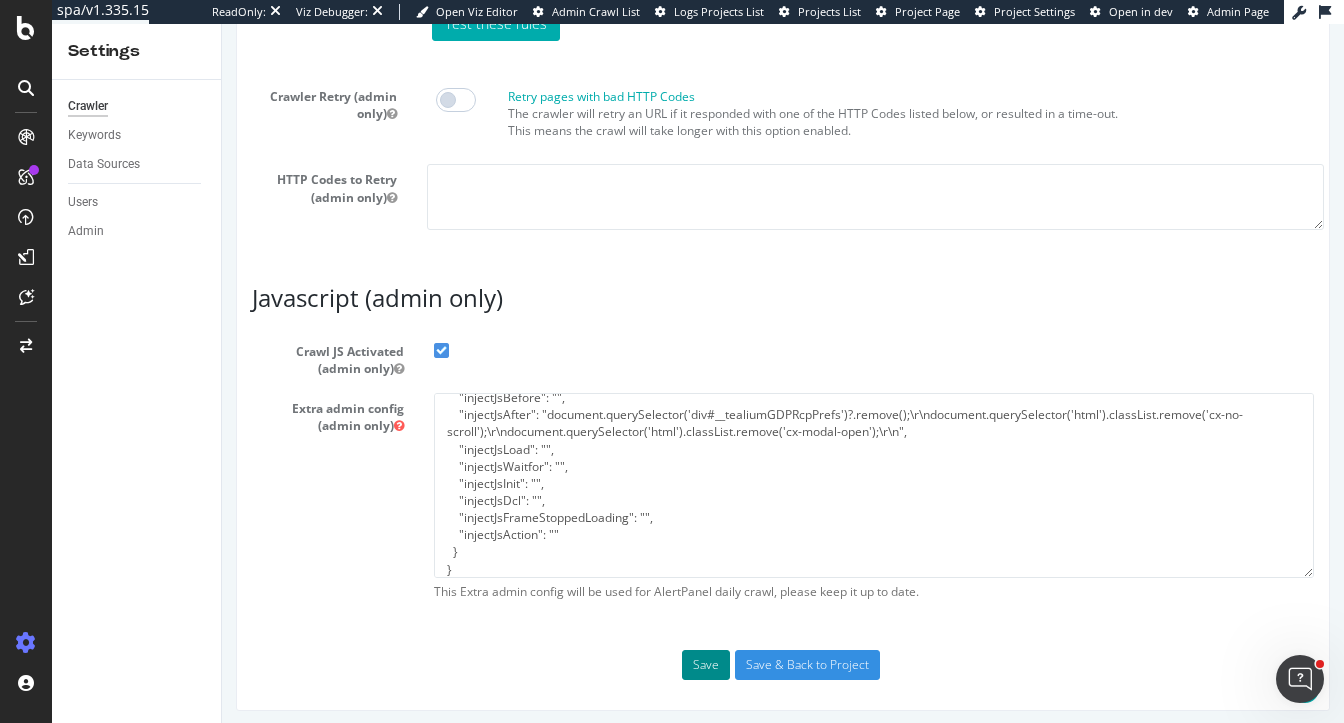 click on "Save" at bounding box center (706, 665) 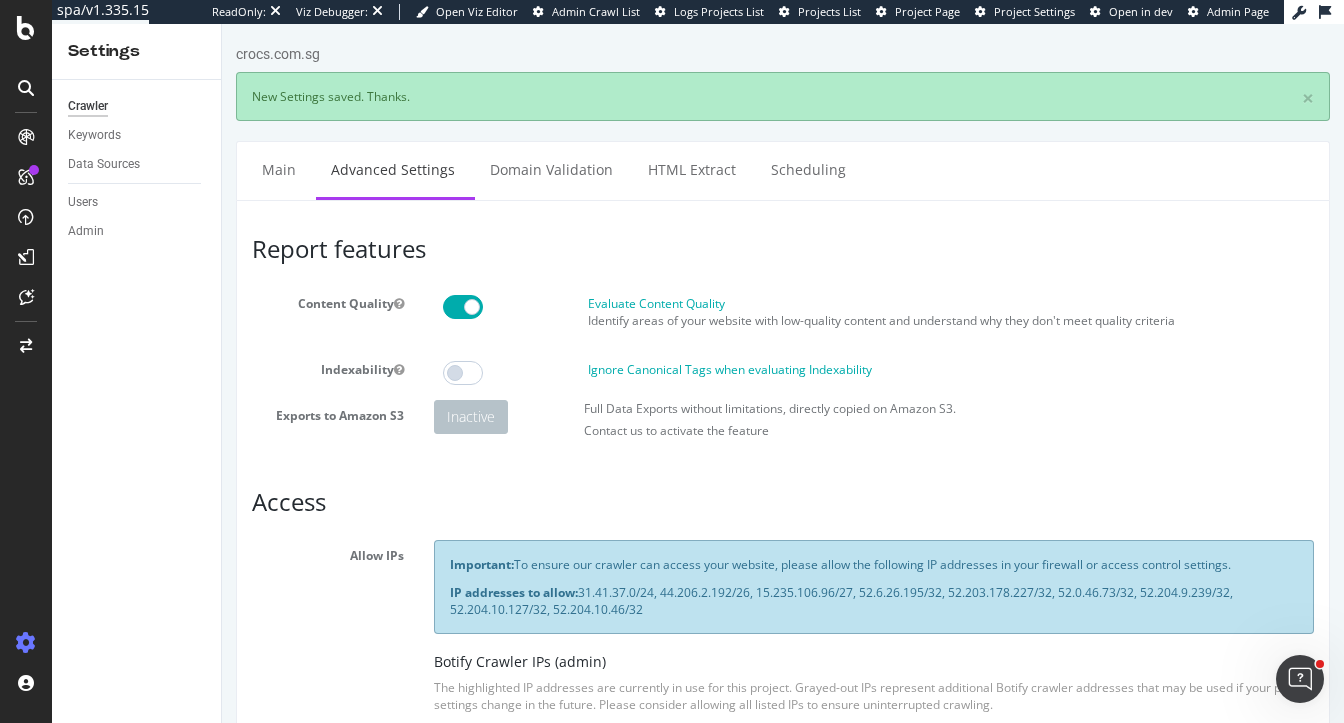 scroll, scrollTop: 0, scrollLeft: 0, axis: both 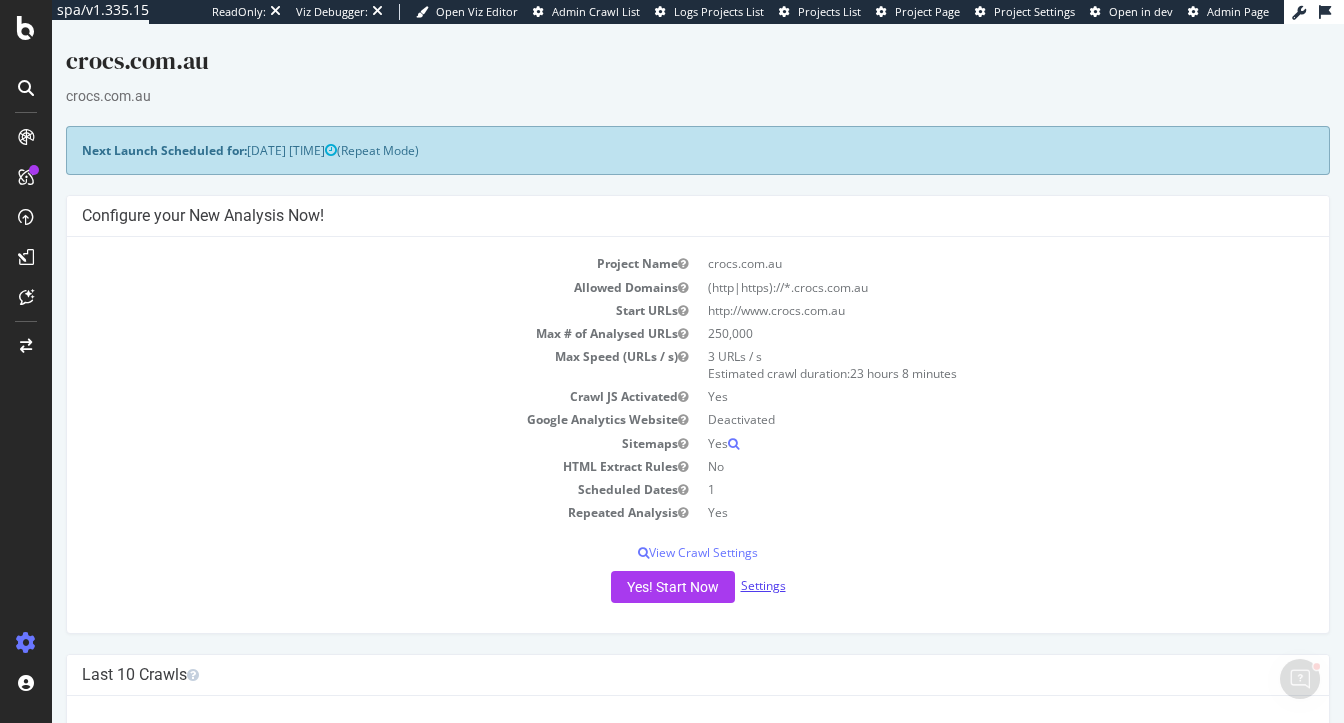 click on "Settings" at bounding box center (763, 585) 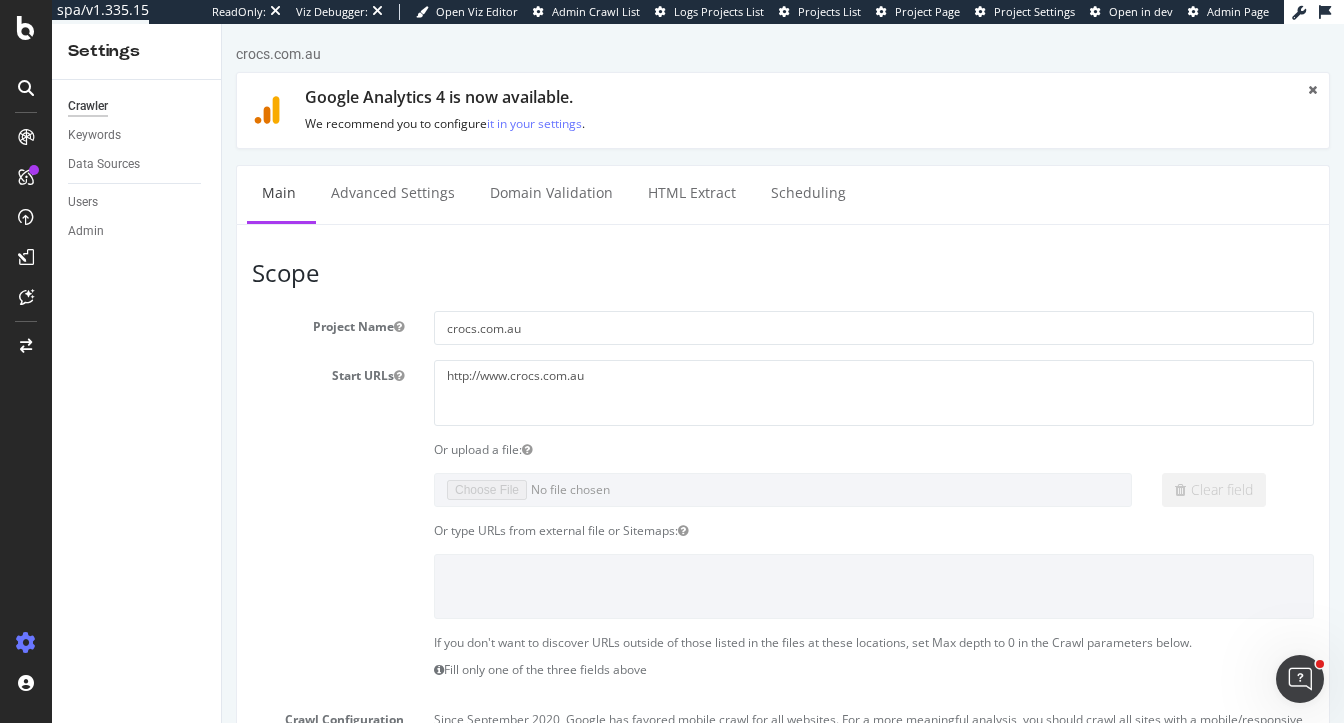 scroll, scrollTop: 0, scrollLeft: 0, axis: both 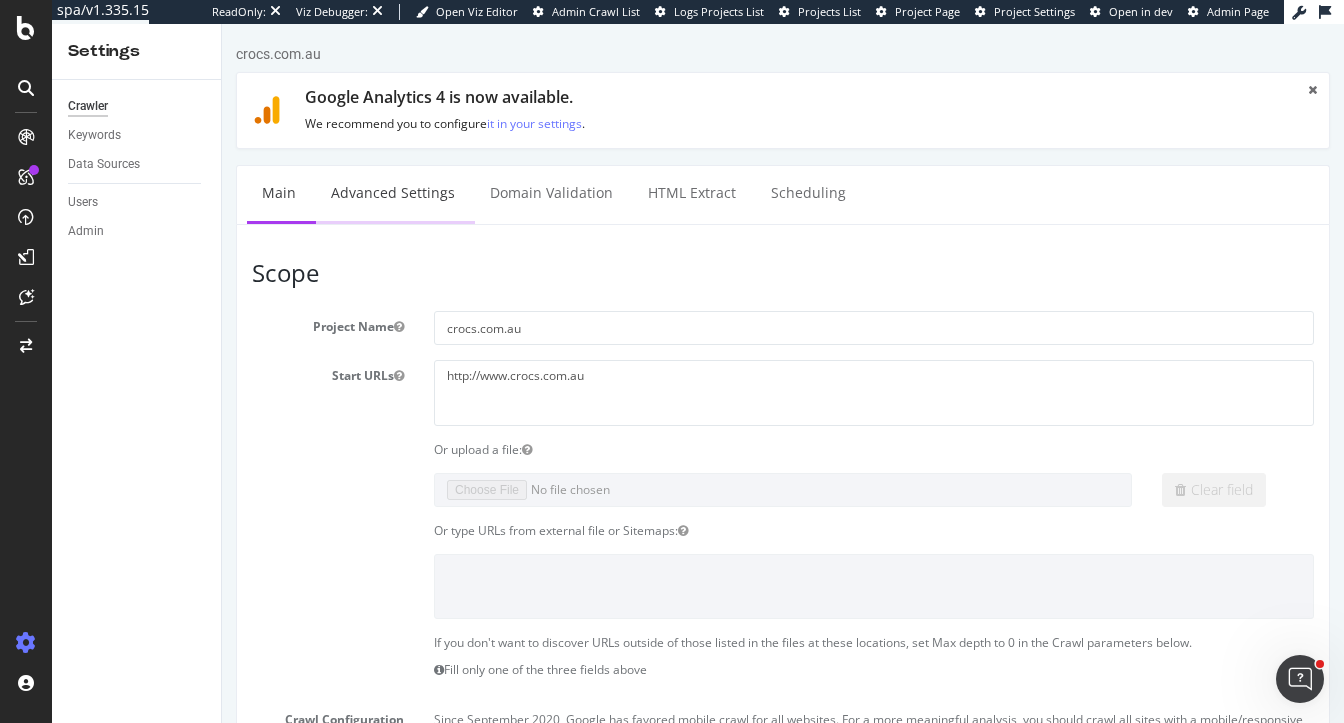 click on "Advanced Settings" at bounding box center [393, 193] 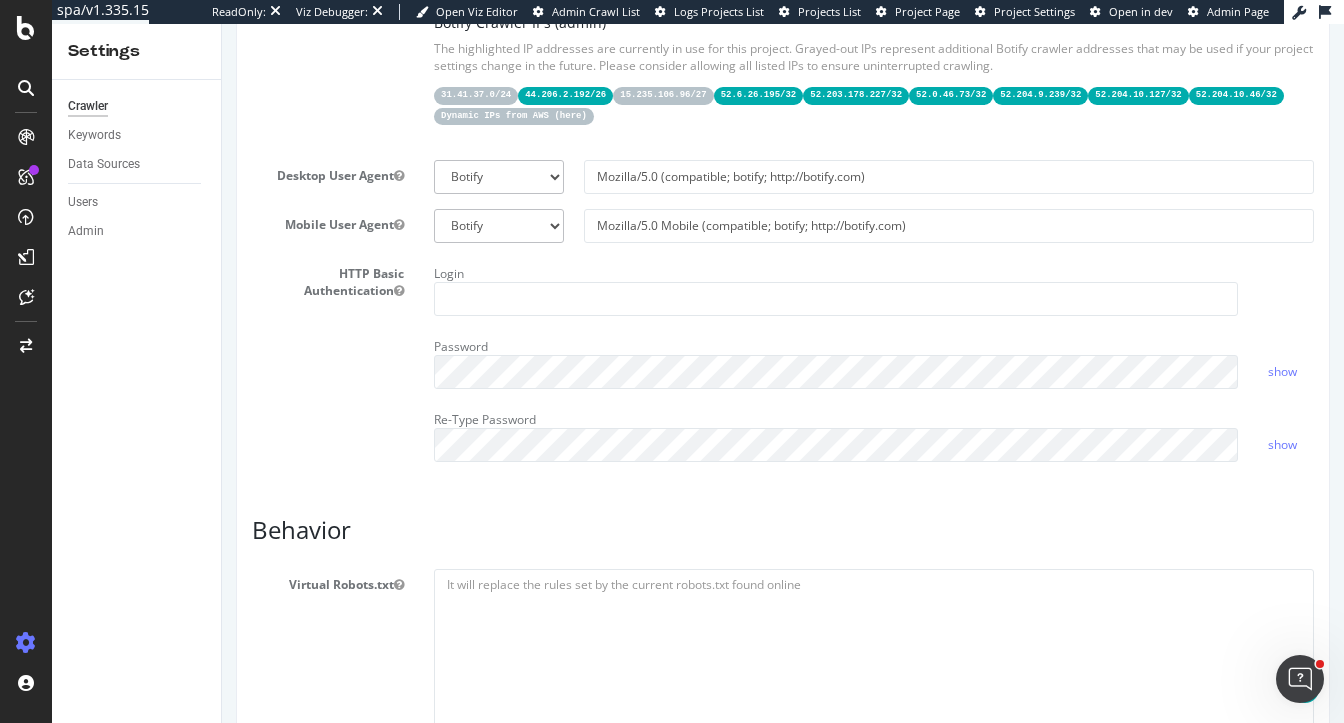 scroll, scrollTop: 495, scrollLeft: 0, axis: vertical 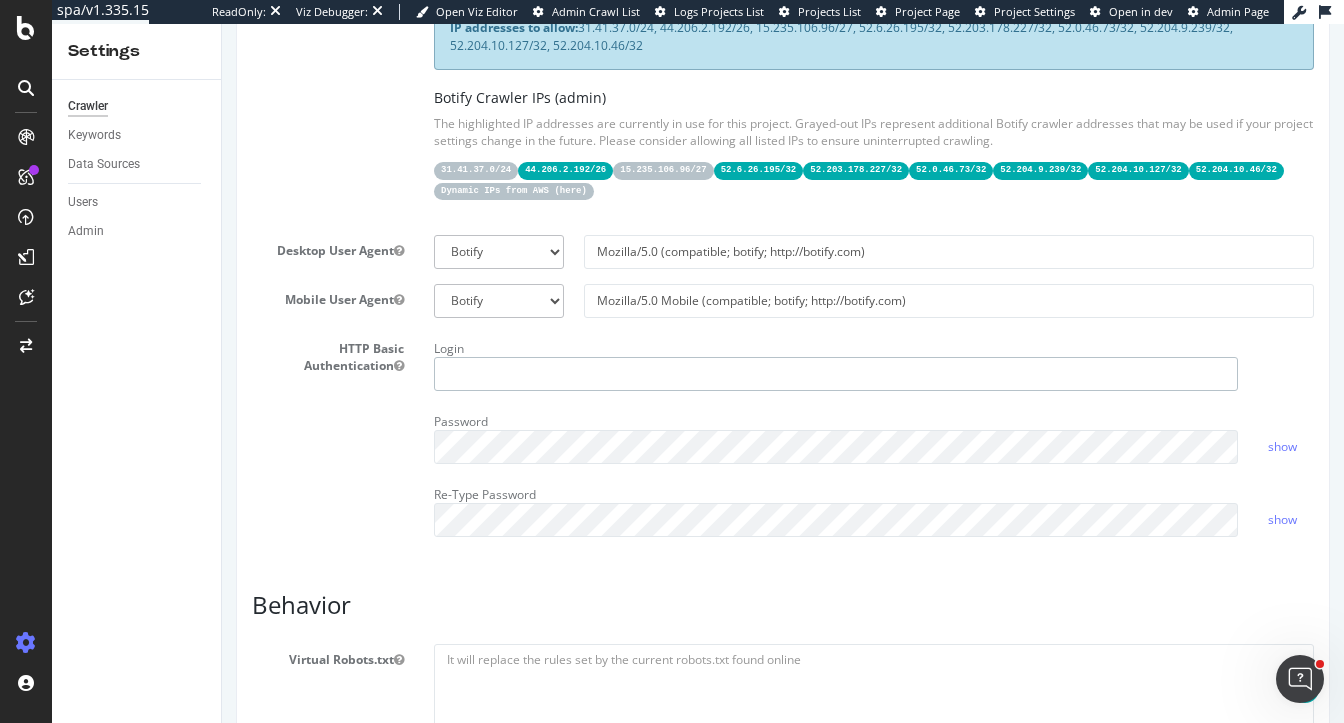 type on "[EMAIL]" 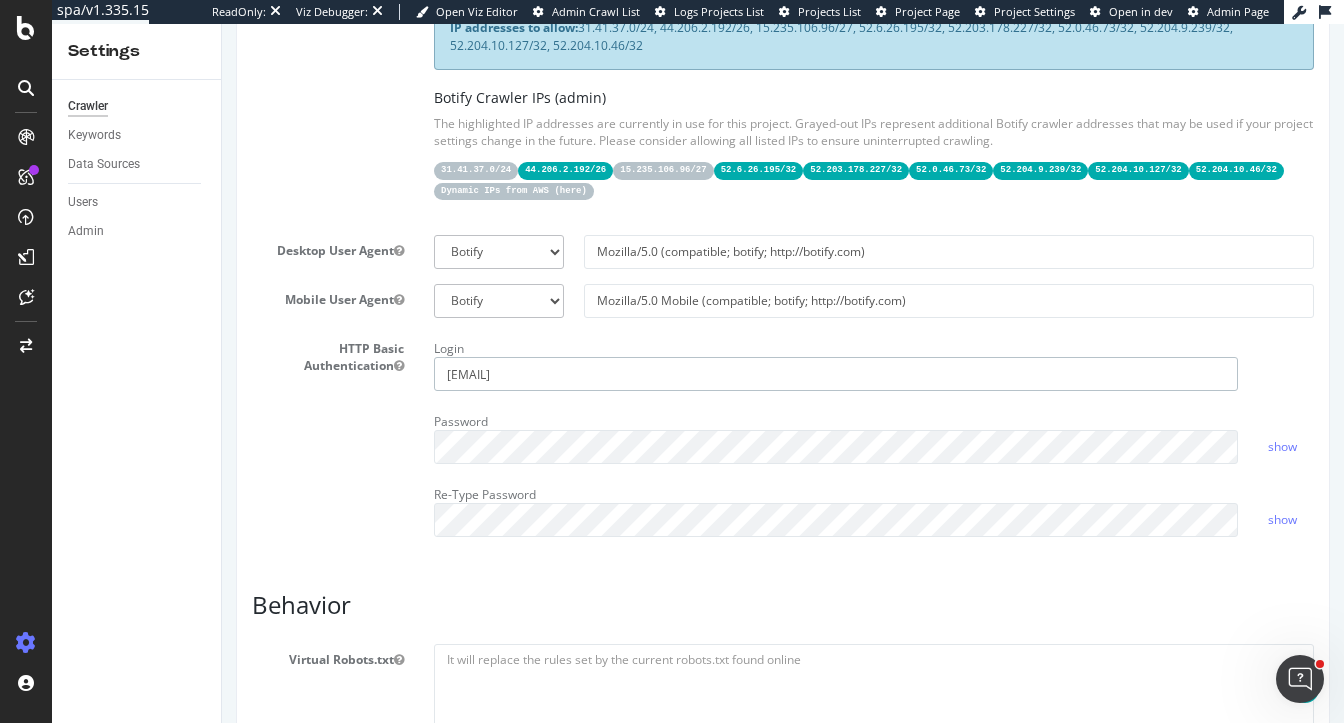 drag, startPoint x: 574, startPoint y: 367, endPoint x: 286, endPoint y: 365, distance: 288.00696 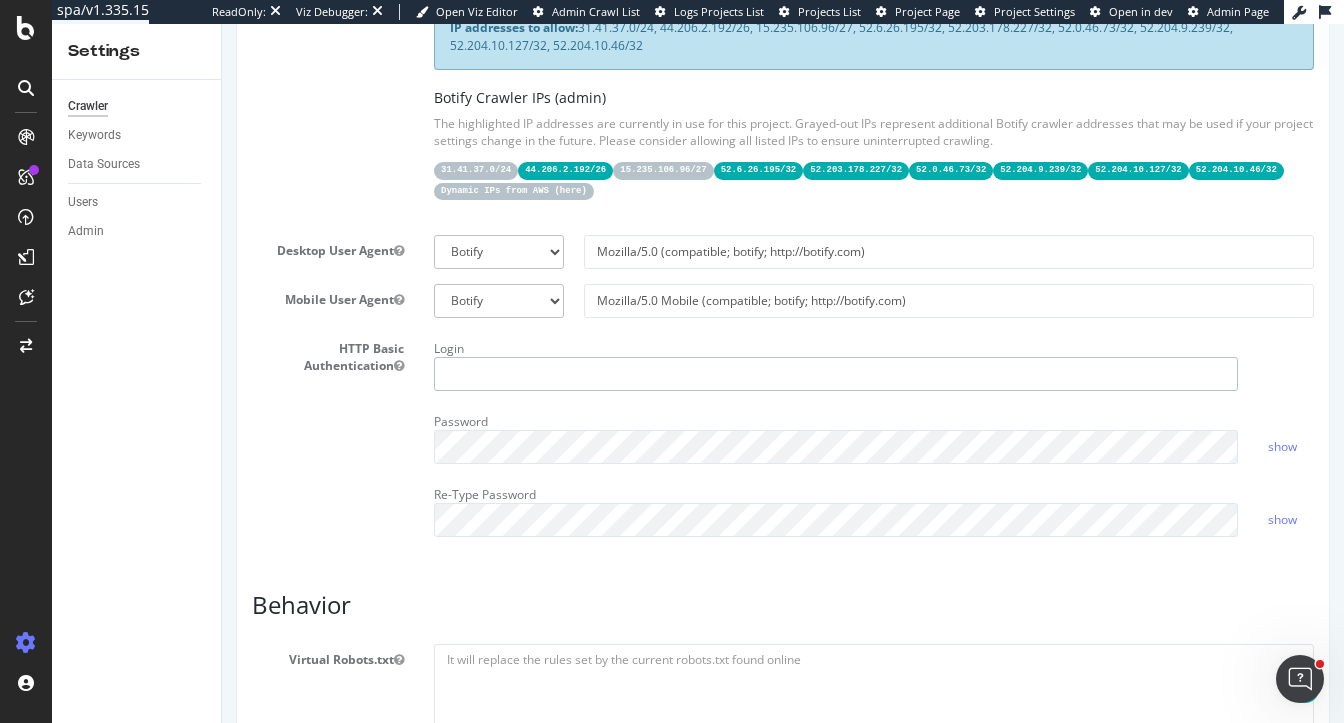 type 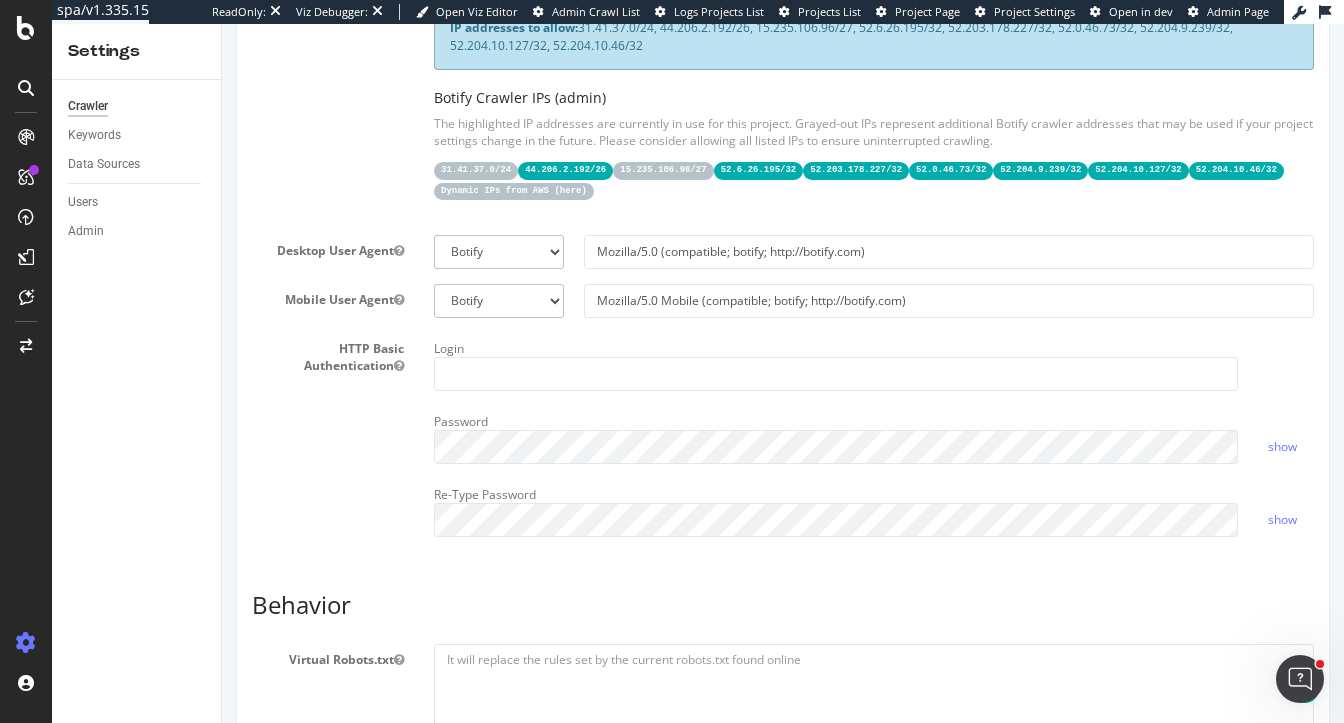 click on "crocs.com.au
×
Main
Advanced Settings
Domain Validation
HTML Extract
Scheduling
Report features Content Quality
Evaluate Content Quality Identify areas of your website with low-quality content
and understand why they don't meet quality criteria Indexability
Ignore Canonical Tags when evaluating Indexability Exports to Amazon S3 Inactive Full Data Exports without limitations, directly copied on Amazon S3. Contact us to activate the feature Access Allow IPs Important:  To ensure our crawler can access your website, please allow the following IP addresses in your firewall or access control settings. IP addresses to allow:  31.41.37.0/24, 44.206.2.192/26, 15.235.106.96/27, 52.6.26.195/32, 52.203.178.227/32, 52.0.46.73/32, 52.204.9.239/32, 52.204.10.127/32, 52.204.10.46/32 Botify Crawler IPs (admin) 31.41.37.0/24 44.206.2.192/26 15.235.106.96/27 52.6.26.195/32 52.203.178.227/32 here ) Edge" at bounding box center [783, 770] 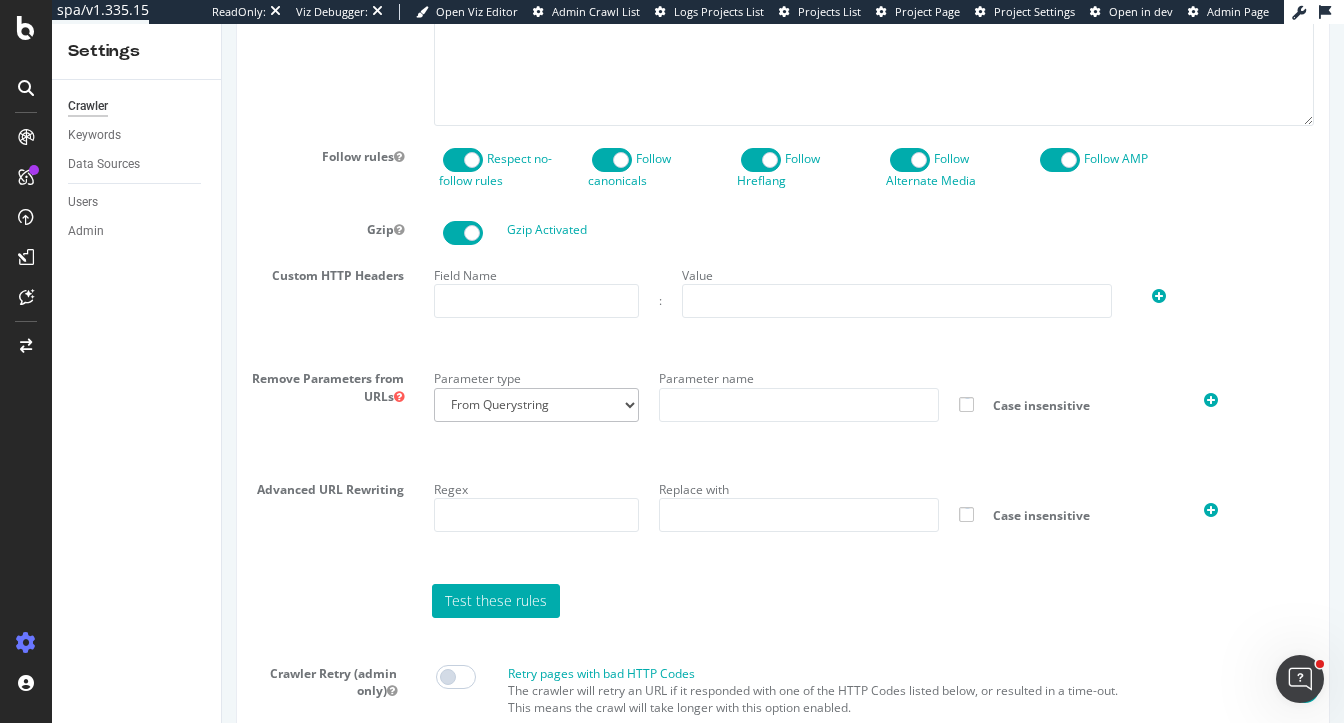 scroll, scrollTop: 1775, scrollLeft: 0, axis: vertical 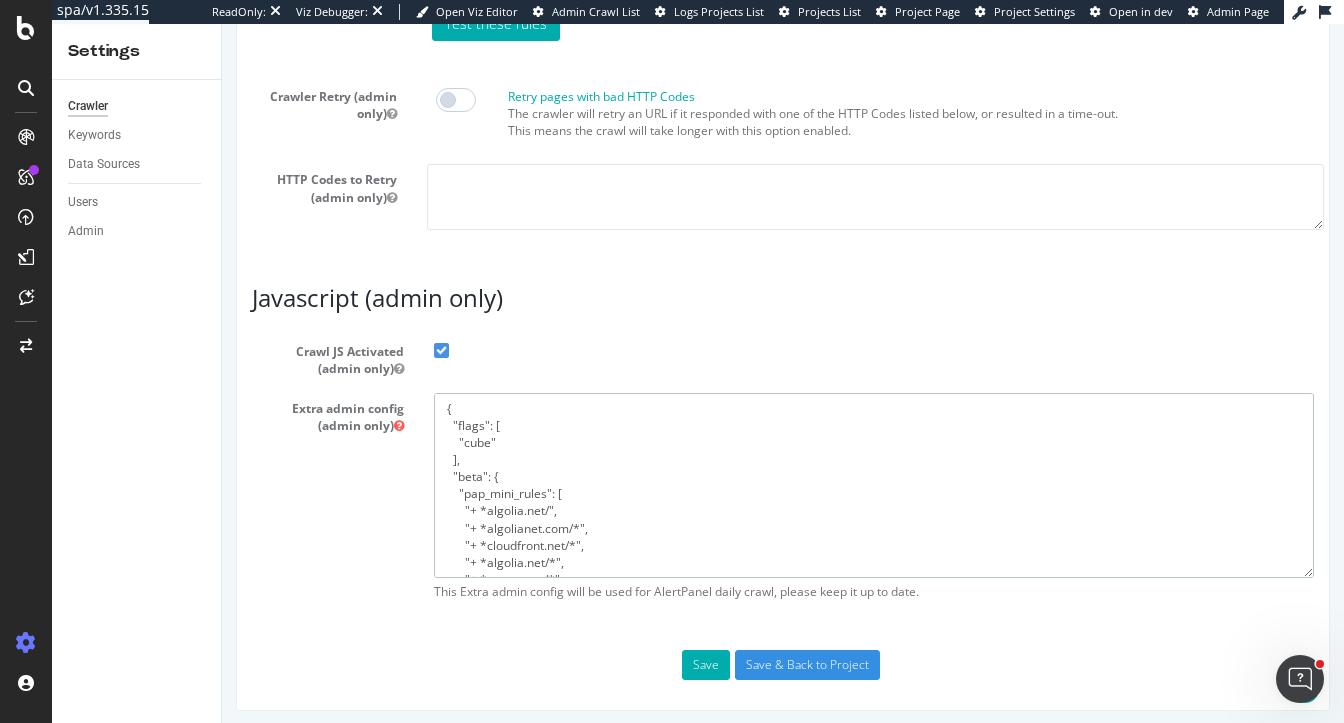 click on "{
"flags": [
"cube"
],
"beta": {
"pap_mini_rules": [
"+ *algolia.net/",
"+ *algolianet.com/*",
"+ *cloudfront.net/*",
"+ *algolia.net/*",
"+ *crocs.com/*",
"+ *contentsquare.net/*",
"+ *contentstack.io/*",
"+ *powerreviews.com/*",
"# + *something*      # allow",
"# - *something*      # disallow",
"# ++ *something*     # allow and force to ignore robots.txt/filters",
"# !eor-max:NNN       # timeout rendering after (ms) default is 20000",
"!css",
"!mobile",
"!dom                 #see 'help'",
"!2tld                #see 'help'",
"-*                   # and nothing else"
],
"injectJsBefore": "",
"injectJsAfter": "",
"injectJsLoad": "",
"injectJsWaitfor": "",
"injectJsInit": "",
"injectJsDcl": "",
"injectJsFrameStoppedLoading": "",
"injectJsAction": ""
}
}" at bounding box center [874, 485] 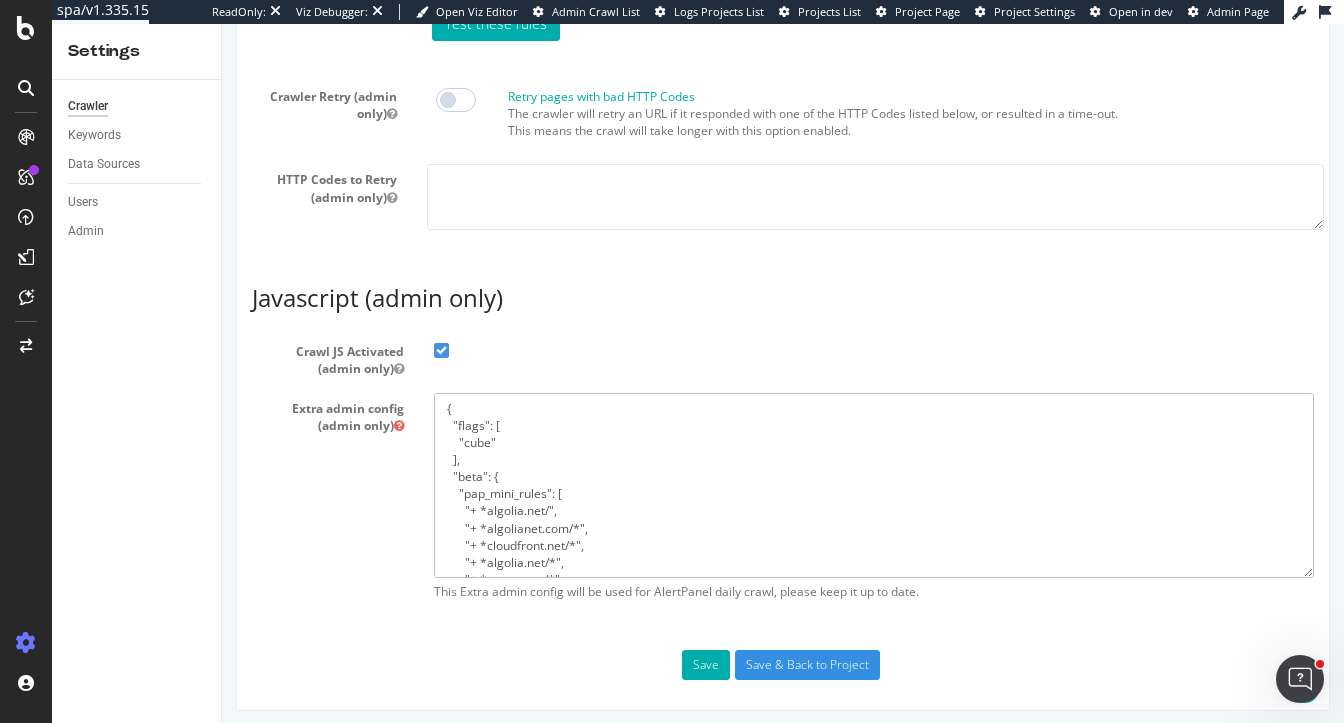 paste on "net.com/*",
"+ *algolia.net/*",
"+ *crocs.com/*",
"+ *contentsquare.net/*",
"+ *contentstack.io/*",
"+ *powerreviews.com/*",
"!css",
"!safer:media",
"!mobile",
"!dom                 #see 'help'",
"!2tld                #see 'help'",
"-*                   # and nothing else"
],
"injectJsBefore": "",
"injectJsAfter": "document.querySelector('div#__tealiumGDPRcpPrefs')?.remove();\r\ndocument.querySelector('html').classList.remove('cx-no-scroll');\r\ndocument.querySelector('html').classList.remove('cx-modal-open');\r\n" 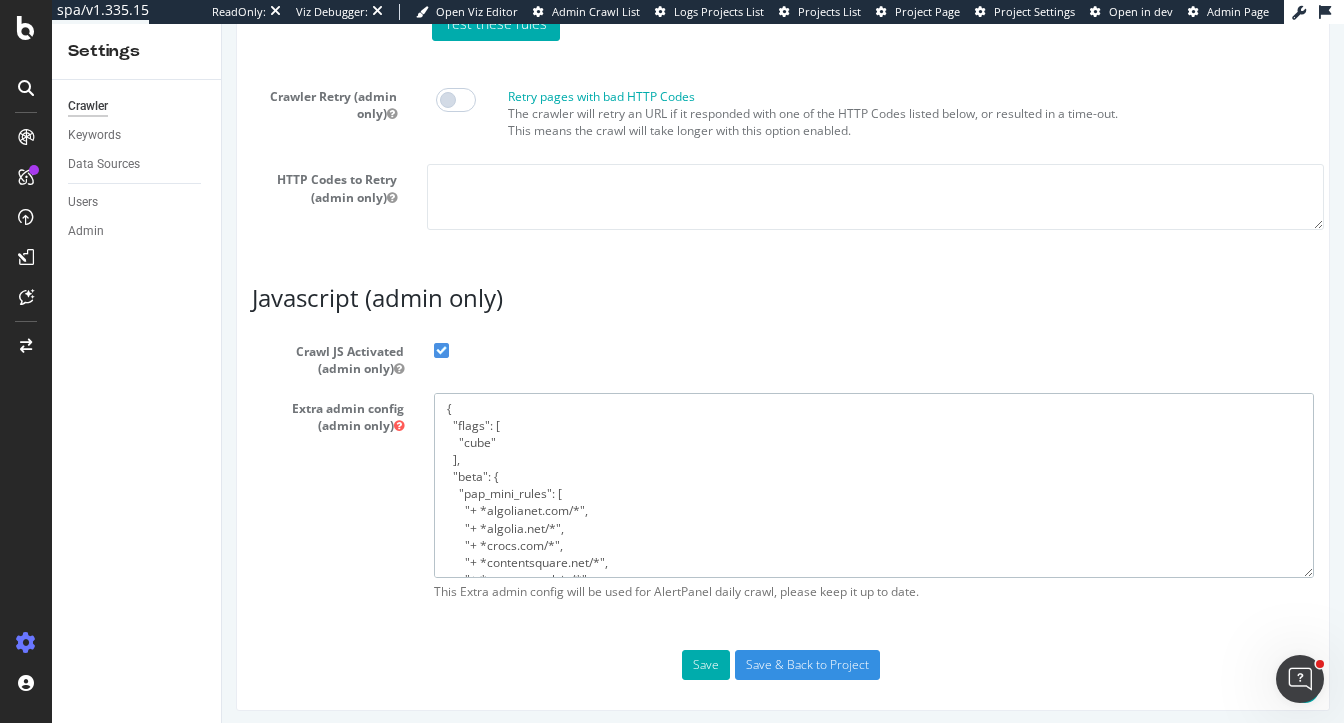 scroll, scrollTop: 336, scrollLeft: 0, axis: vertical 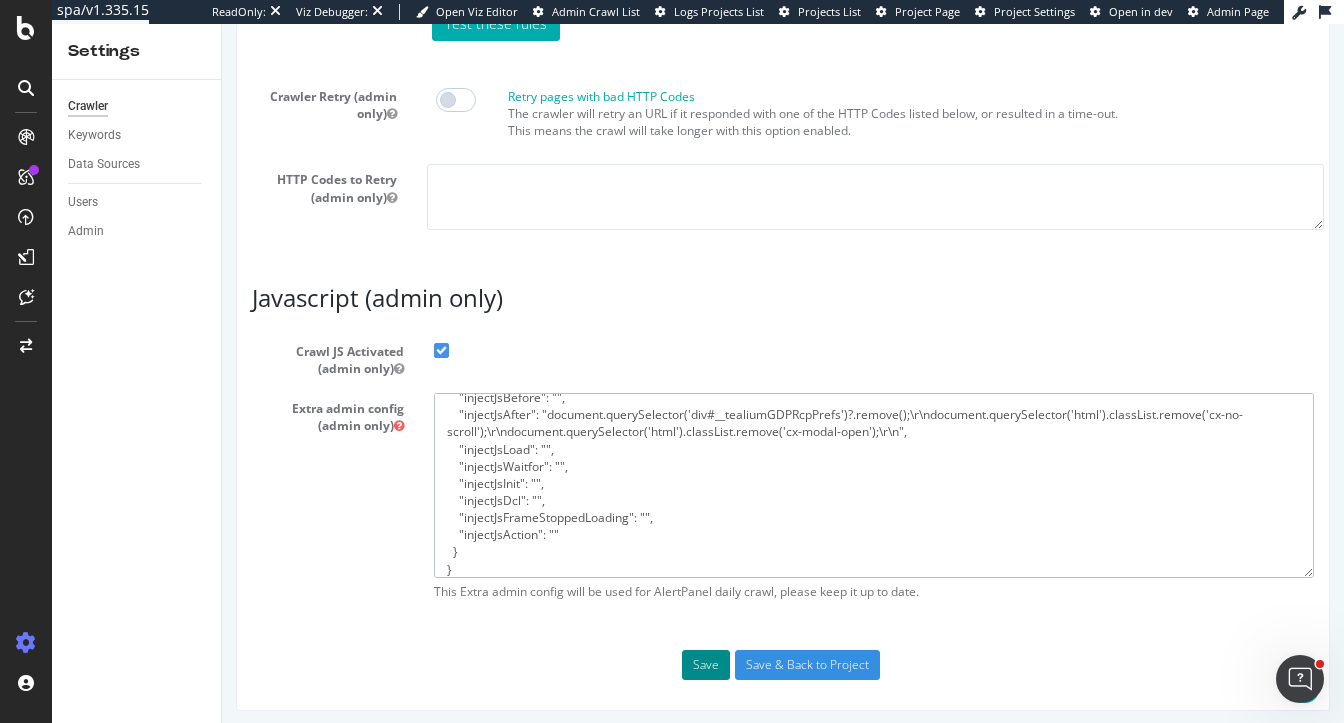 type on "{
"flags": [
"cube"
],
"beta": {
"pap_mini_rules": [
"+ *algolianet.com/*",
"+ *algolia.net/*",
"+ *crocs.com/*",
"+ *contentsquare.net/*",
"+ *contentstack.io/*",
"+ *powerreviews.com/*",
"!css",
"!safer:media",
"!mobile",
"!dom                 #see 'help'",
"!2tld                #see 'help'",
"-*                   # and nothing else"
],
"injectJsBefore": "",
"injectJsAfter": "document.querySelector('div#__tealiumGDPRcpPrefs')?.remove();\r\ndocument.querySelector('html').classList.remove('cx-no-scroll');\r\ndocument.querySelector('html').classList.remove('cx-modal-open');\r\n",
"injectJsLoad": "",
"injectJsWaitfor": "",
"injectJsInit": "",
"injectJsDcl": "",
"injectJsFrameStoppedLoading": "",
"injectJsAction": ""
}
}" 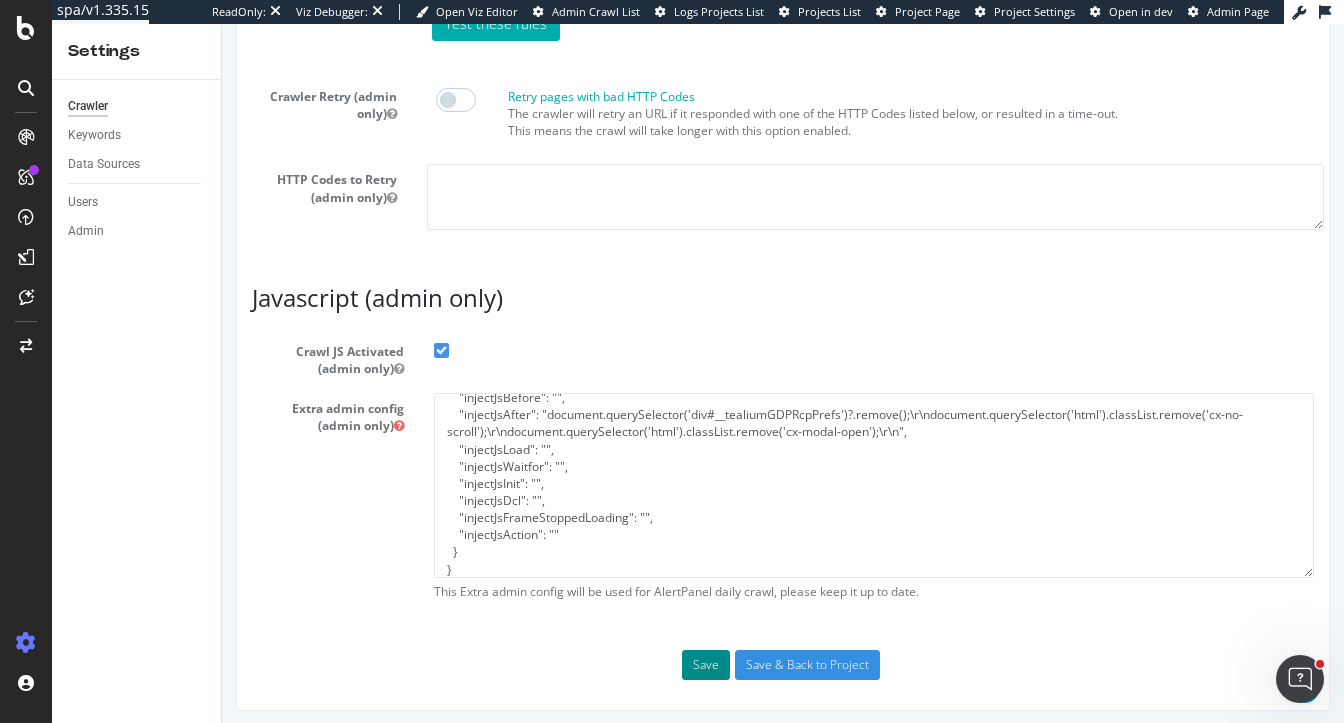 click on "Save" at bounding box center [706, 665] 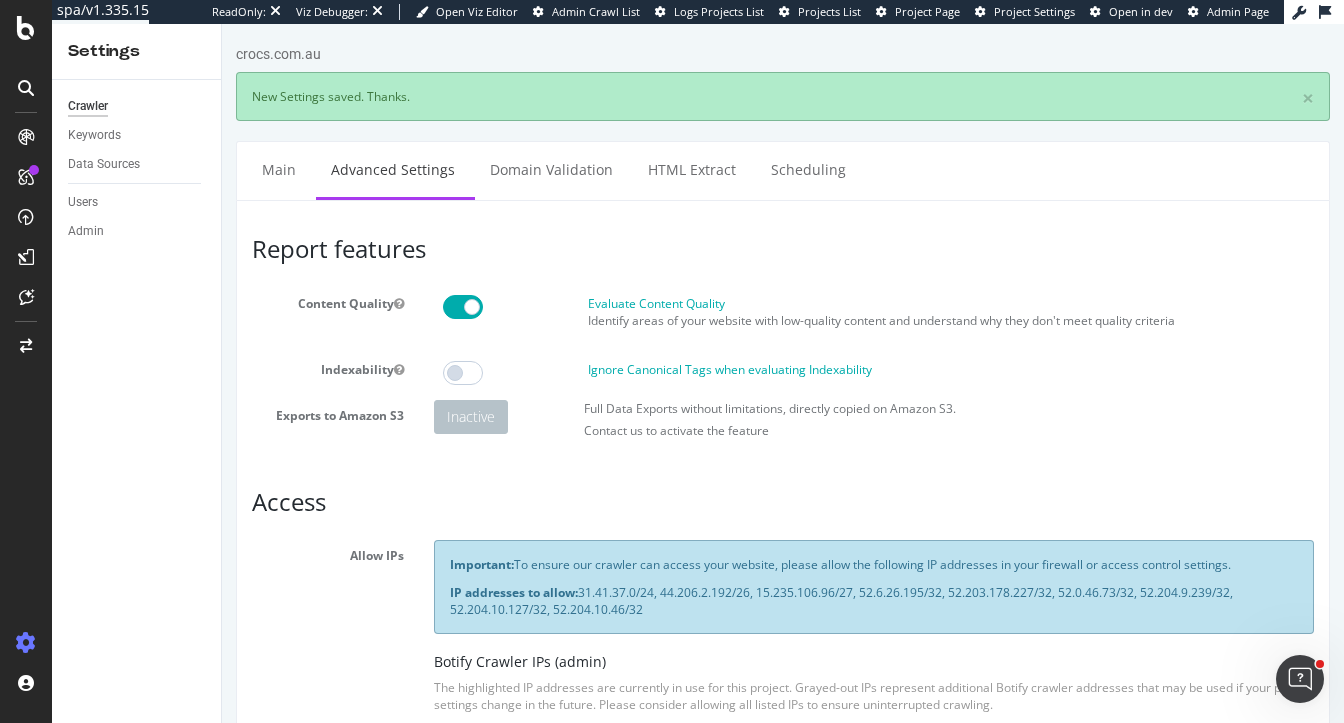 scroll, scrollTop: 0, scrollLeft: 0, axis: both 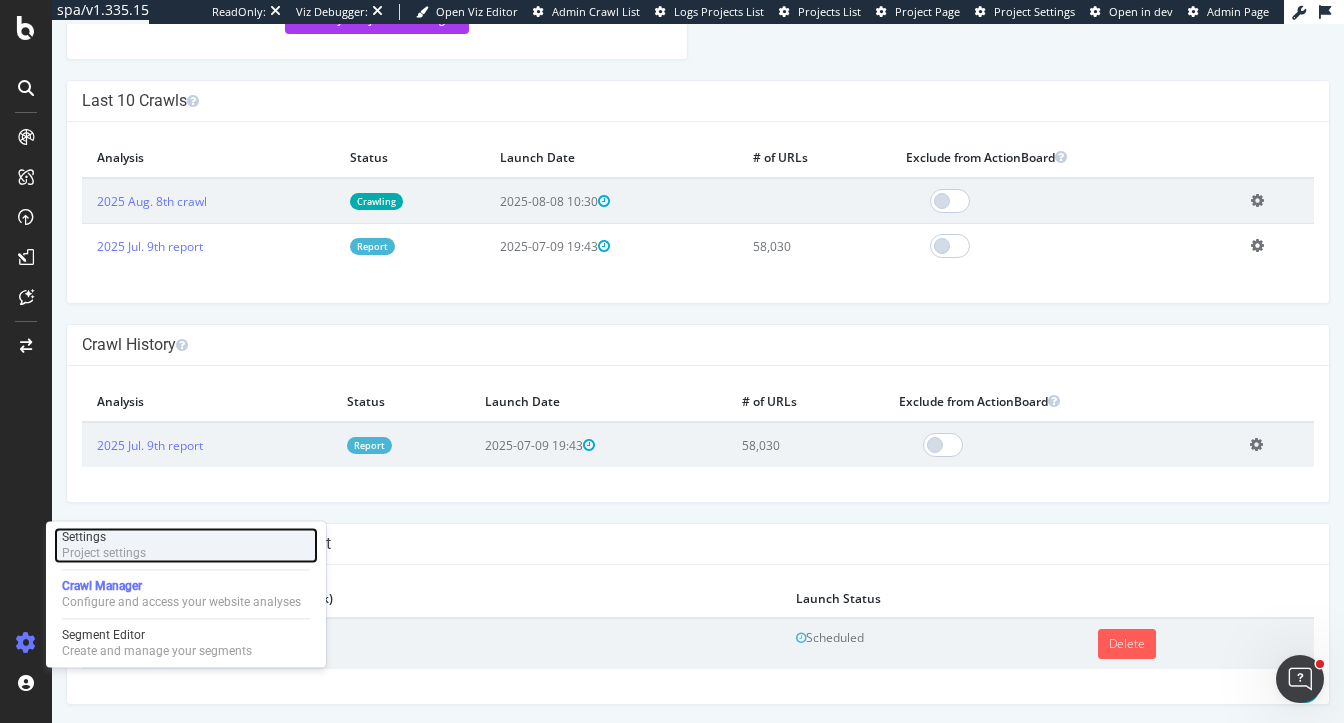 click on "Settings" at bounding box center [104, 537] 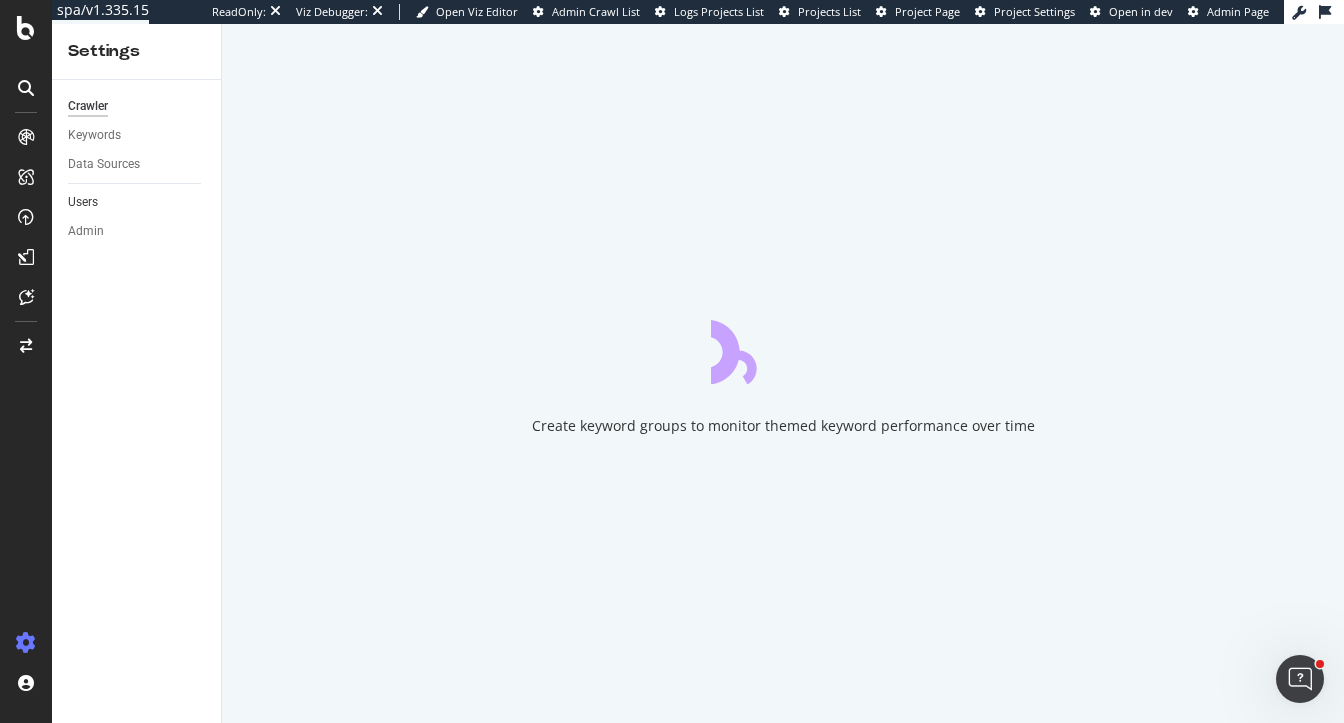 scroll, scrollTop: 0, scrollLeft: 0, axis: both 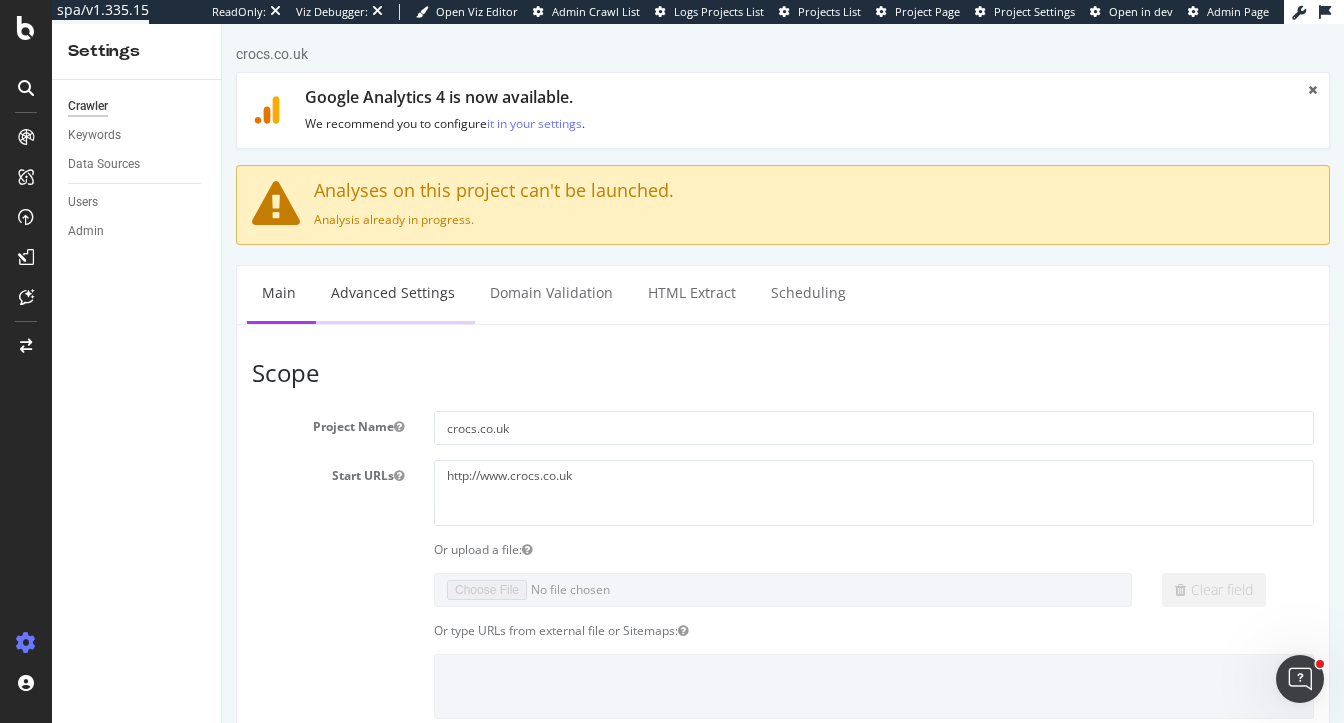 click on "Advanced Settings" at bounding box center (393, 293) 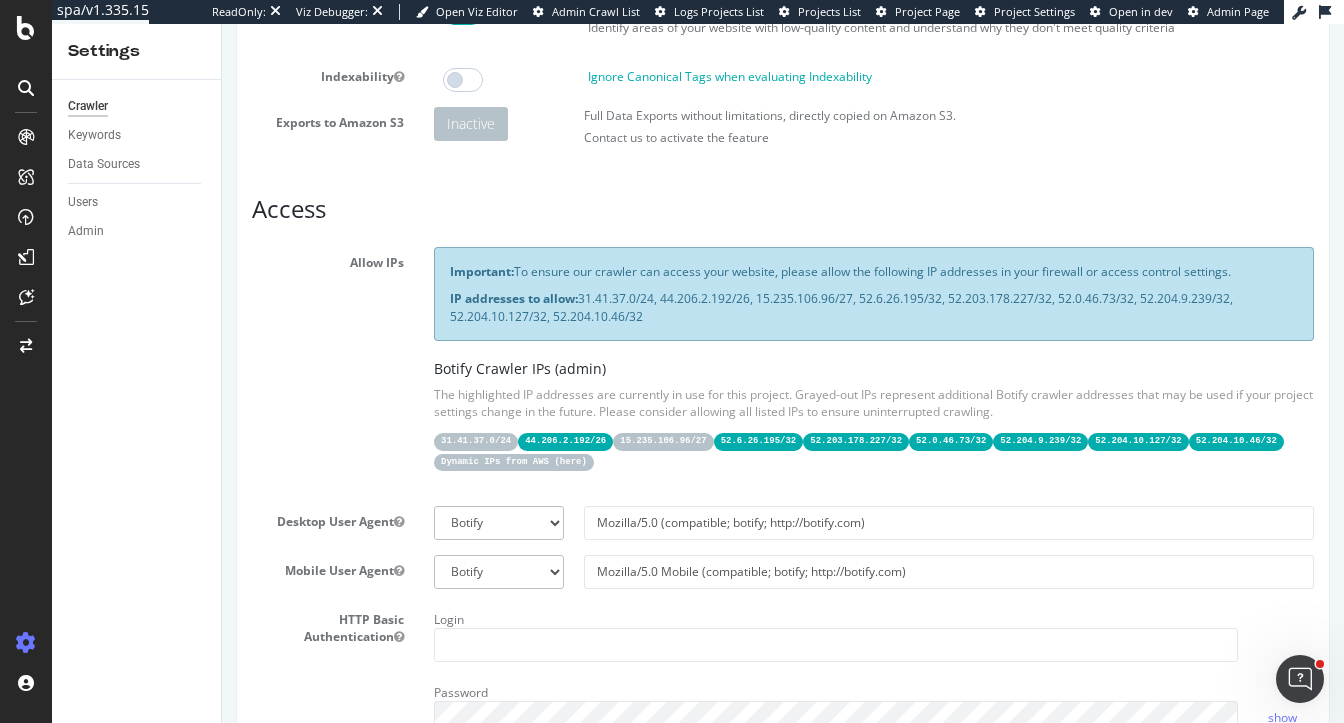 scroll, scrollTop: 692, scrollLeft: 0, axis: vertical 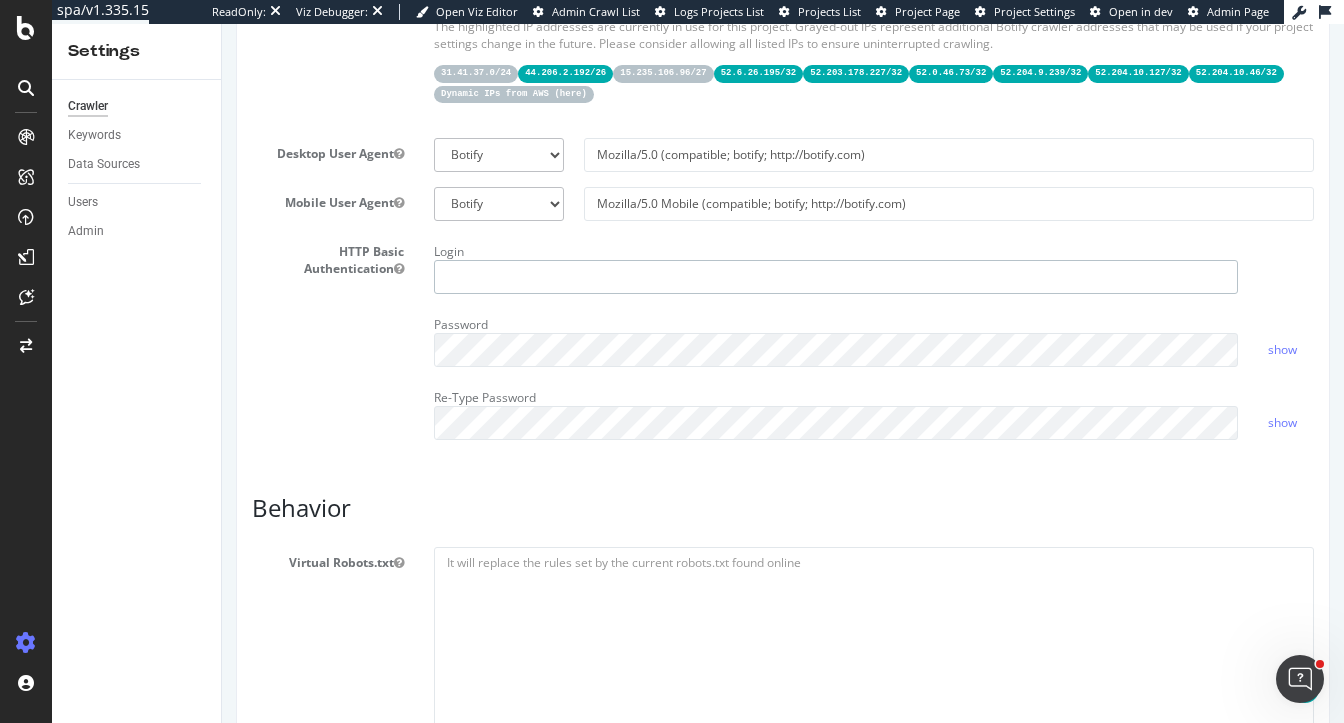 type on "[EMAIL]" 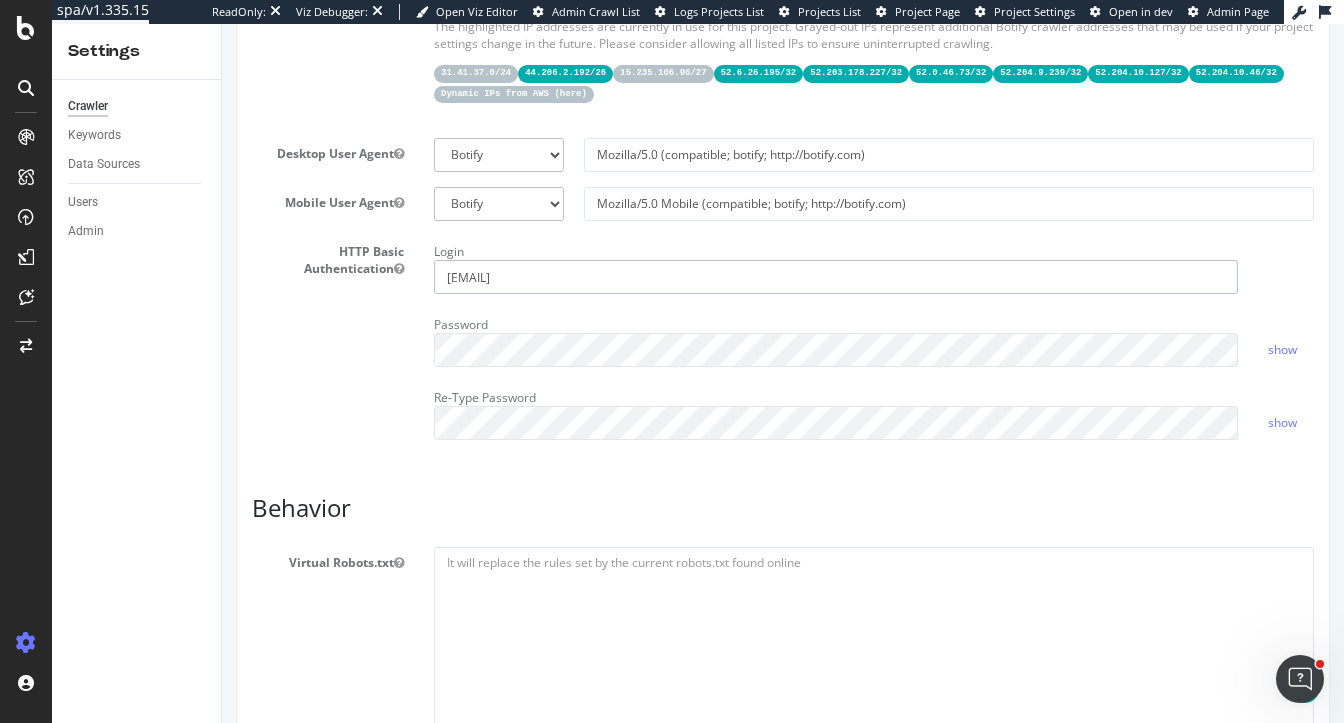 drag, startPoint x: 588, startPoint y: 276, endPoint x: 341, endPoint y: 245, distance: 248.93774 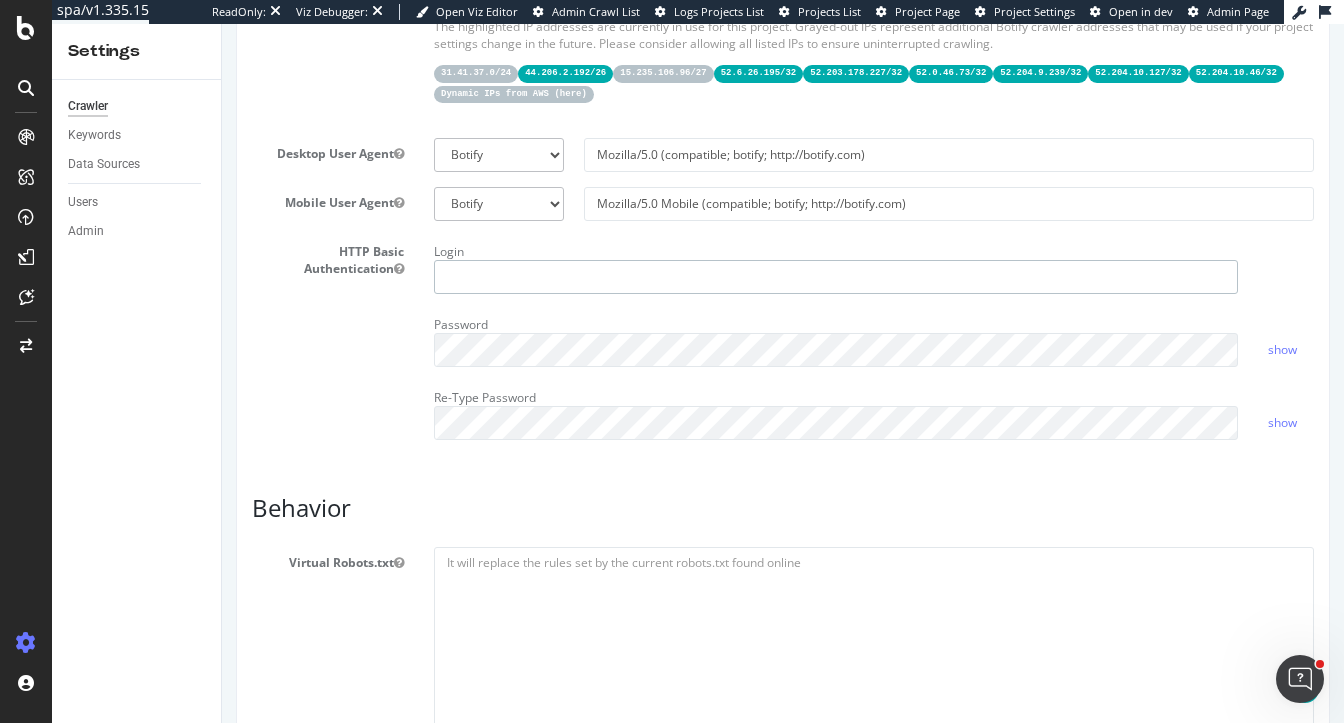 type 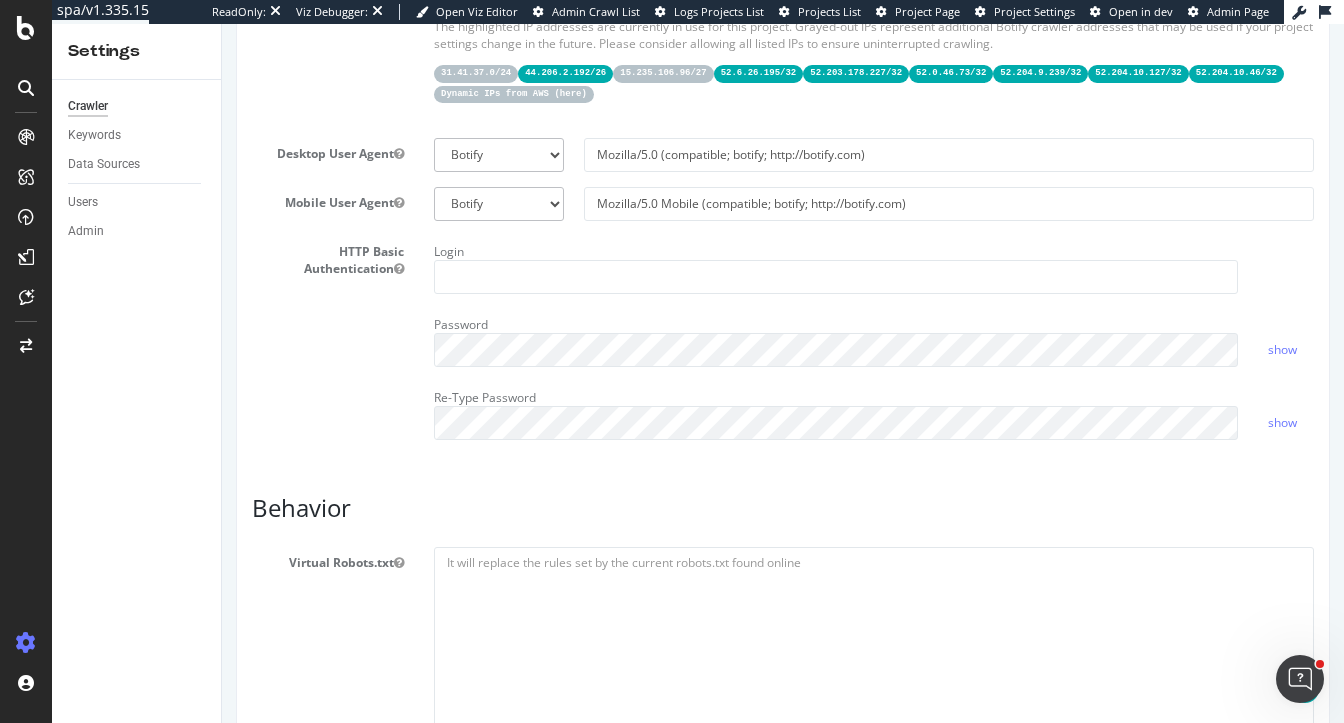 click on "HTTP Basic Authentication
Login Password show Re-Type Password show" at bounding box center [783, 345] 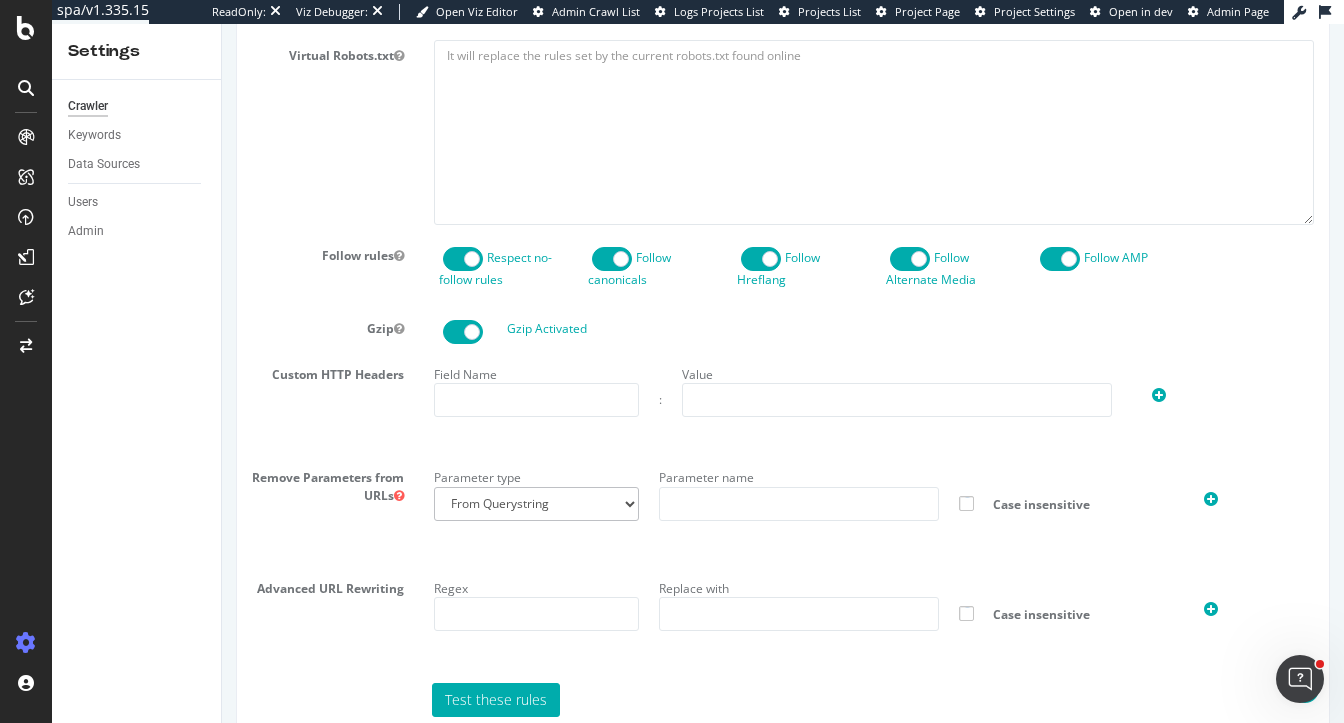 scroll, scrollTop: 1875, scrollLeft: 0, axis: vertical 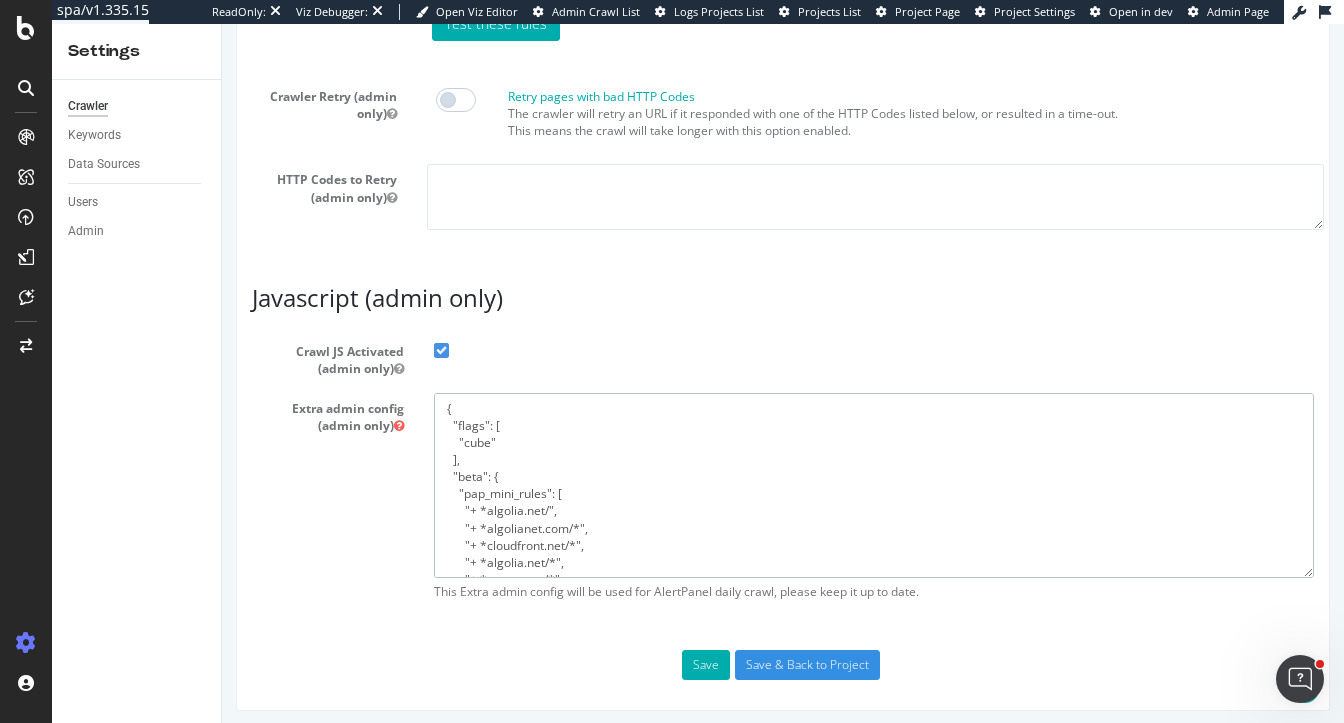 click on "{
"flags": [
"cube"
],
"beta": {
"pap_mini_rules": [
"+ *algolia.net/",
"+ *algolianet.com/*",
"+ *cloudfront.net/*",
"+ *algolia.net/*",
"+ *crocs.com/*",
"+ *contentsquare.net/*",
"+ *contentstack.io/*",
"+ *powerreviews.com/*",
"# + *something*      # allow",
"# - *something*      # disallow",
"# ++ *something*     # allow and force to ignore robots.txt/filters",
"# !eor-max:NNN       # timeout rendering after (ms) default is 20000",
"!css",
"!mobile",
"!dom                 #see 'help'",
"!2tld                #see 'help'",
"-*                   # and nothing else"
],
"injectJsBefore": "",
"injectJsAfter": "",
"injectJsLoad": "",
"injectJsWaitfor": "",
"injectJsInit": "",
"injectJsDcl": "",
"injectJsFrameStoppedLoading": "",
"injectJsAction": ""
}
}" at bounding box center (874, 485) 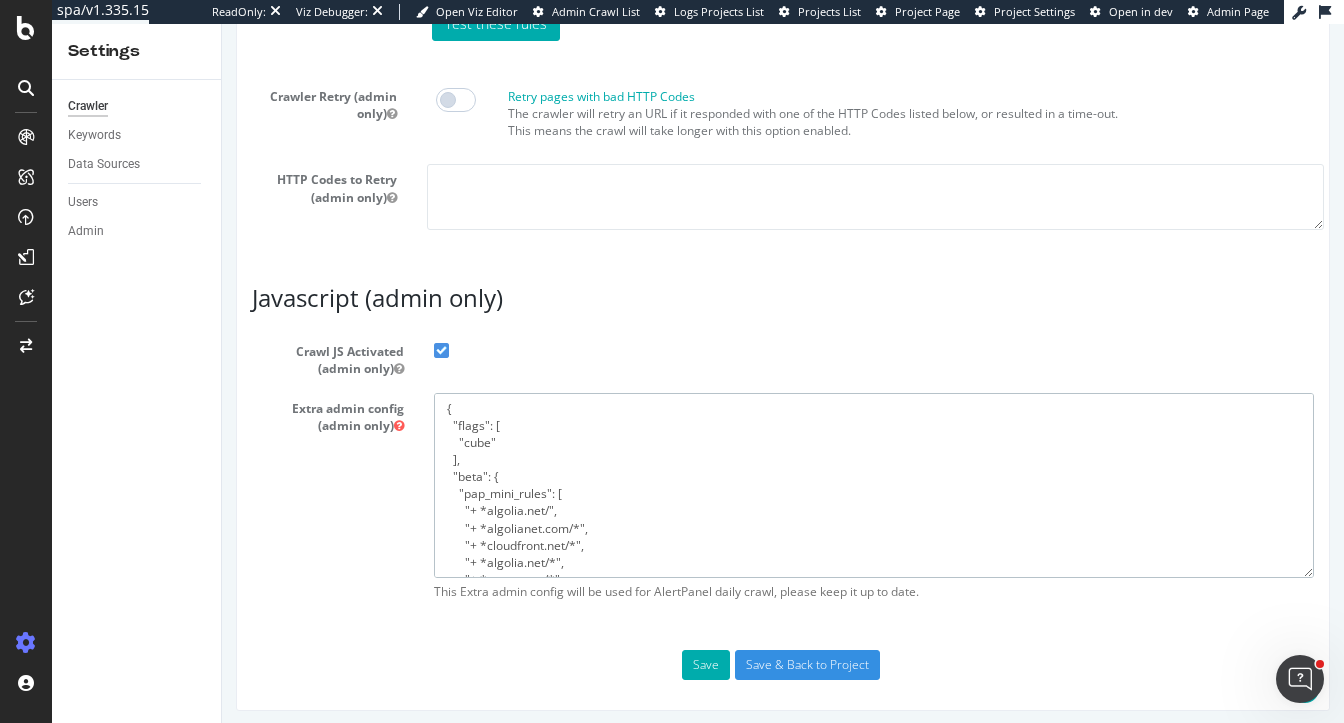 paste on "net.com/*",
"+ *algolia.net/*",
"+ *crocs.com/*",
"+ *contentsquare.net/*",
"+ *contentstack.io/*",
"+ *powerreviews.com/*",
"!css",
"!safer:media",
"!mobile",
"!dom                 #see 'help'",
"!2tld                #see 'help'",
"-*                   # and nothing else"
],
"injectJsBefore": "",
"injectJsAfter": "document.querySelector('div#__tealiumGDPRcpPrefs')?.remove();\r\ndocument.querySelector('html').classList.remove('cx-no-scroll');\r\ndocument.querySelector('html').classList.remove('cx-modal-open');\r\n" 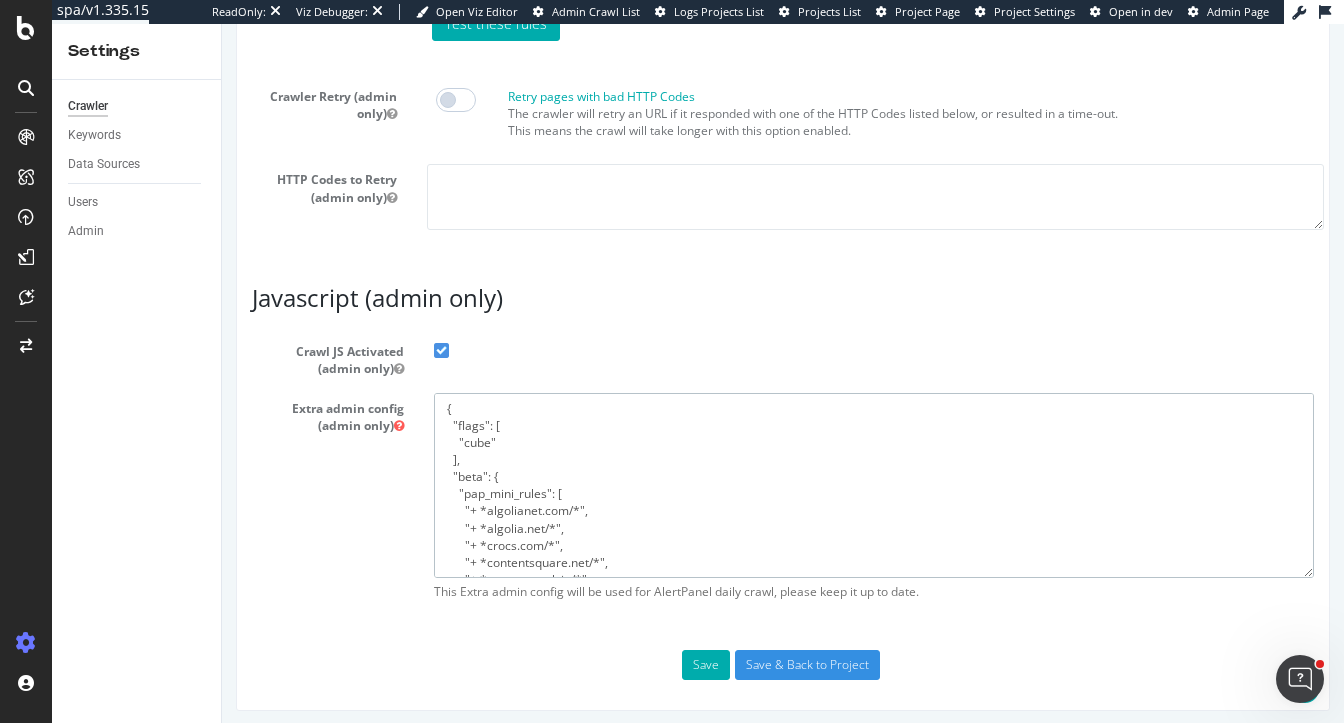 scroll, scrollTop: 336, scrollLeft: 0, axis: vertical 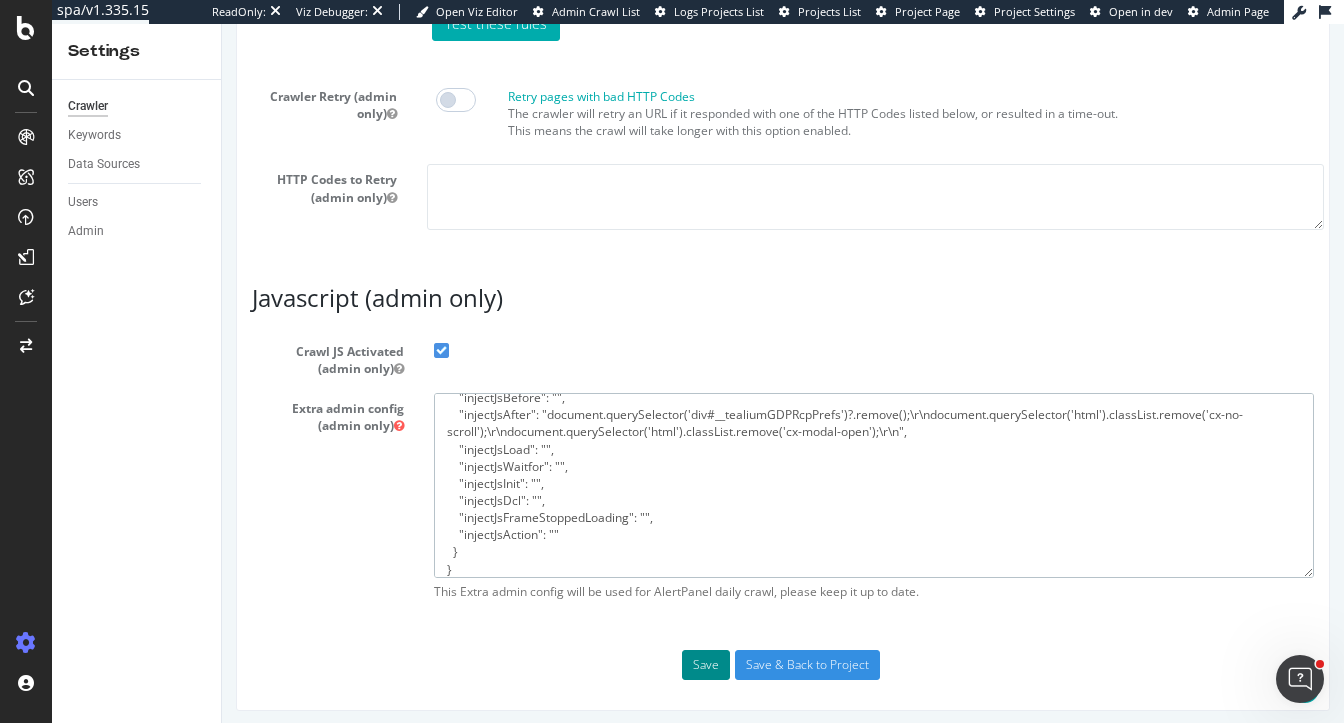 type on "{
"flags": [
"cube"
],
"beta": {
"pap_mini_rules": [
"+ *algolianet.com/*",
"+ *algolia.net/*",
"+ *crocs.com/*",
"+ *contentsquare.net/*",
"+ *contentstack.io/*",
"+ *powerreviews.com/*",
"!css",
"!safer:media",
"!mobile",
"!dom                 #see 'help'",
"!2tld                #see 'help'",
"-*                   # and nothing else"
],
"injectJsBefore": "",
"injectJsAfter": "document.querySelector('div#__tealiumGDPRcpPrefs')?.remove();\r\ndocument.querySelector('html').classList.remove('cx-no-scroll');\r\ndocument.querySelector('html').classList.remove('cx-modal-open');\r\n",
"injectJsLoad": "",
"injectJsWaitfor": "",
"injectJsInit": "",
"injectJsDcl": "",
"injectJsFrameStoppedLoading": "",
"injectJsAction": ""
}
}" 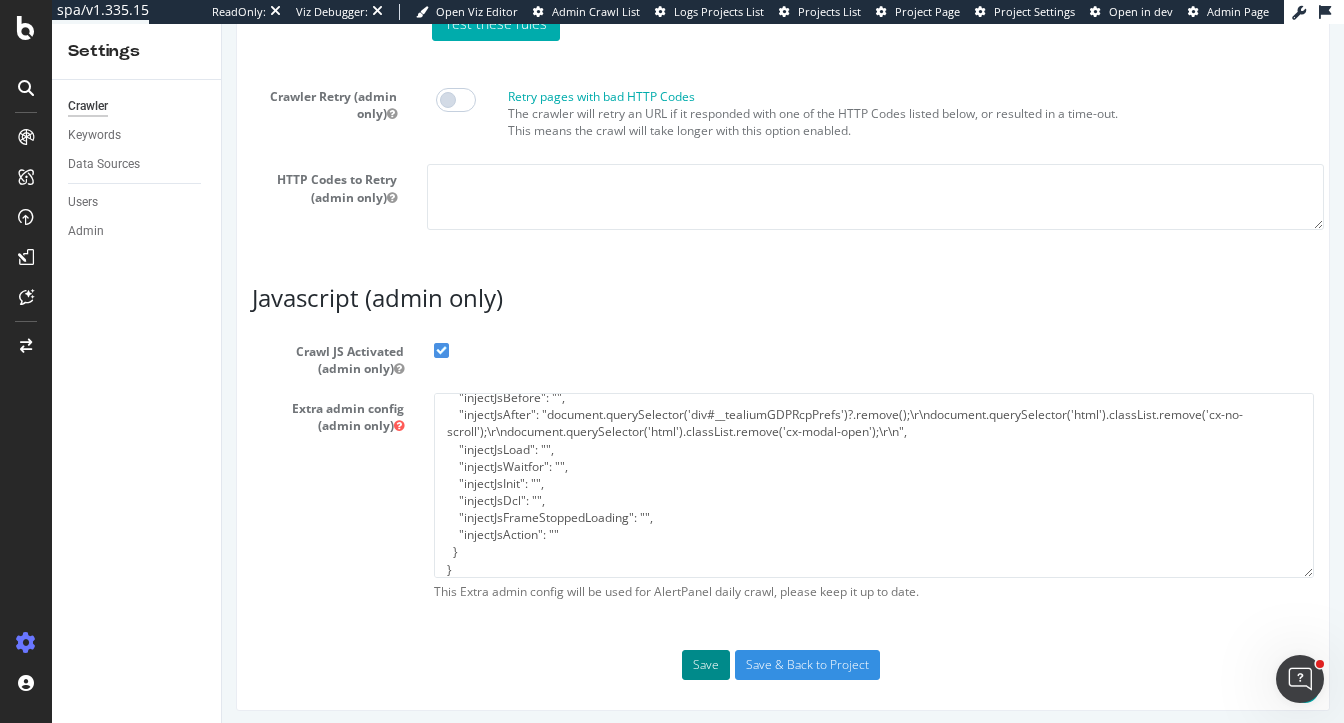 click on "Save" at bounding box center (706, 665) 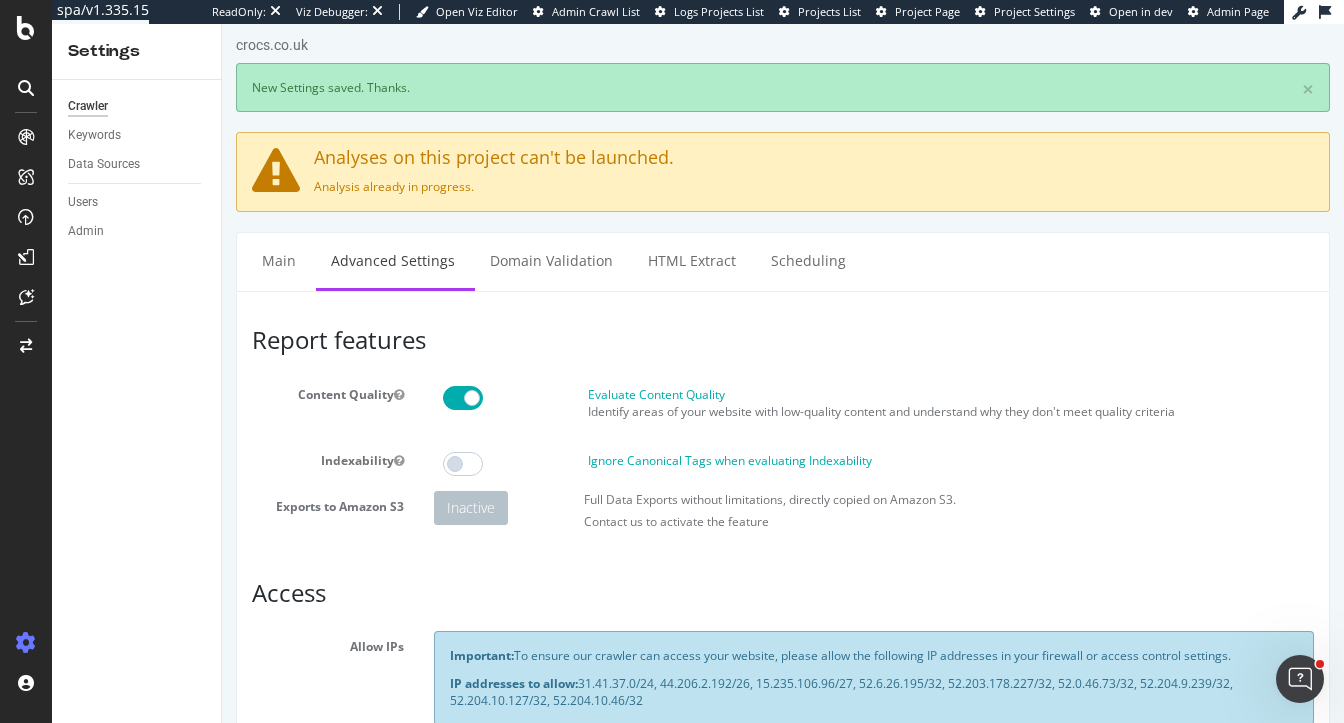 scroll, scrollTop: 0, scrollLeft: 0, axis: both 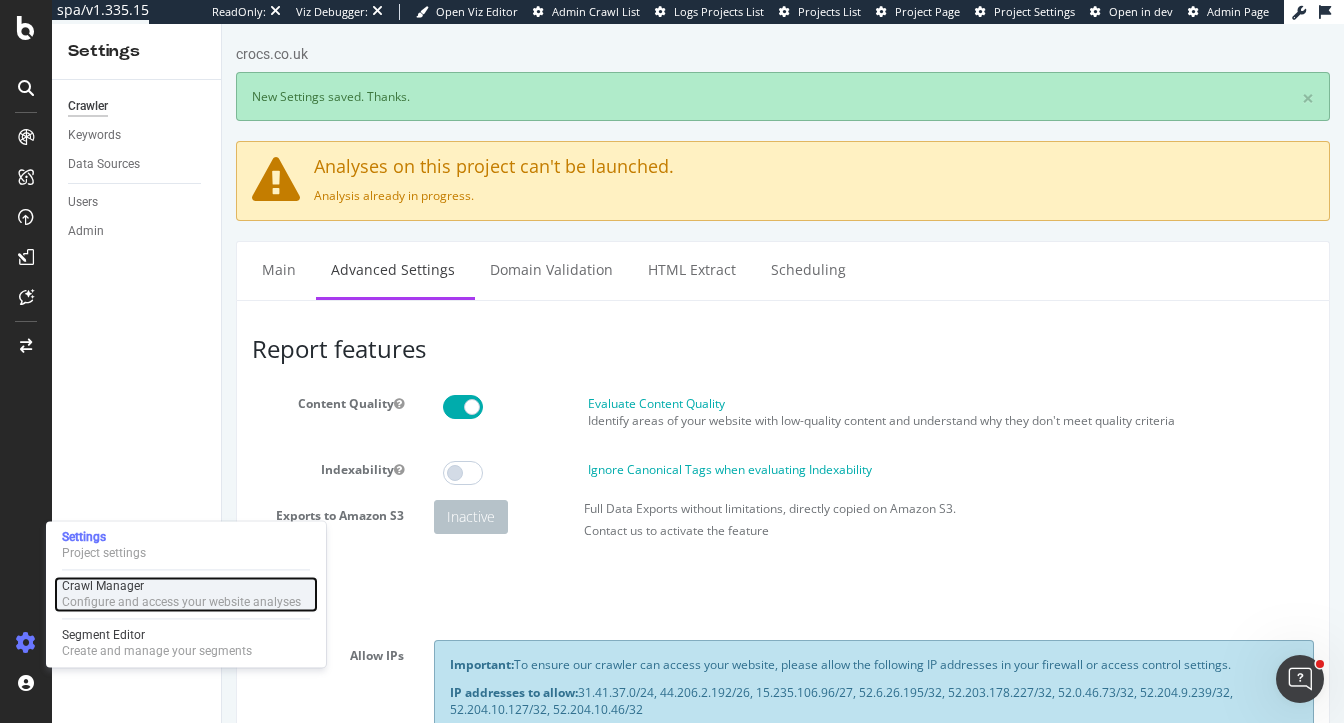 click on "Configure and access your website analyses" at bounding box center [181, 602] 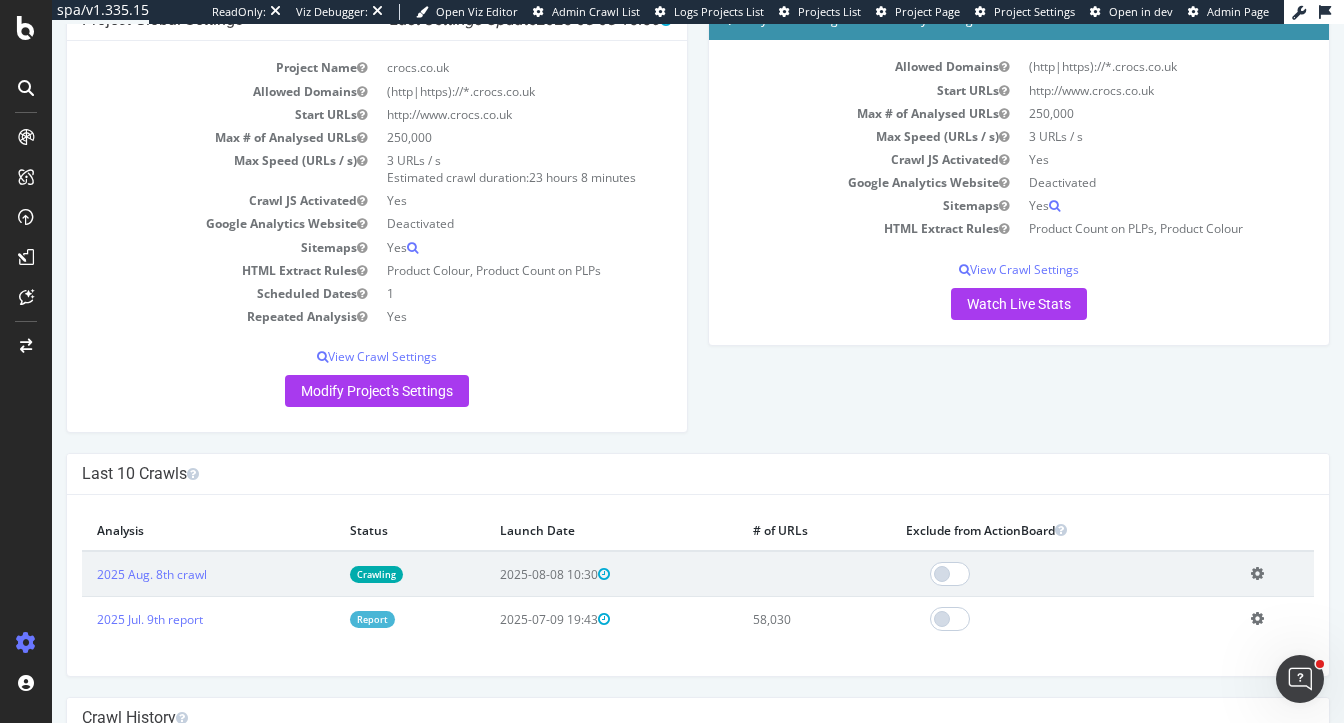 scroll, scrollTop: 199, scrollLeft: 0, axis: vertical 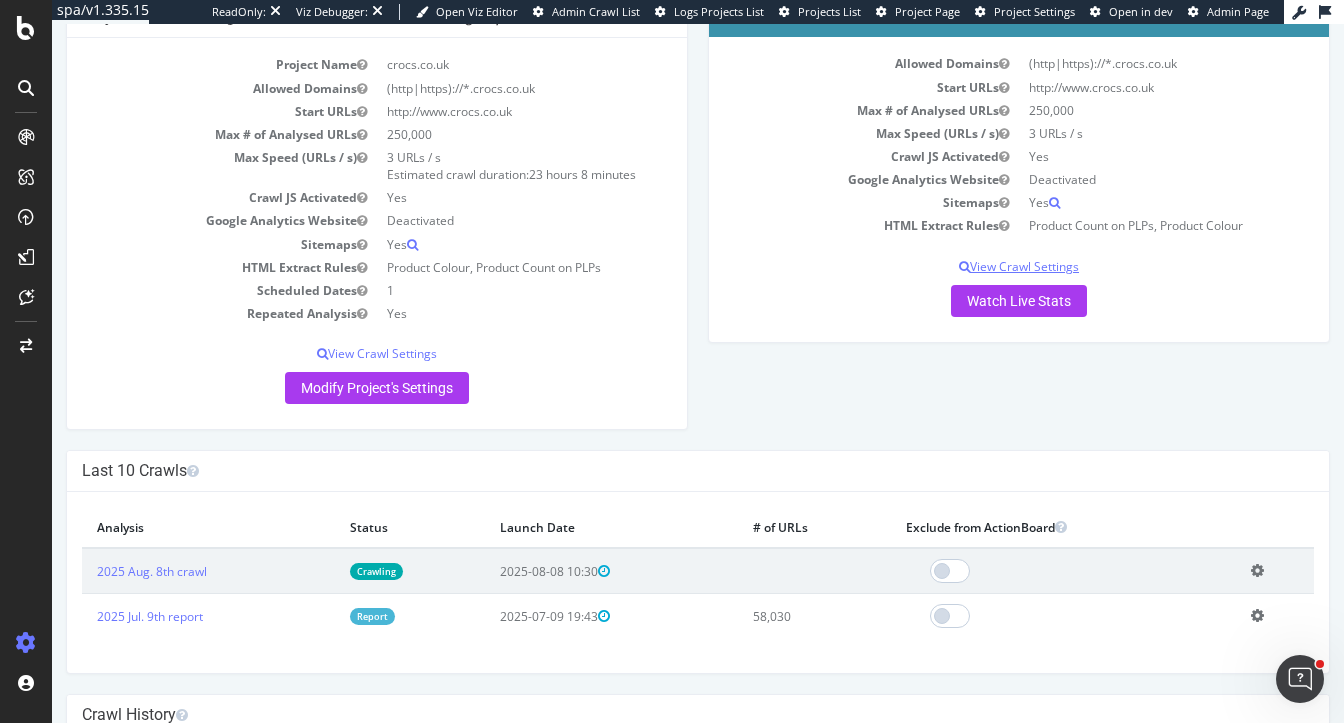 click on "View Crawl Settings" at bounding box center (1019, 266) 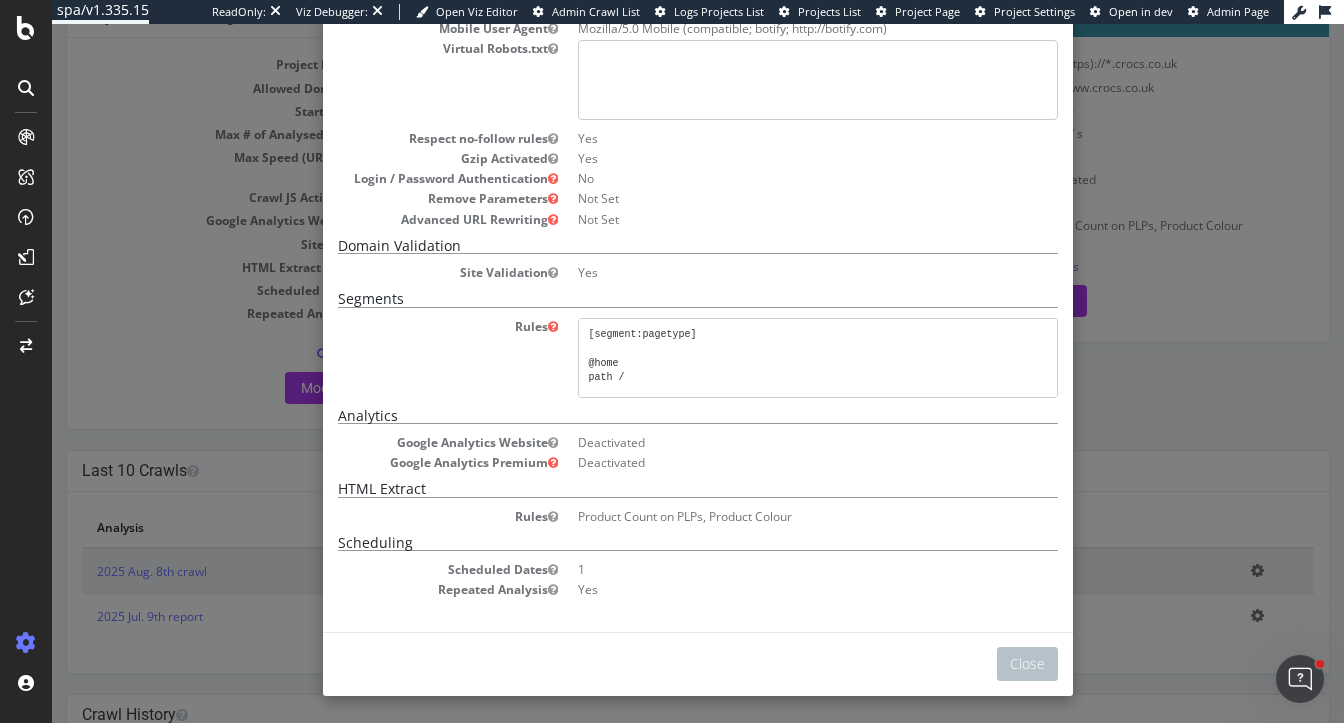 scroll, scrollTop: 0, scrollLeft: 0, axis: both 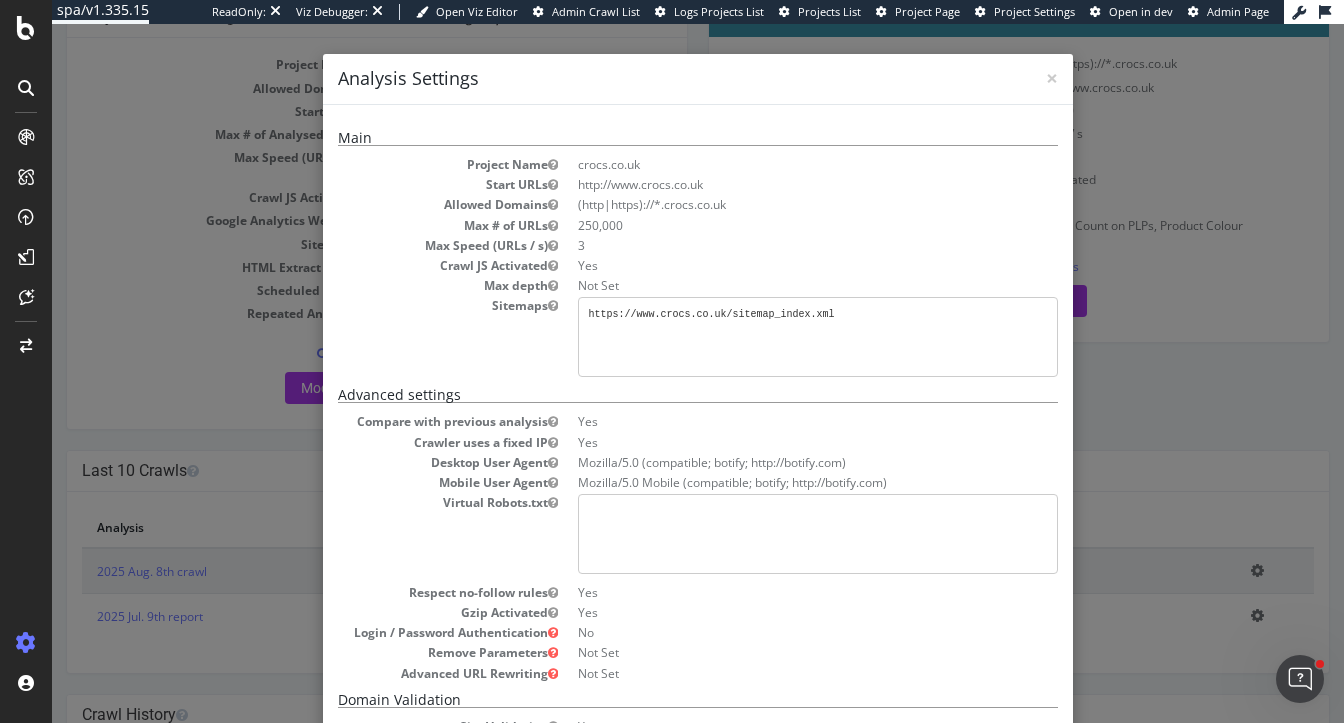 click on "× Close
Analysis Settings
Main Project Name
crocs.co.uk Start URLs
http://www.crocs.co.uk
Allowed Domains
(http|https)://*.crocs.co.uk Max # of URLs
250,000 Max Speed (URLs / s)
3
Crawl JS Activated
Yes Max depth
Not Set
Sitemaps
https://www.crocs.co.uk/sitemap_index.xml Advanced settings Compare with previous analysis
Yes Crawler uses a fixed IP
Yes Desktop User Agent
Mozilla/5.0 (compatible; botify; http://botify.com) Mobile User Agent
Mozilla/5.0 Mobile (compatible; botify; http://botify.com) Virtual Robots.txt
Respect no-follow rules
Yes Gzip Activated
Yes Login / Password Authentication
No
Remove Parameters
Not Set
Advanced URL Rewriting
Not Set
Domain Validation Yes Segments 1 Yes" at bounding box center [698, 373] 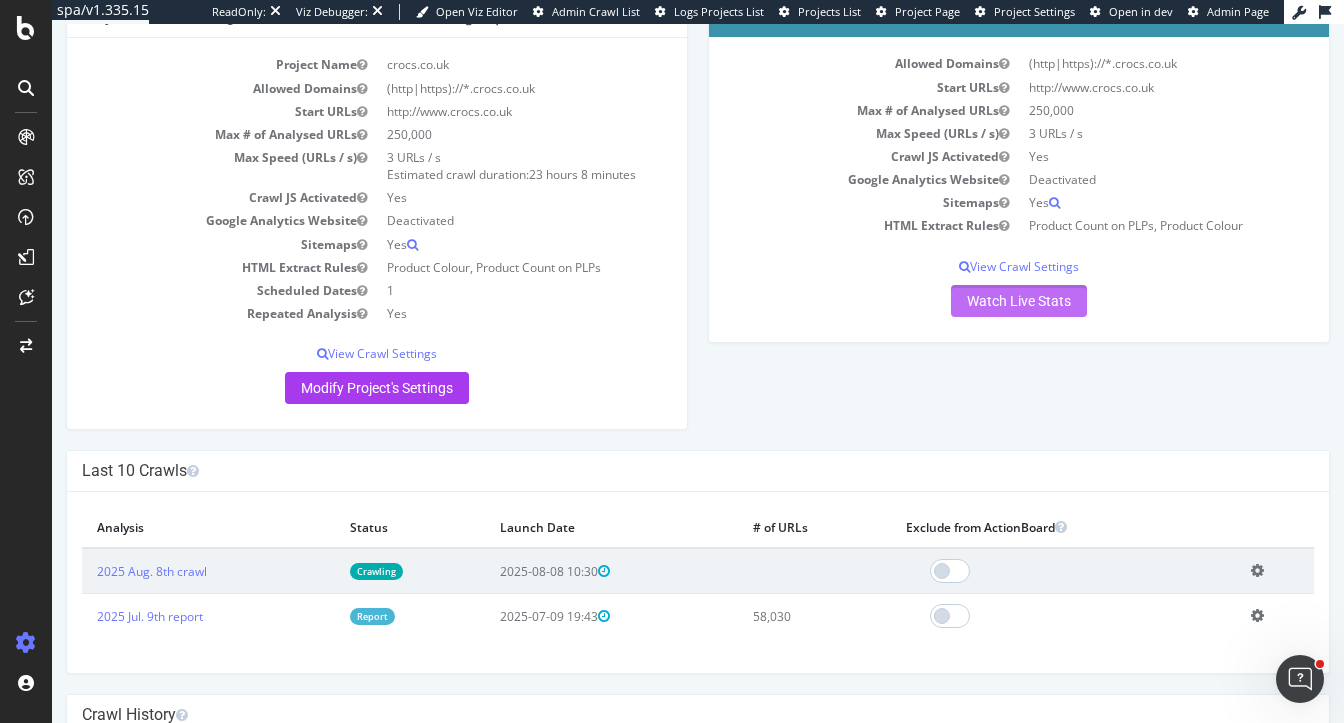 click on "Watch Live Stats" at bounding box center [1019, 301] 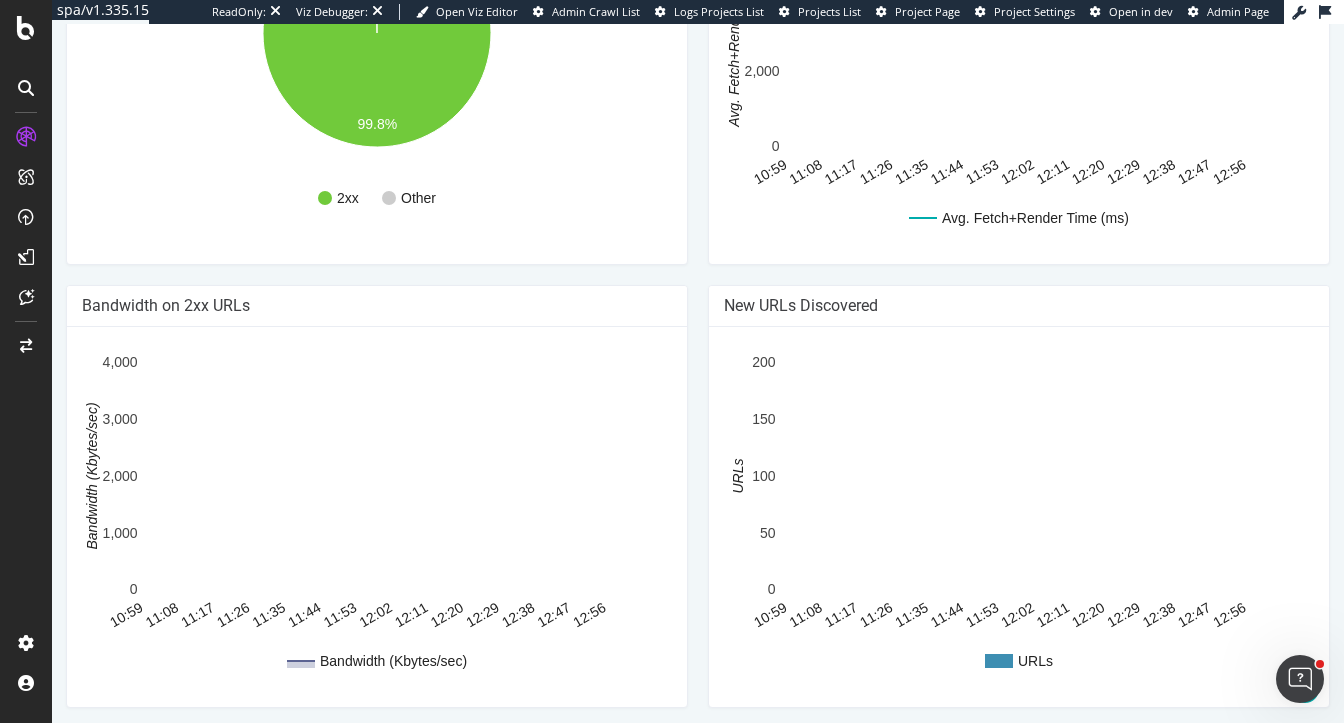 scroll, scrollTop: 0, scrollLeft: 0, axis: both 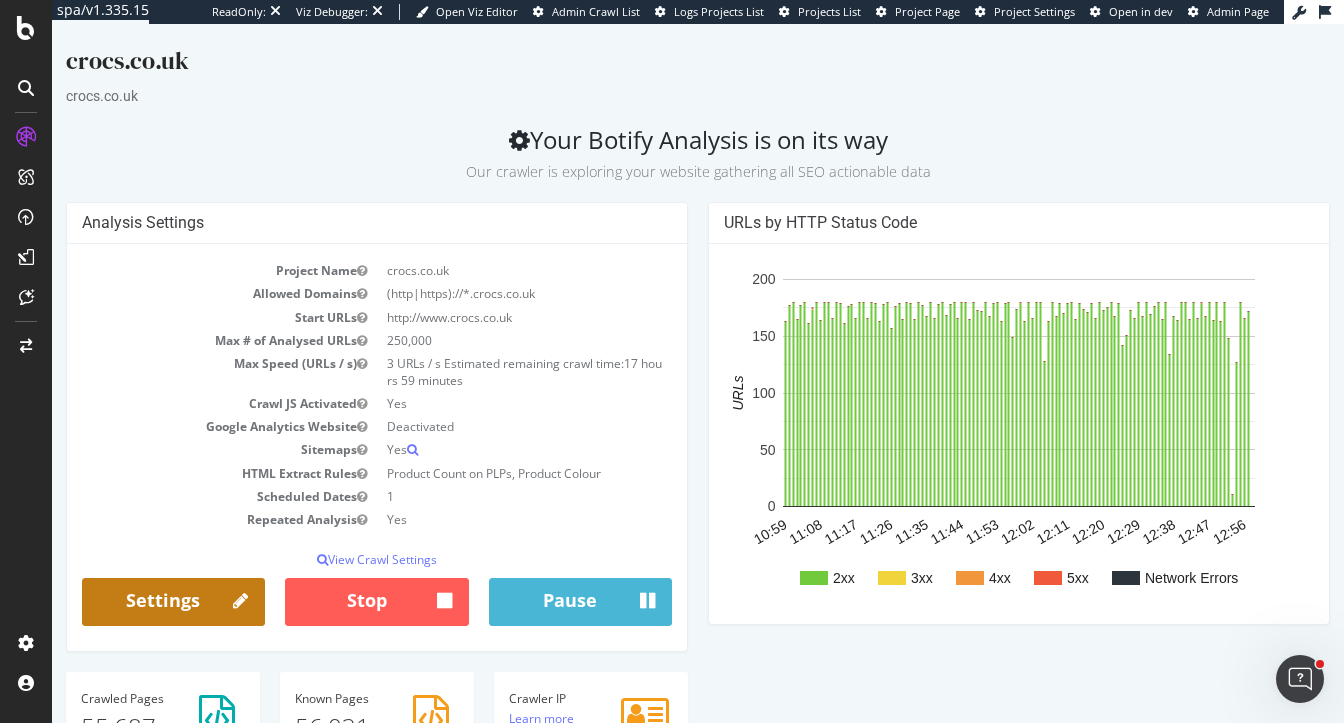 click on "Settings" at bounding box center (173, 602) 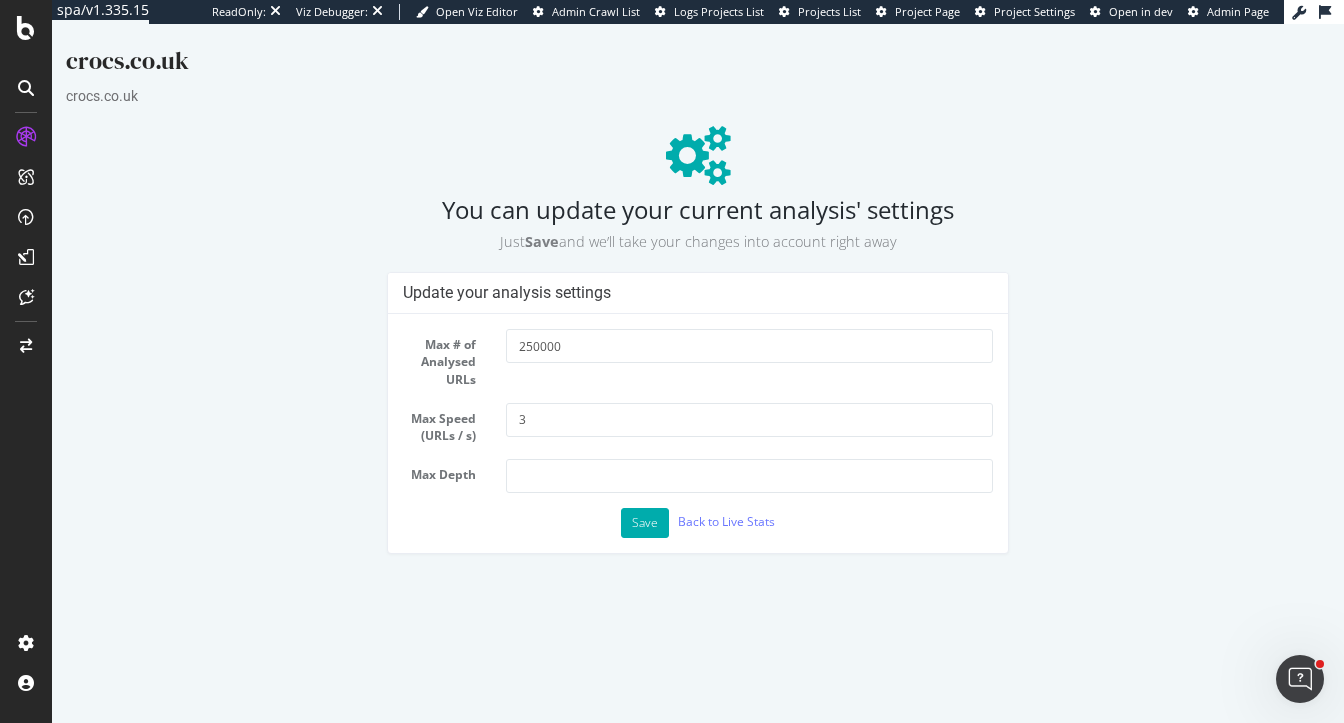 scroll, scrollTop: 0, scrollLeft: 0, axis: both 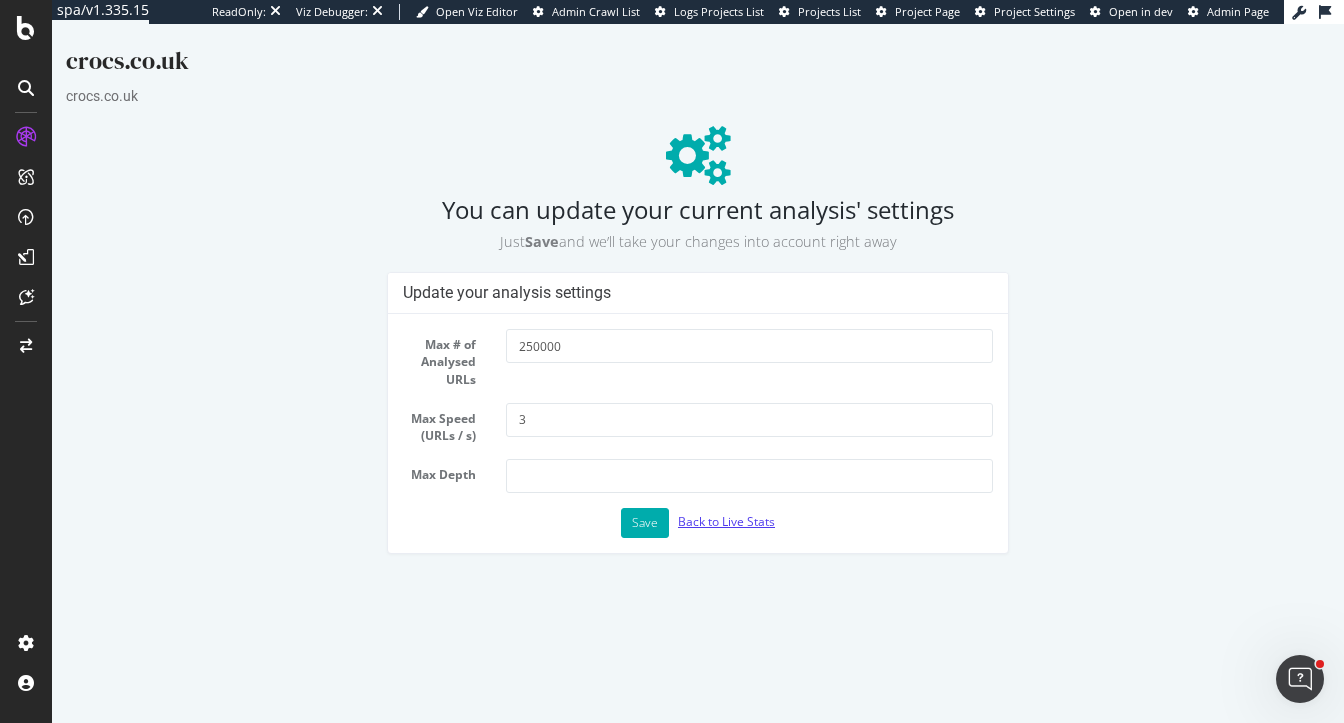 click on "Back to Live Stats" at bounding box center [726, 521] 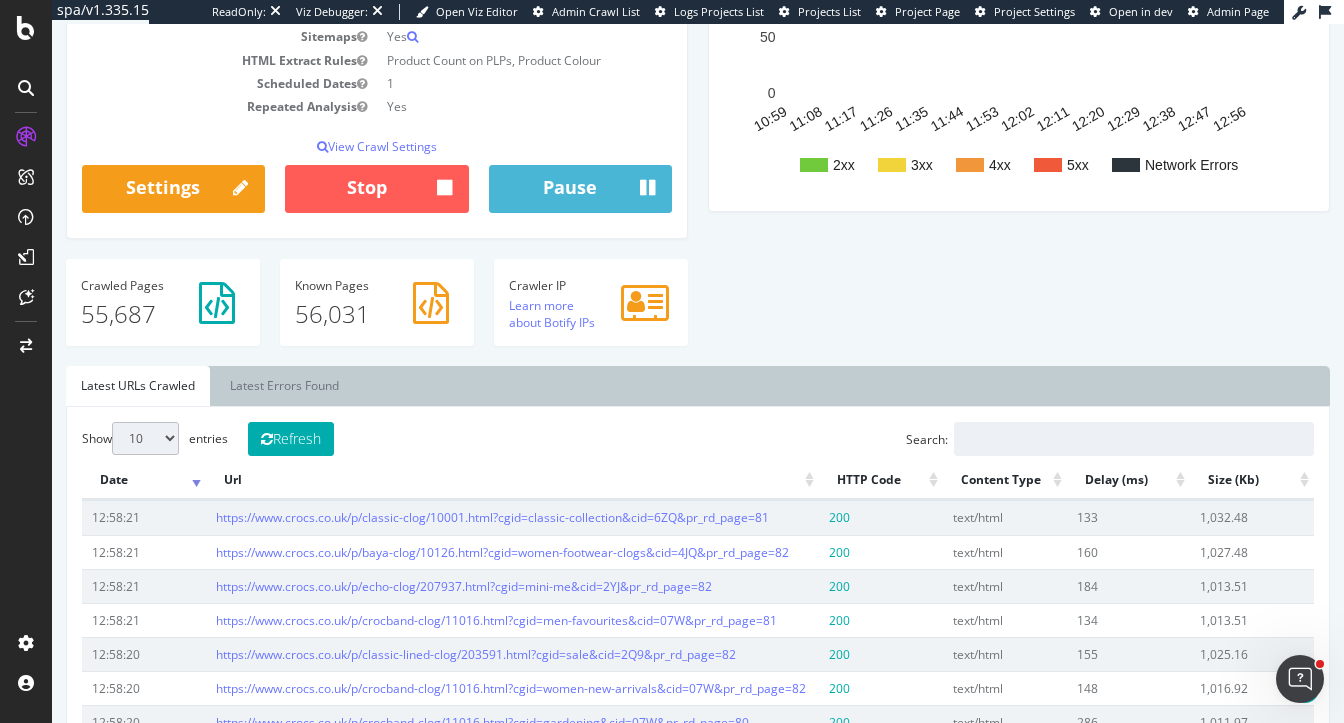 scroll, scrollTop: 0, scrollLeft: 0, axis: both 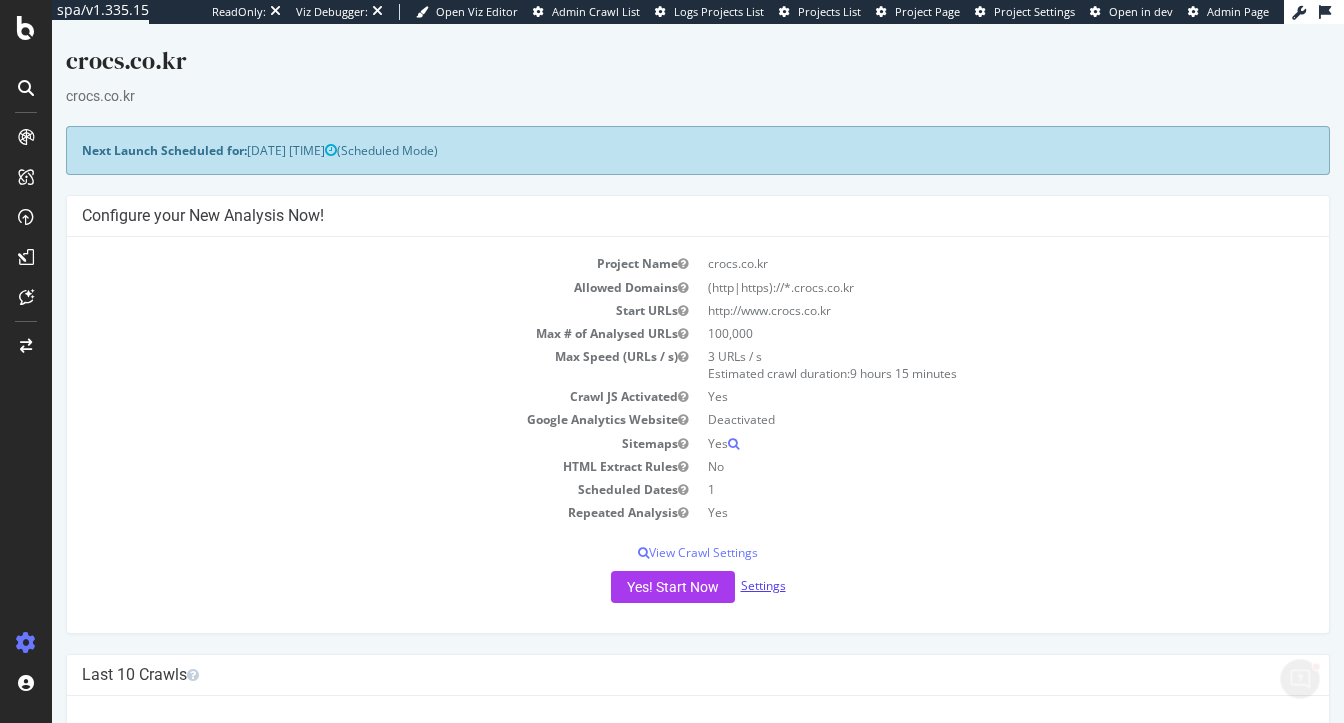click on "Settings" at bounding box center (763, 585) 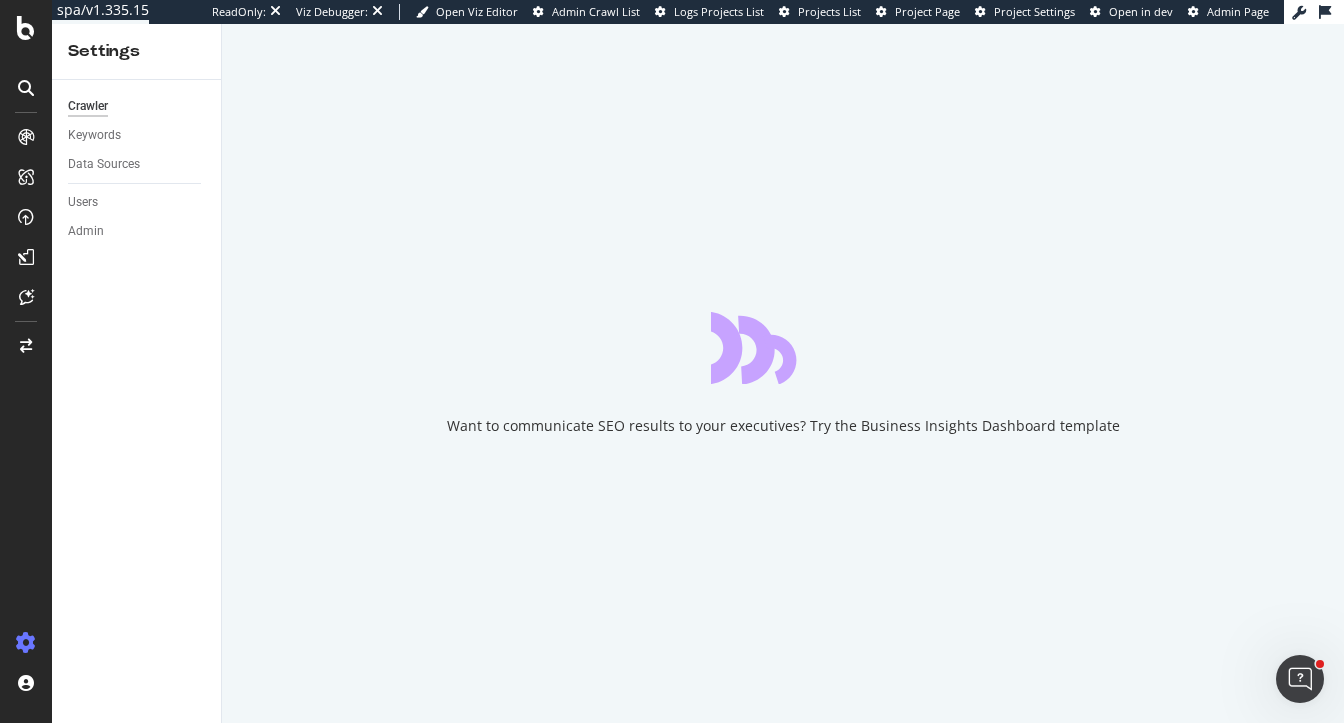 scroll, scrollTop: 0, scrollLeft: 0, axis: both 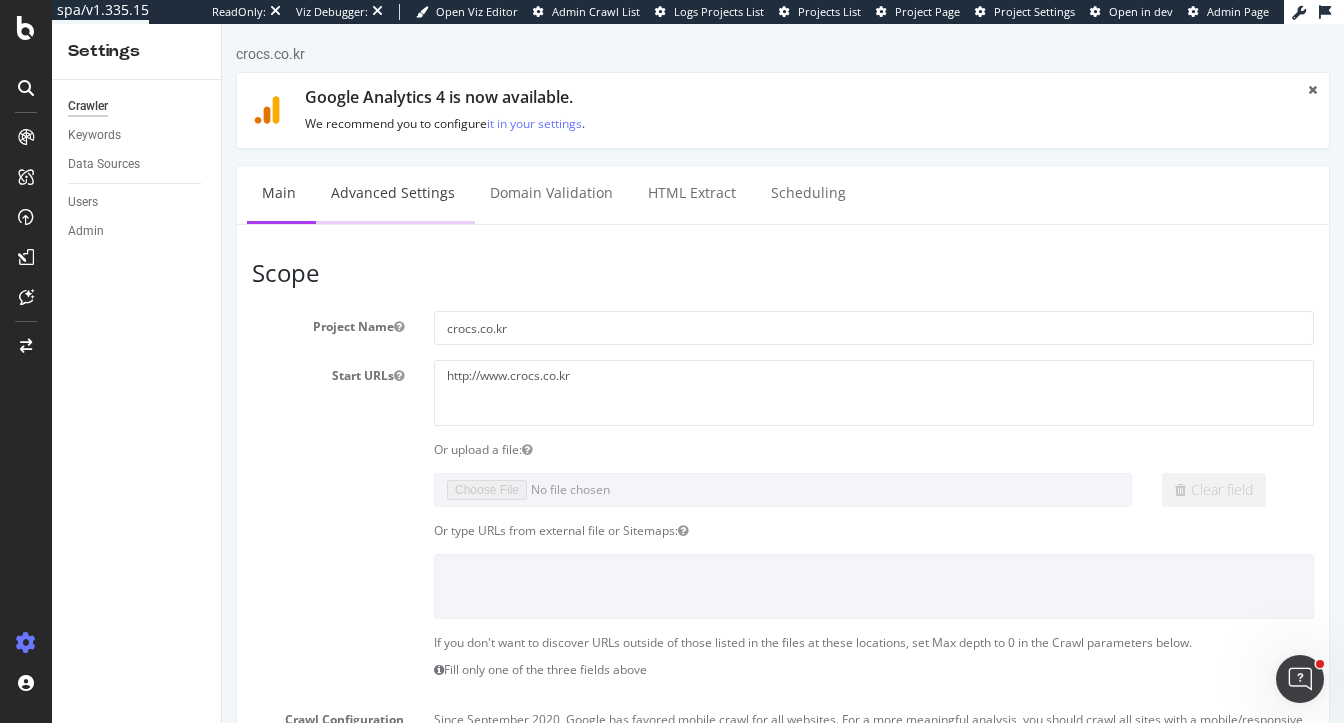 click on "Advanced Settings" at bounding box center (393, 193) 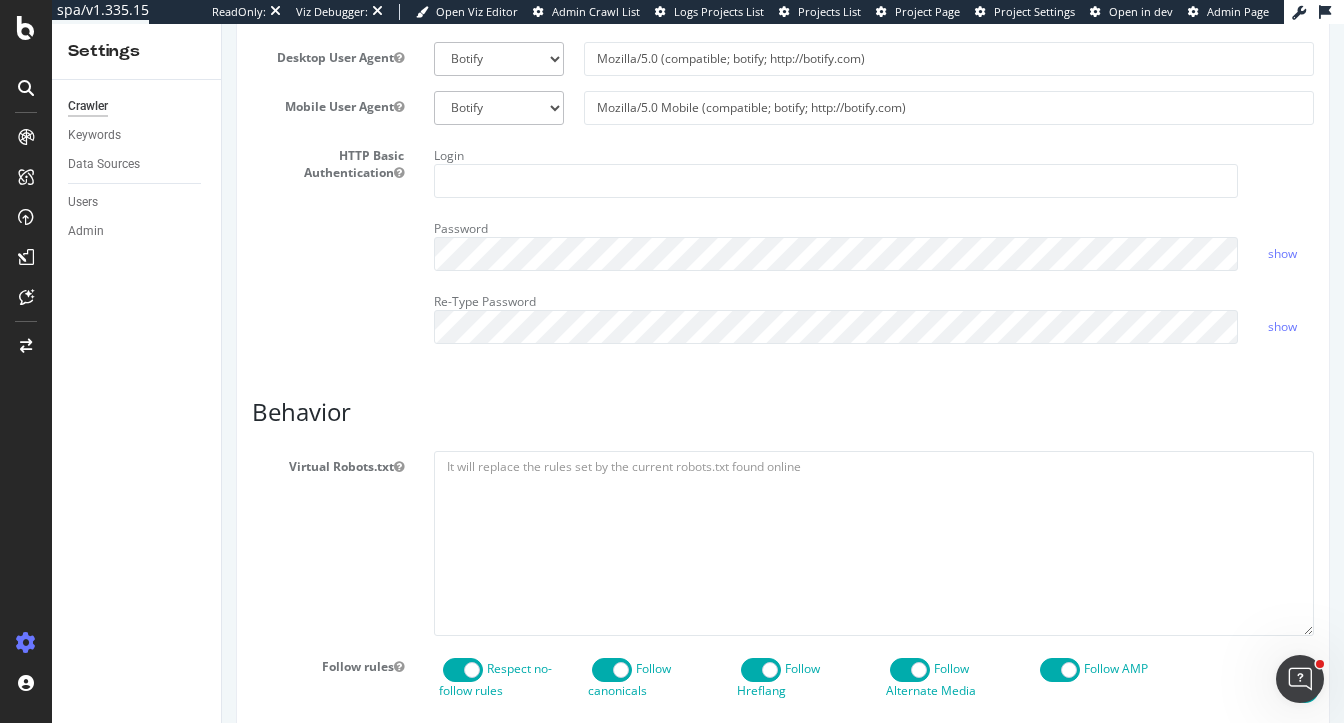 scroll, scrollTop: 677, scrollLeft: 0, axis: vertical 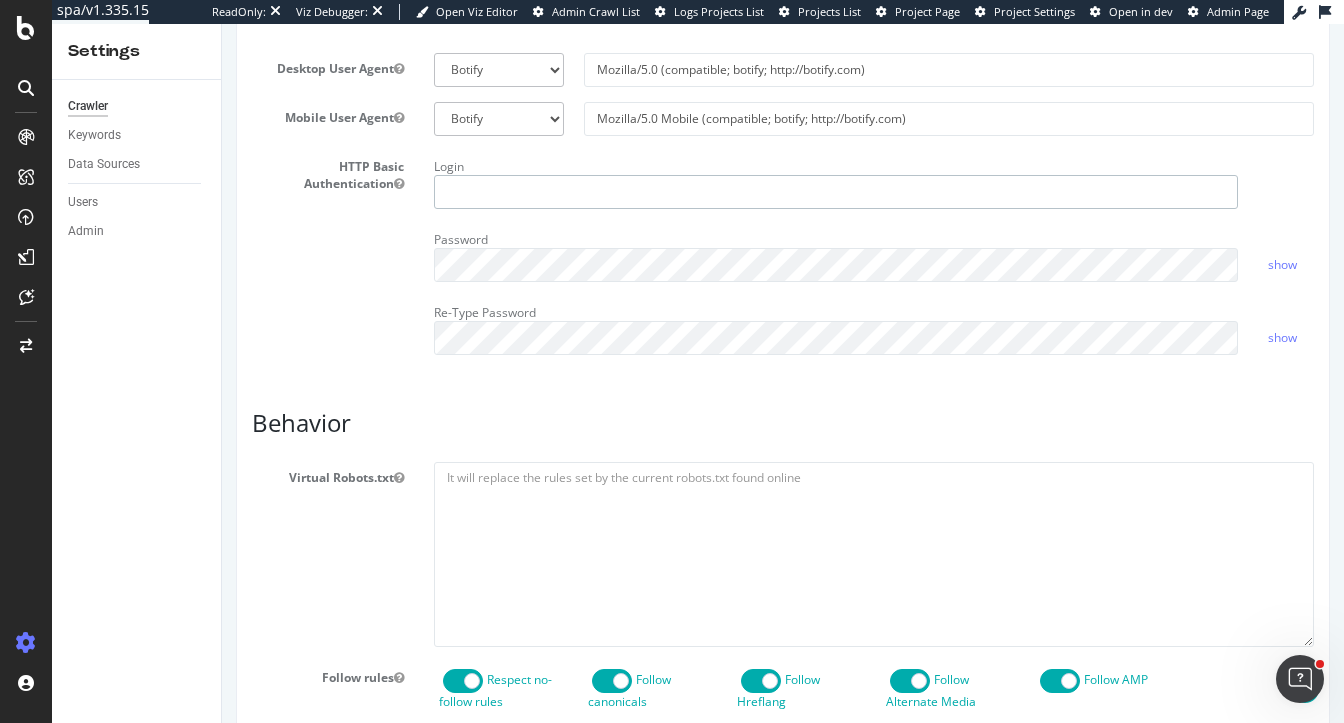 type on "[EMAIL]" 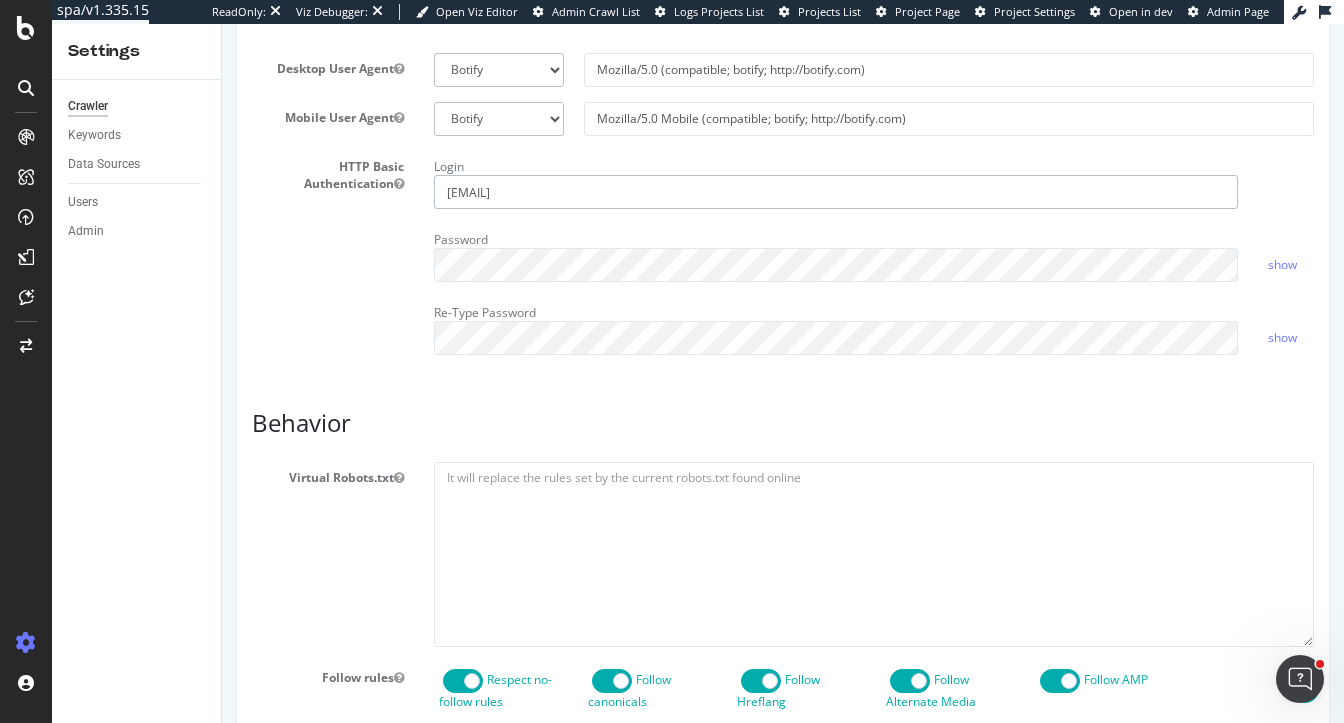 drag, startPoint x: 558, startPoint y: 185, endPoint x: 311, endPoint y: 185, distance: 247 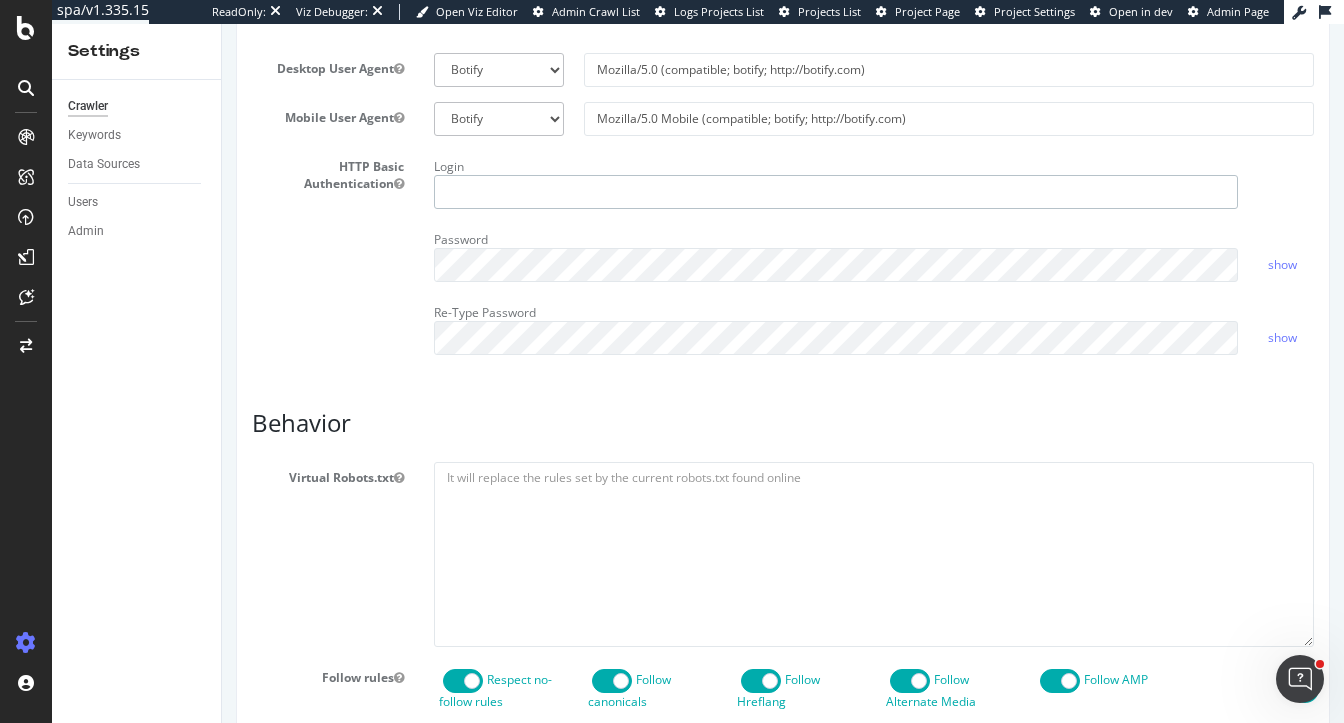 type 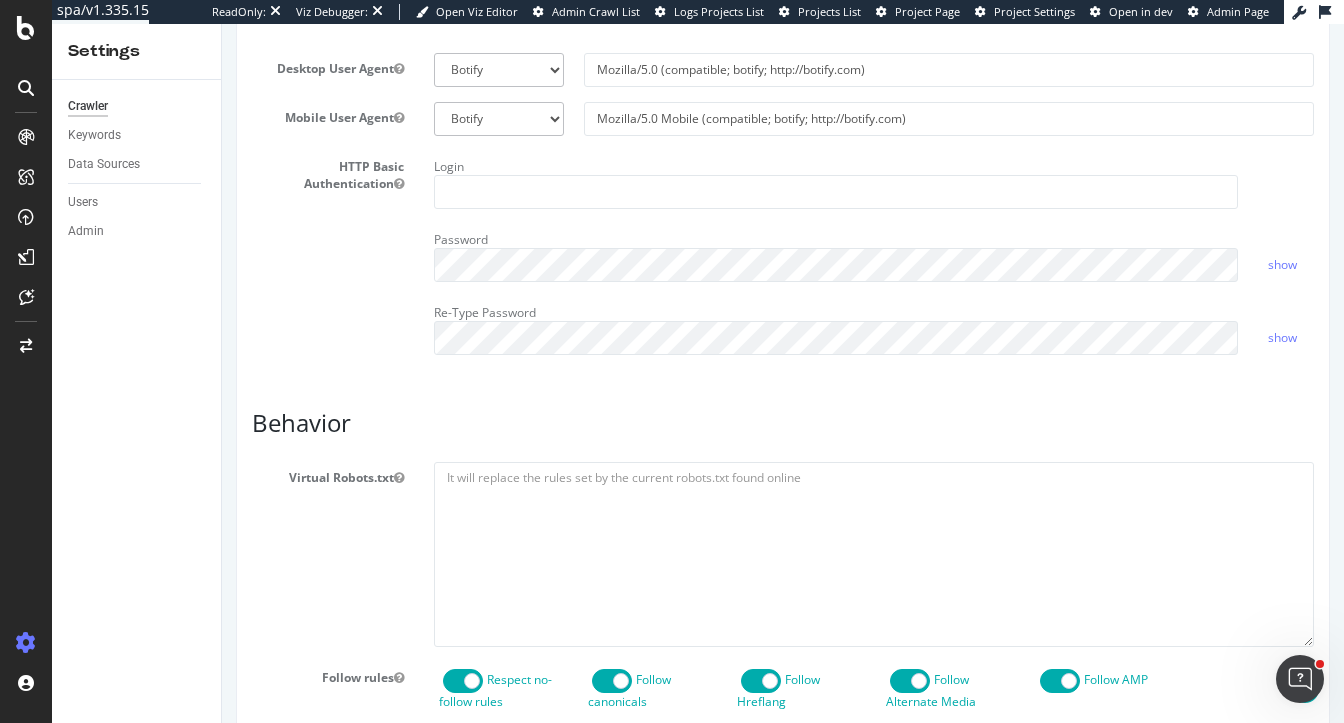 click on "HTTP Basic Authentication
Login Password show Re-Type Password show" at bounding box center [783, 260] 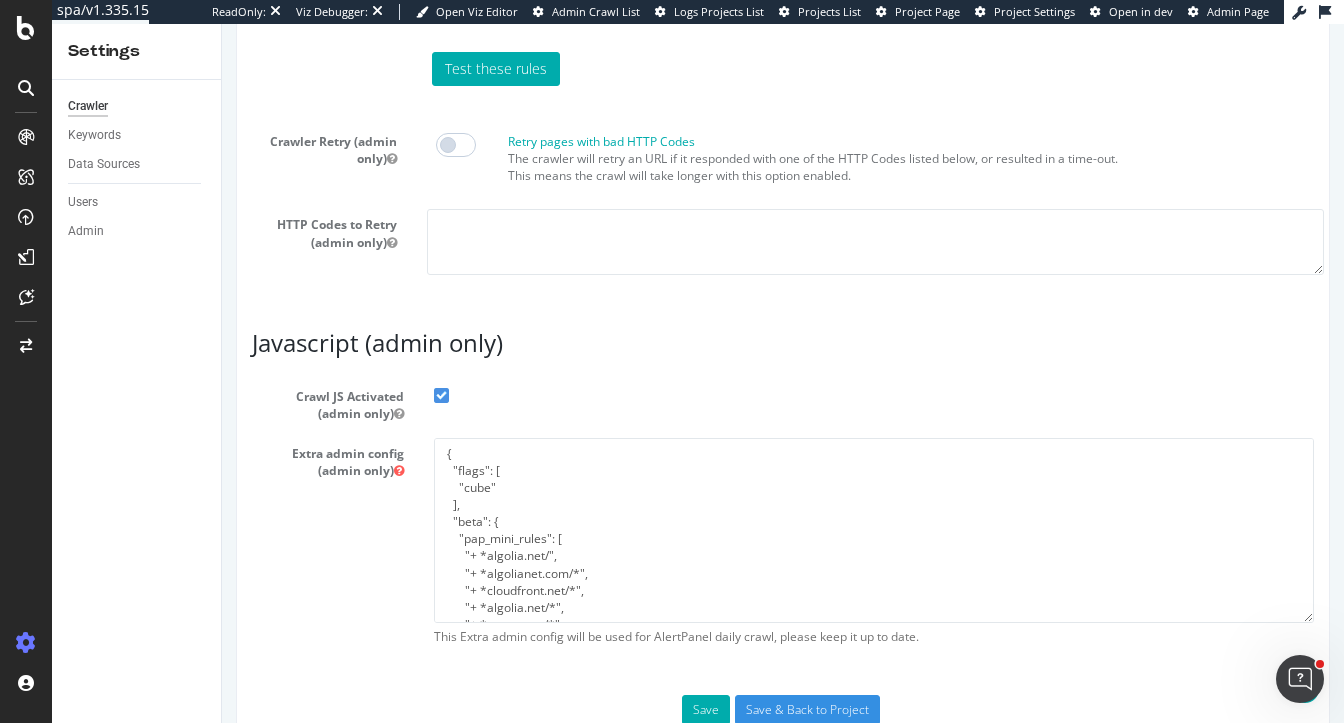 scroll, scrollTop: 1775, scrollLeft: 0, axis: vertical 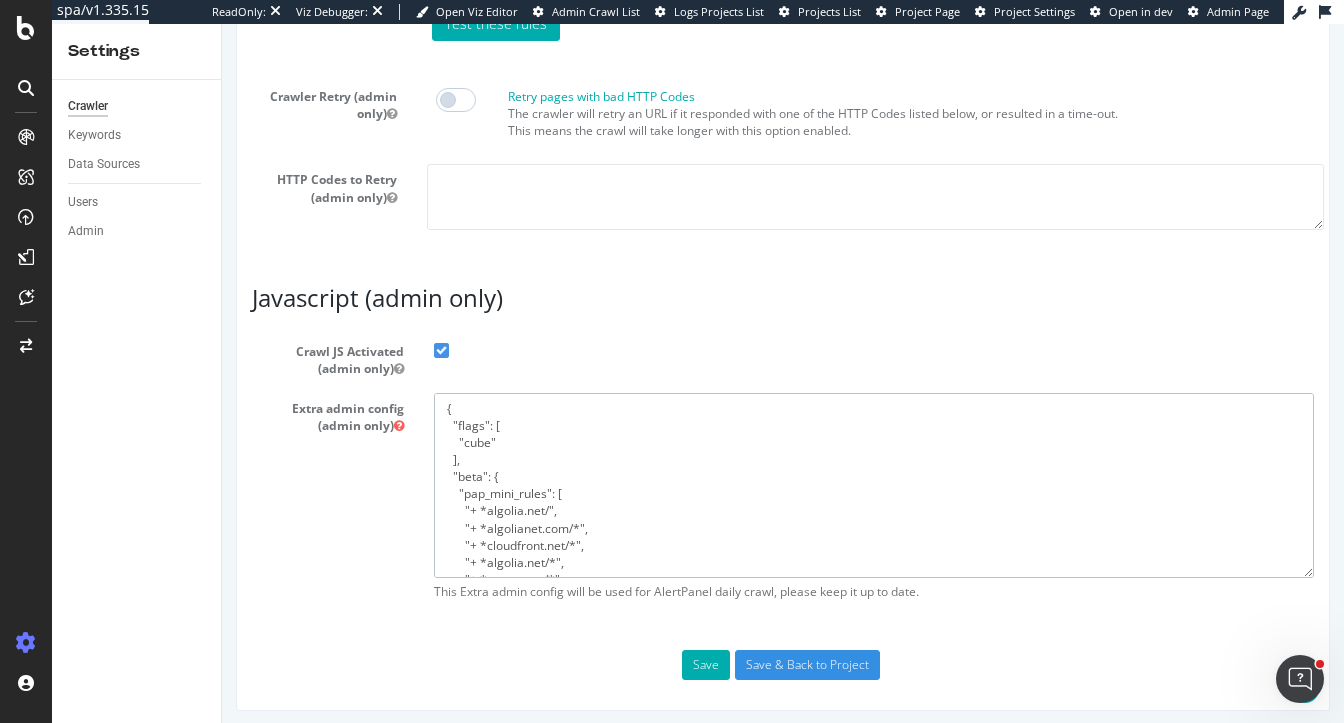 click on "{
"flags": [
"cube"
],
"beta": {
"pap_mini_rules": [
"+ *algolia.net/",
"+ *algolianet.com/*",
"+ *cloudfront.net/*",
"+ *algolia.net/*",
"+ *crocs.com/*",
"+ *contentsquare.net/*",
"+ *contentstack.io/*",
"+ *powerreviews.com/*",
"# + *something*      # allow",
"# - *something*      # disallow",
"# ++ *something*     # allow and force to ignore robots.txt/filters",
"# !eor-max:NNN       # timeout rendering after (ms) default is 20000",
"!css",
"!mobile",
"!dom                 #see 'help'",
"!2tld                #see 'help'",
"-*                   # and nothing else"
],
"injectJsBefore": "",
"injectJsAfter": "",
"injectJsLoad": "",
"injectJsWaitfor": "",
"injectJsInit": "",
"injectJsDcl": "",
"injectJsFrameStoppedLoading": "",
"injectJsAction": ""
}
}" at bounding box center (874, 485) 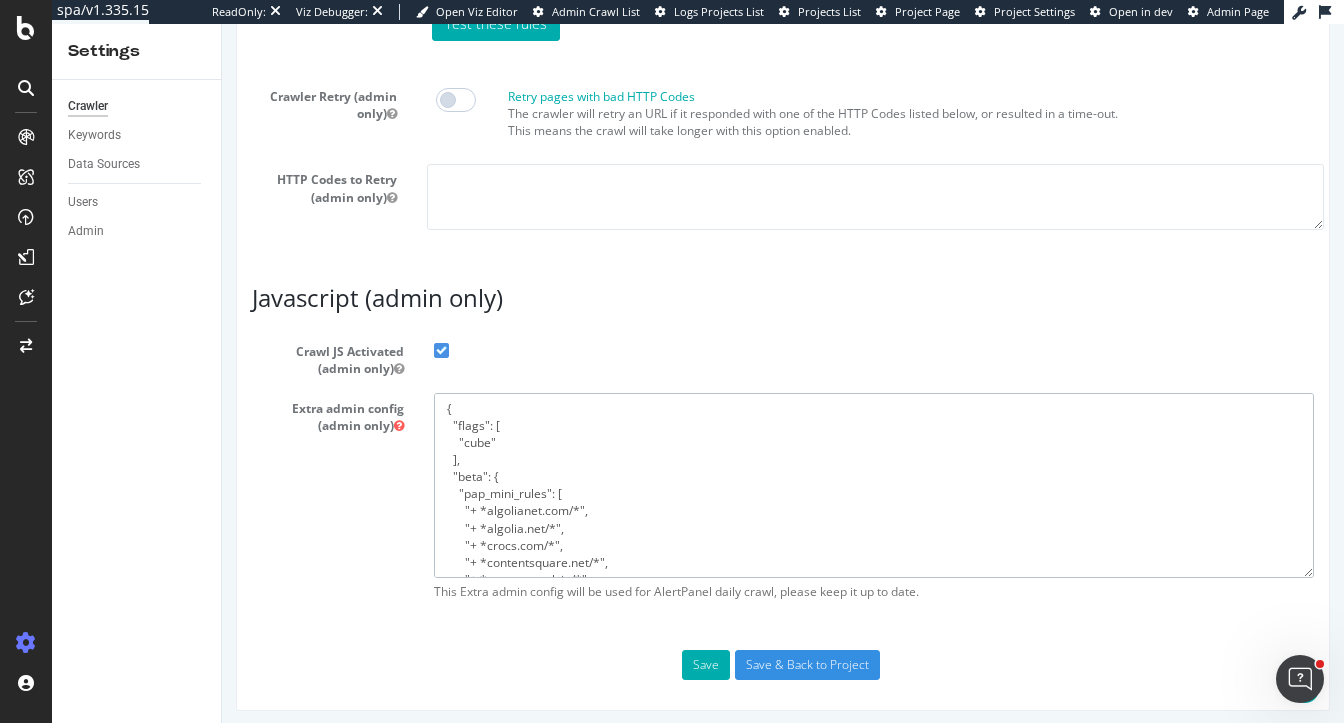 scroll, scrollTop: 336, scrollLeft: 0, axis: vertical 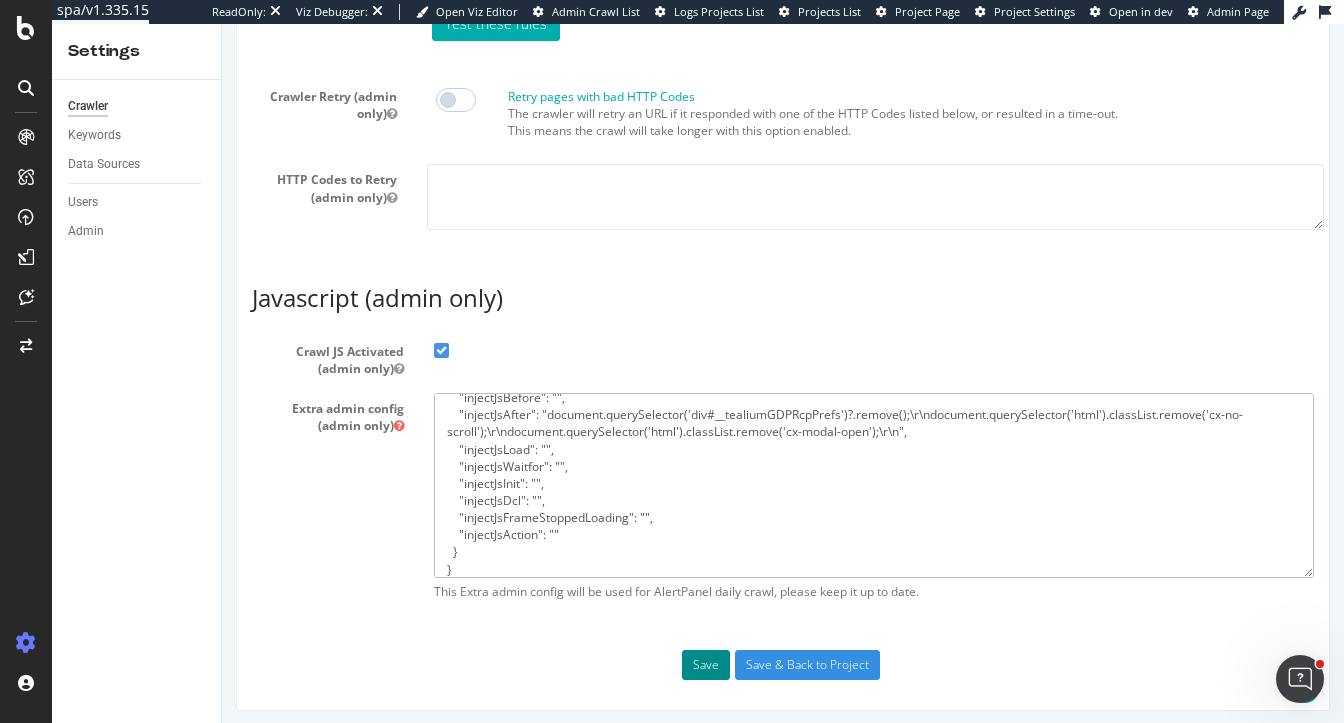 type on "{
"flags": [
"cube"
],
"beta": {
"pap_mini_rules": [
"+ *algolianet.com/*",
"+ *algolia.net/*",
"+ *crocs.com/*",
"+ *contentsquare.net/*",
"+ *contentstack.io/*",
"+ *powerreviews.com/*",
"!css",
"!safer:media",
"!mobile",
"!dom                 #see 'help'",
"!2tld                #see 'help'",
"-*                   # and nothing else"
],
"injectJsBefore": "",
"injectJsAfter": "document.querySelector('div#__tealiumGDPRcpPrefs')?.remove();\r\ndocument.querySelector('html').classList.remove('cx-no-scroll');\r\ndocument.querySelector('html').classList.remove('cx-modal-open');\r\n",
"injectJsLoad": "",
"injectJsWaitfor": "",
"injectJsInit": "",
"injectJsDcl": "",
"injectJsFrameStoppedLoading": "",
"injectJsAction": ""
}
}" 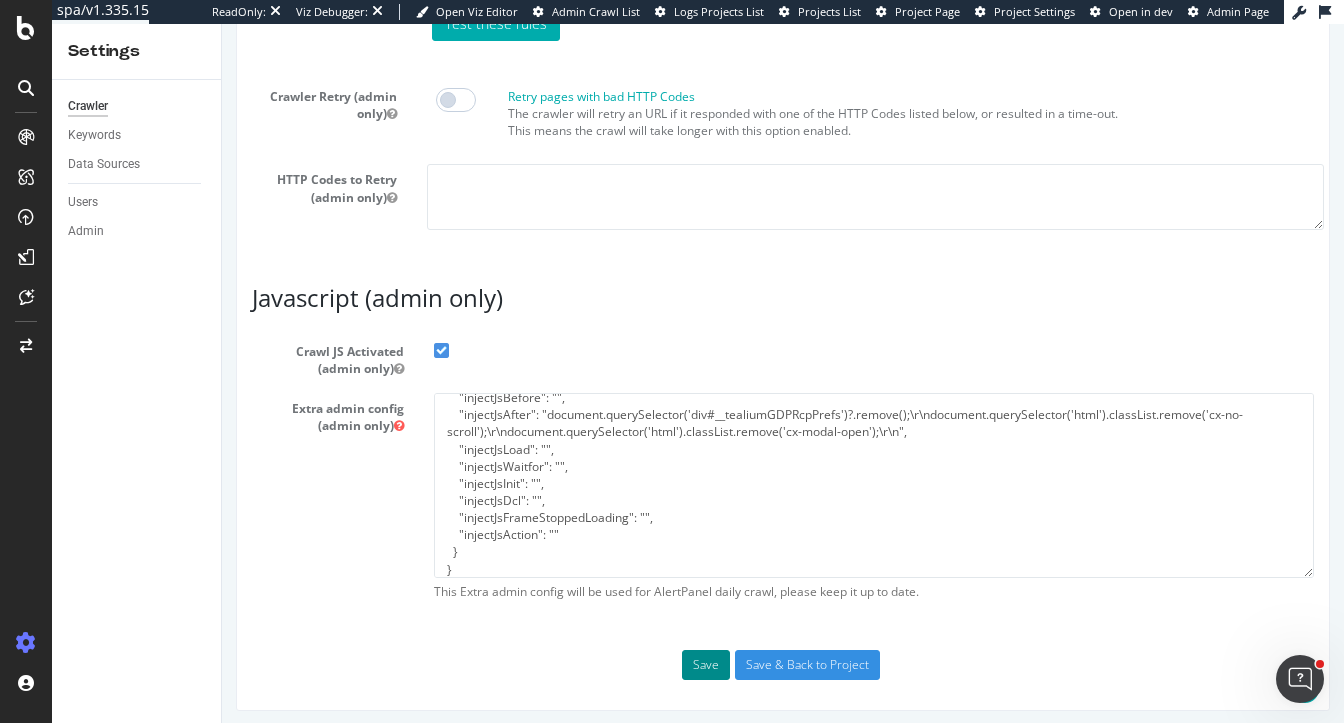 click on "Save" at bounding box center (706, 665) 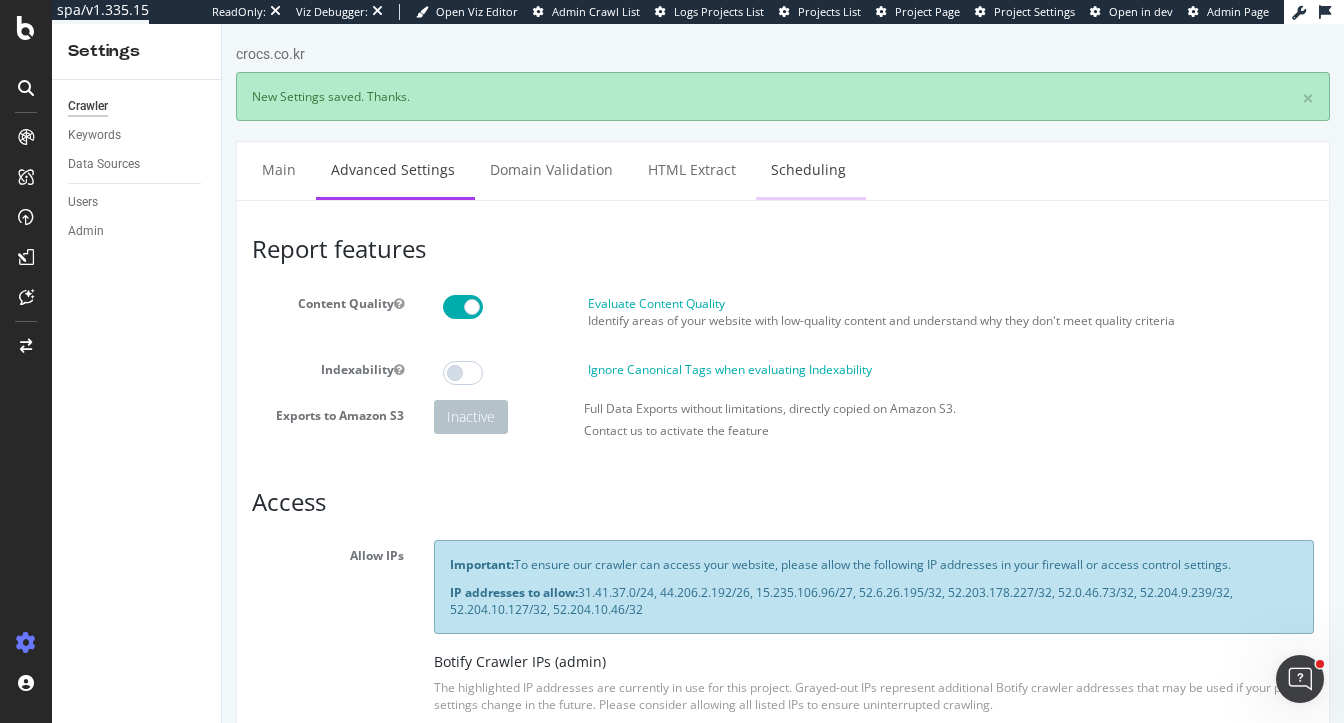 scroll, scrollTop: 0, scrollLeft: 0, axis: both 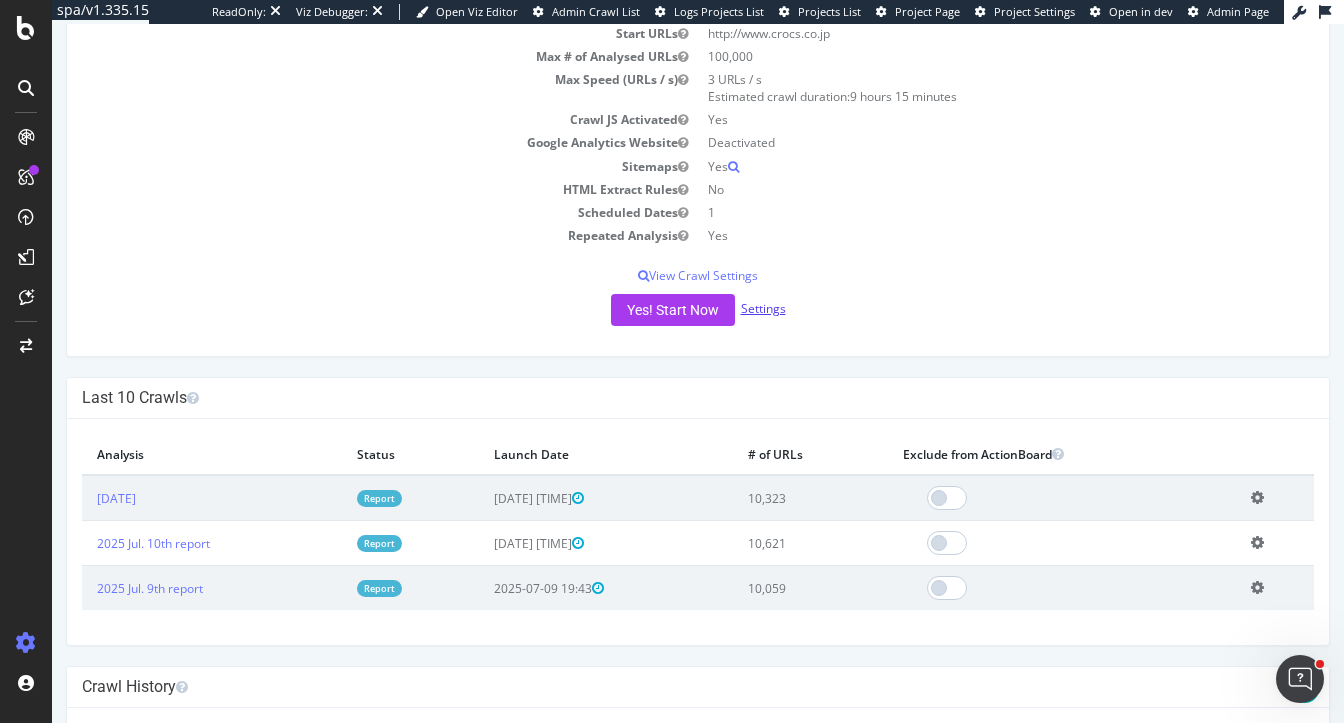 click on "Settings" at bounding box center [763, 308] 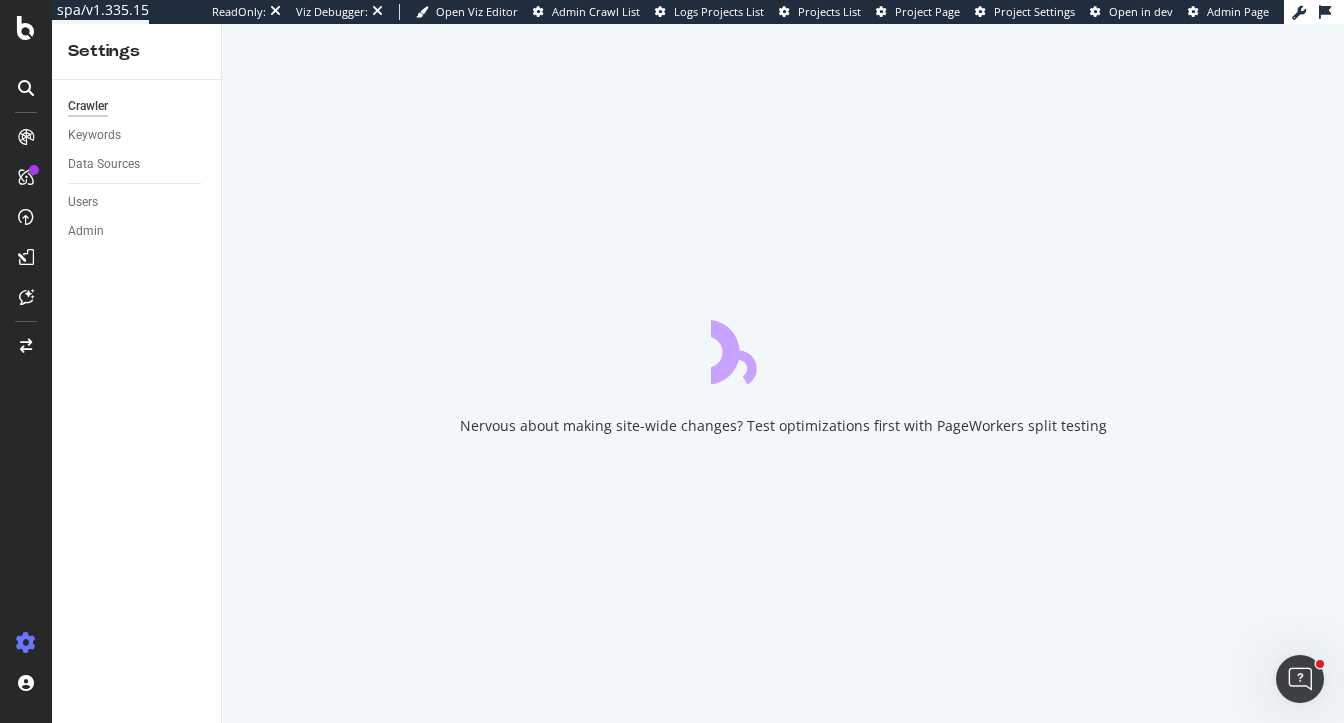 scroll, scrollTop: 0, scrollLeft: 0, axis: both 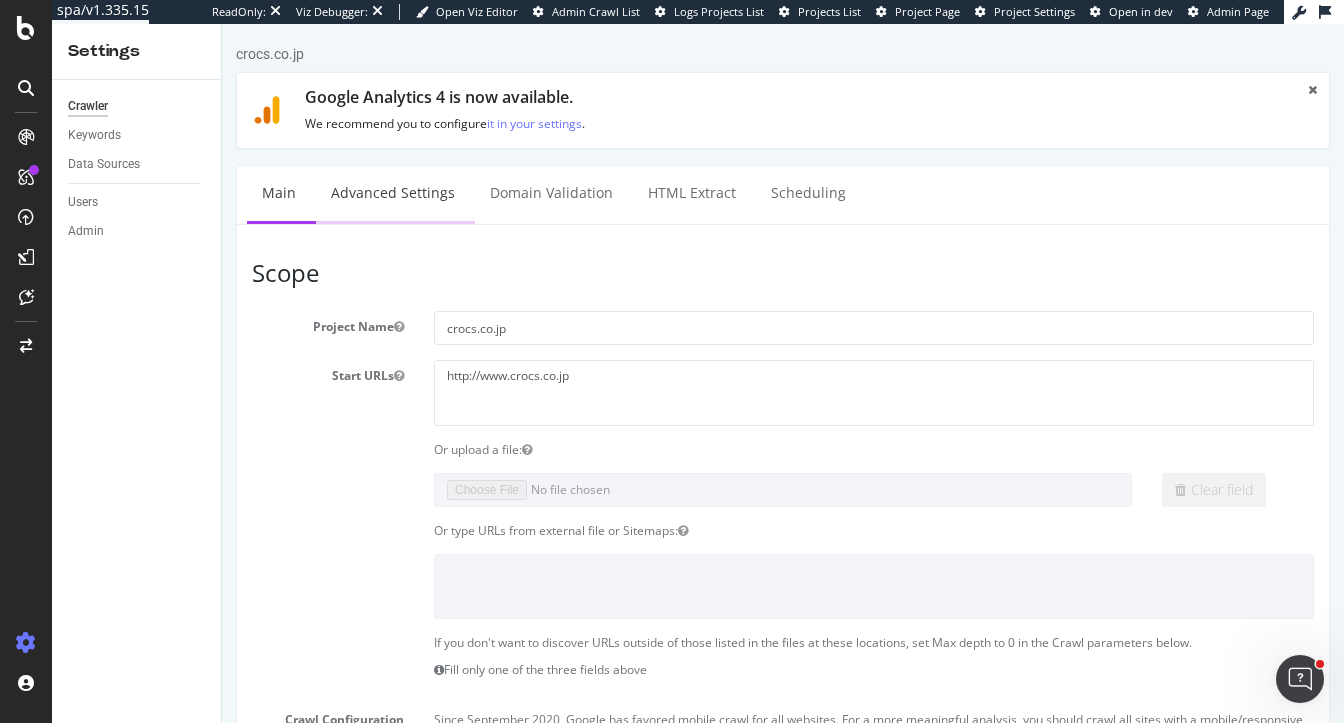 click on "Advanced Settings" at bounding box center [393, 193] 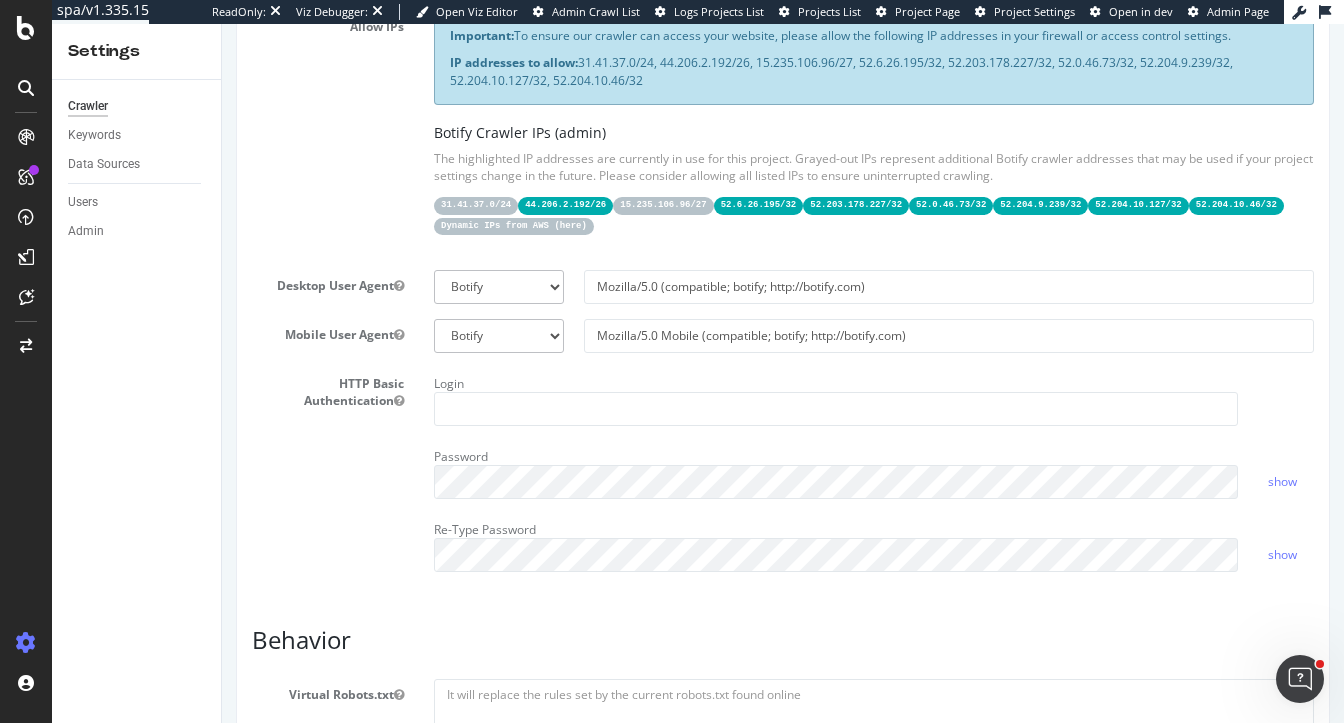 scroll, scrollTop: 669, scrollLeft: 0, axis: vertical 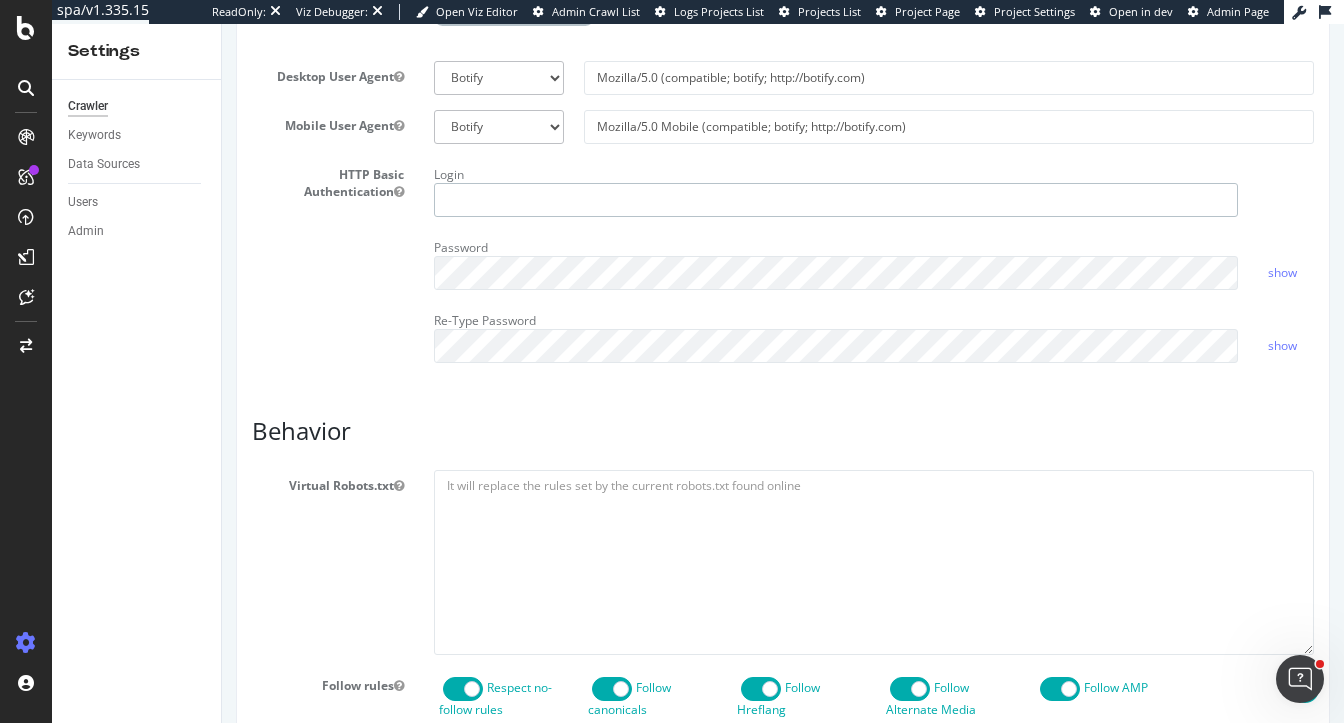 type on "[EMAIL]" 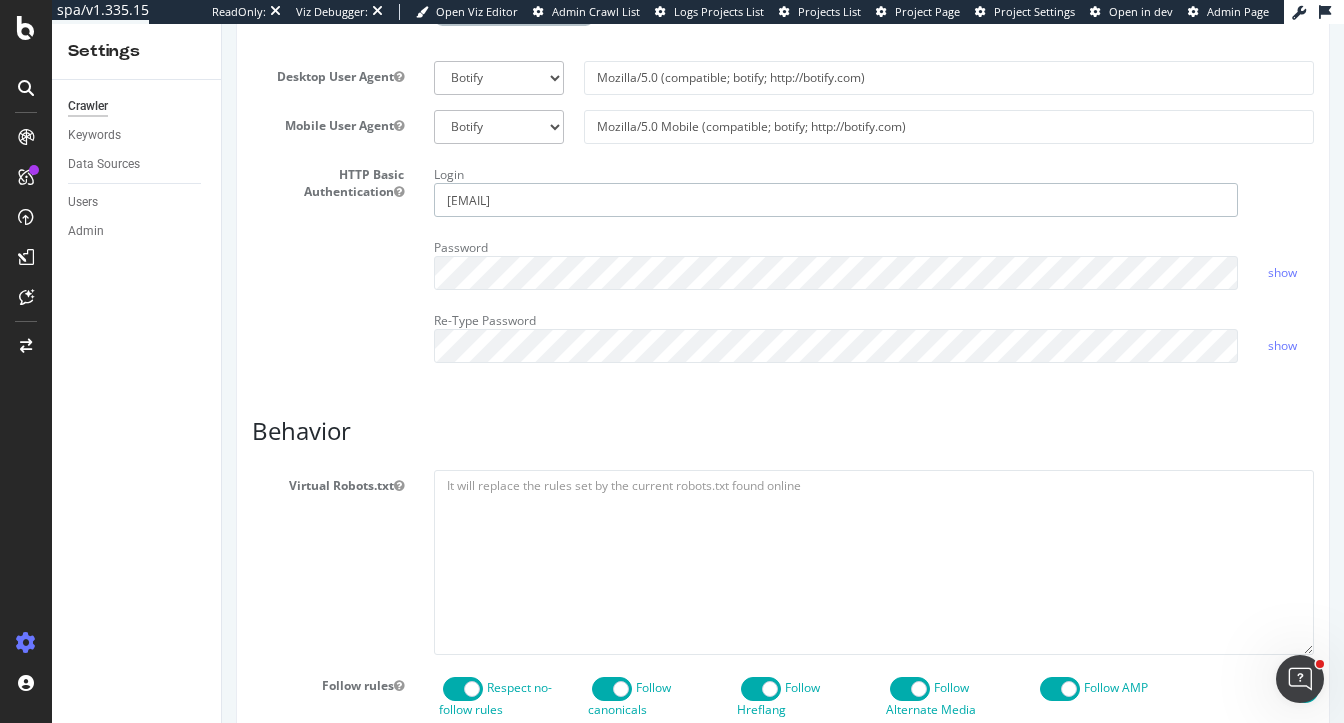drag, startPoint x: 582, startPoint y: 198, endPoint x: 222, endPoint y: 177, distance: 360.61197 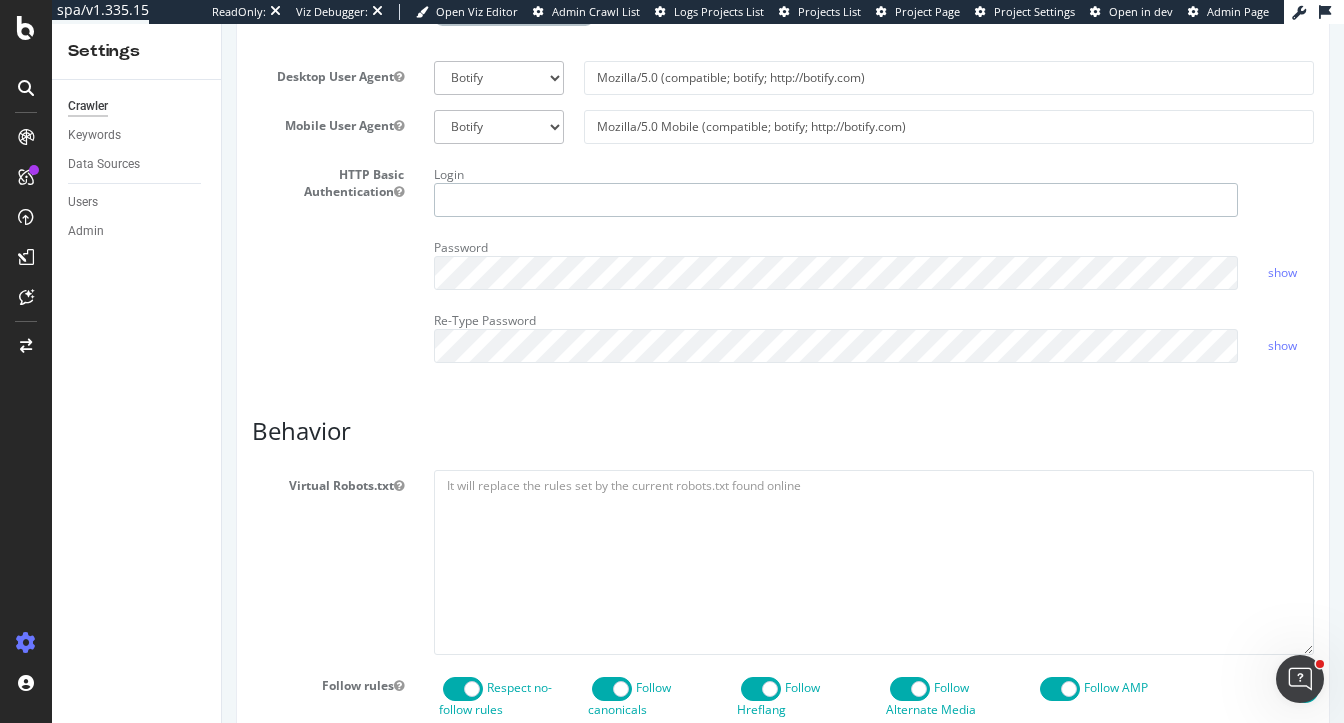 type 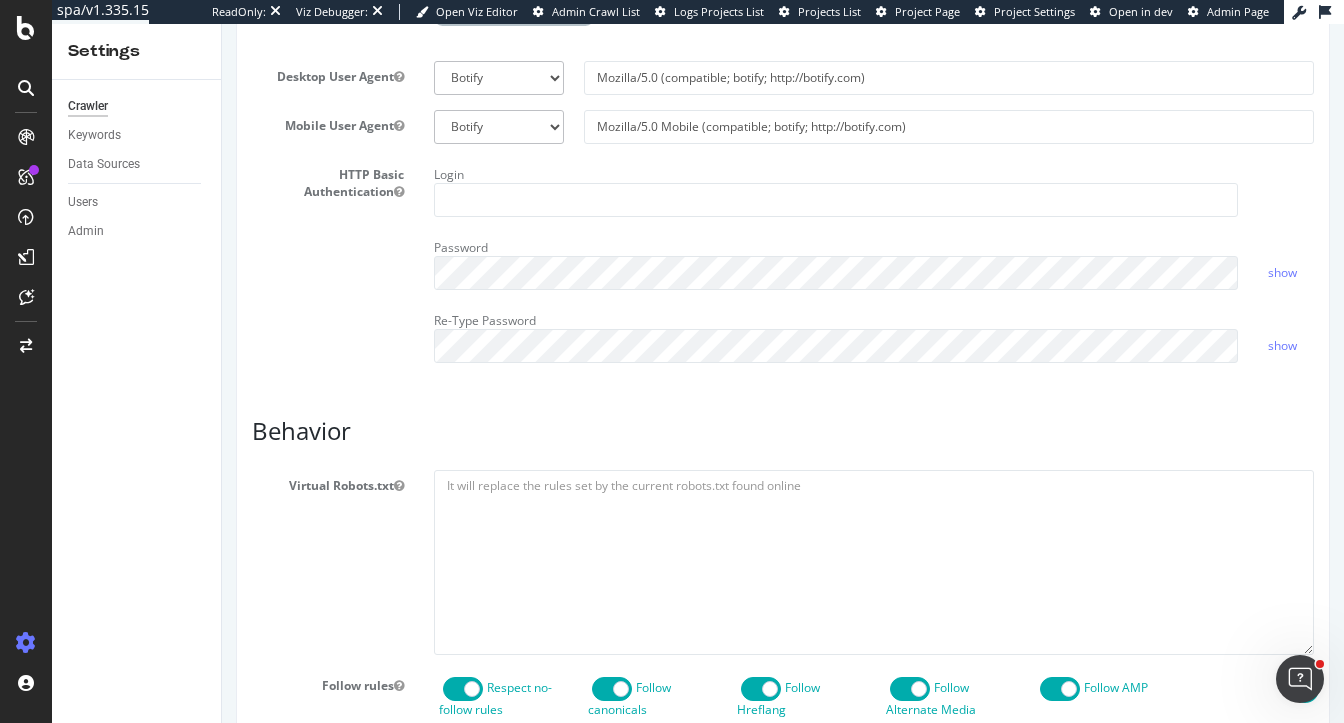 click on "[IP_ADDRESS], [IP_ADDRESS], [IP_ADDRESS], [IP_ADDRESS], [IP_ADDRESS], [IP_ADDRESS], [IP_ADDRESS], [IP_ADDRESS], [IP_ADDRESS] [IP_ADDRESS]" at bounding box center (783, 596) 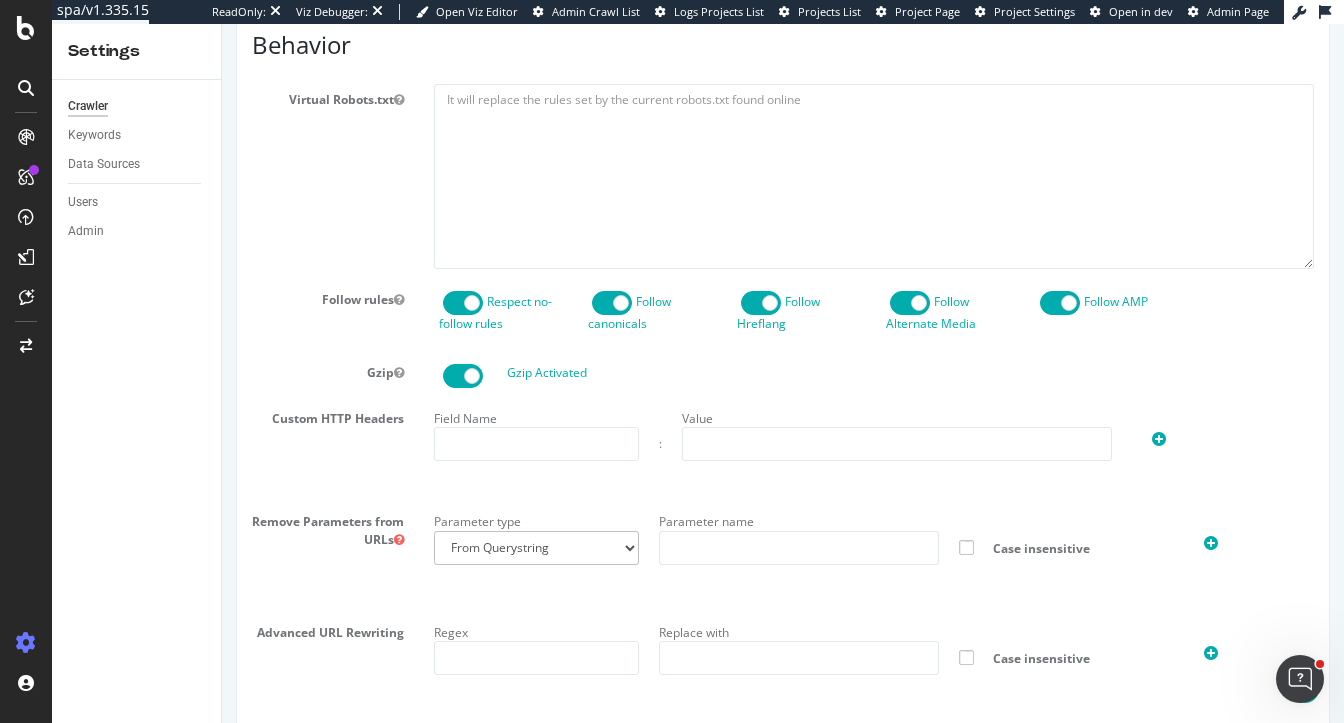 scroll, scrollTop: 1775, scrollLeft: 0, axis: vertical 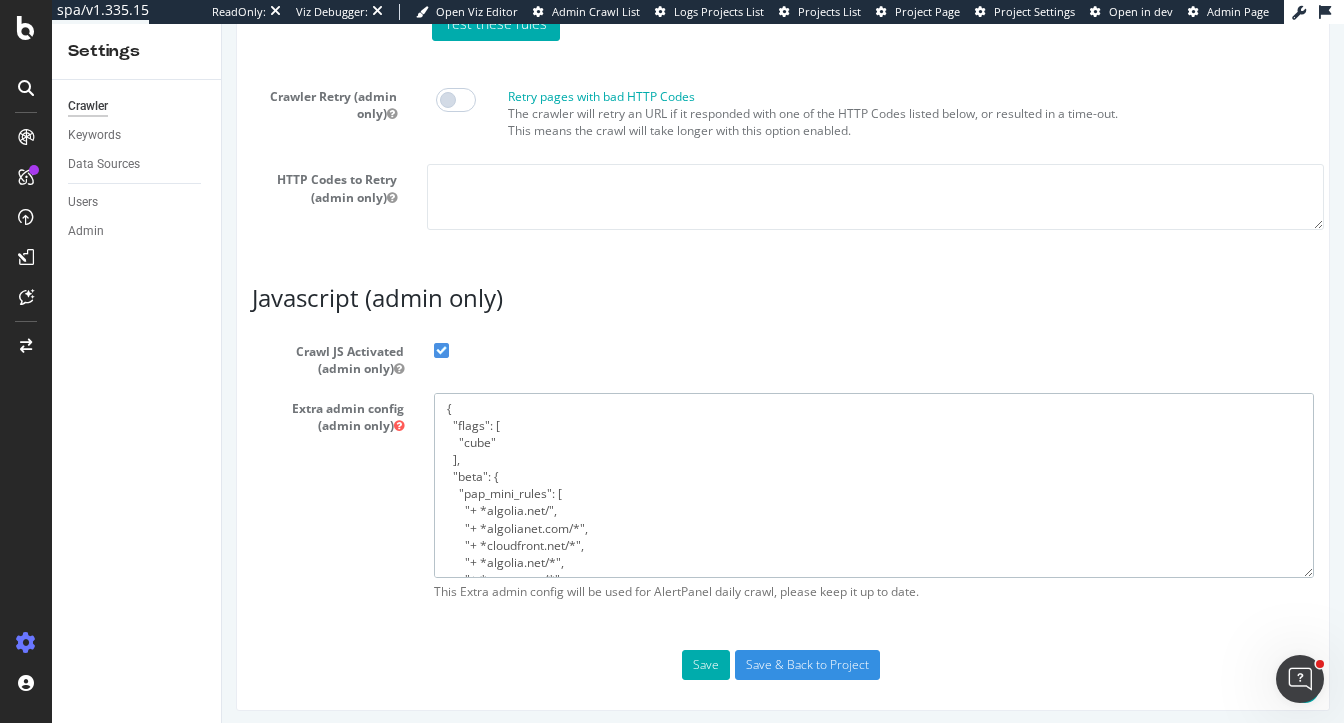 click on "{
"flags": [
"cube"
],
"beta": {
"pap_mini_rules": [
"+ *algolia.net/",
"+ *algolianet.com/*",
"+ *cloudfront.net/*",
"+ *algolia.net/*",
"+ *crocs.com/*",
"+ *contentsquare.net/*",
"+ *contentstack.io/*",
"+ *powerreviews.com/*",
"# + *something*      # allow",
"# - *something*      # disallow",
"# ++ *something*     # allow and force to ignore robots.txt/filters",
"# !eor-max:NNN       # timeout rendering after (ms) default is 20000",
"!css",
"!mobile",
"!dom                 #see 'help'",
"!2tld                #see 'help'",
"-*                   # and nothing else"
],
"injectJsBefore": "",
"injectJsAfter": "",
"injectJsLoad": "",
"injectJsWaitfor": "",
"injectJsInit": "",
"injectJsDcl": "",
"injectJsFrameStoppedLoading": "",
"injectJsAction": ""
}
}" at bounding box center (874, 485) 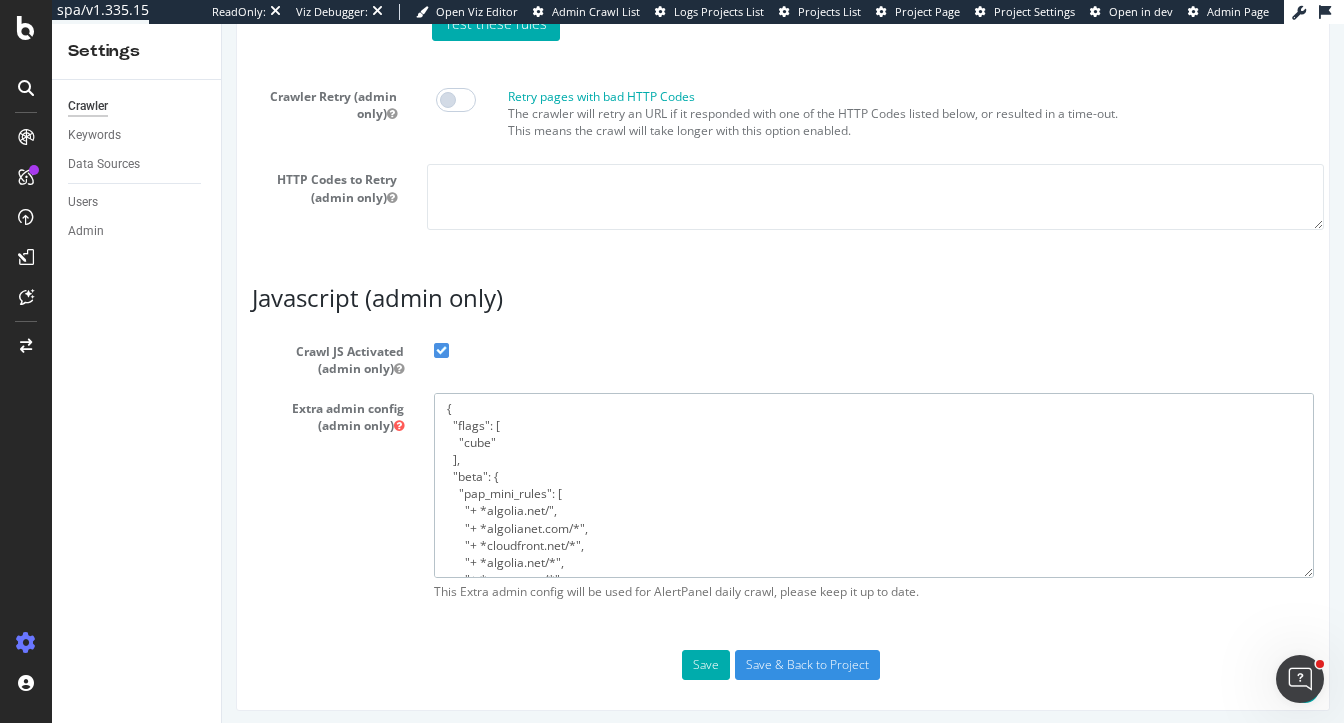 paste on "net.com/*",
"+ *algolia.net/*",
"+ *crocs.com/*",
"+ *contentsquare.net/*",
"+ *contentstack.io/*",
"+ *powerreviews.com/*",
"!css",
"!safer:media",
"!mobile",
"!dom                 #see 'help'",
"!2tld                #see 'help'",
"-*                   # and nothing else"
],
"injectJsBefore": "",
"injectJsAfter": "document.querySelector('div#__tealiumGDPRcpPrefs')?.remove();\r\ndocument.querySelector('html').classList.remove('cx-no-scroll');\r\ndocument.querySelector('html').classList.remove('cx-modal-open');\r\n",
"injectJsLoad": "",
"injectJsWaitfor": "",
"injectJsInit": "",
"injectJsDcl": "",
"injectJsFrameStoppedLoading": "",
"injectJsAction": ""
}
}" 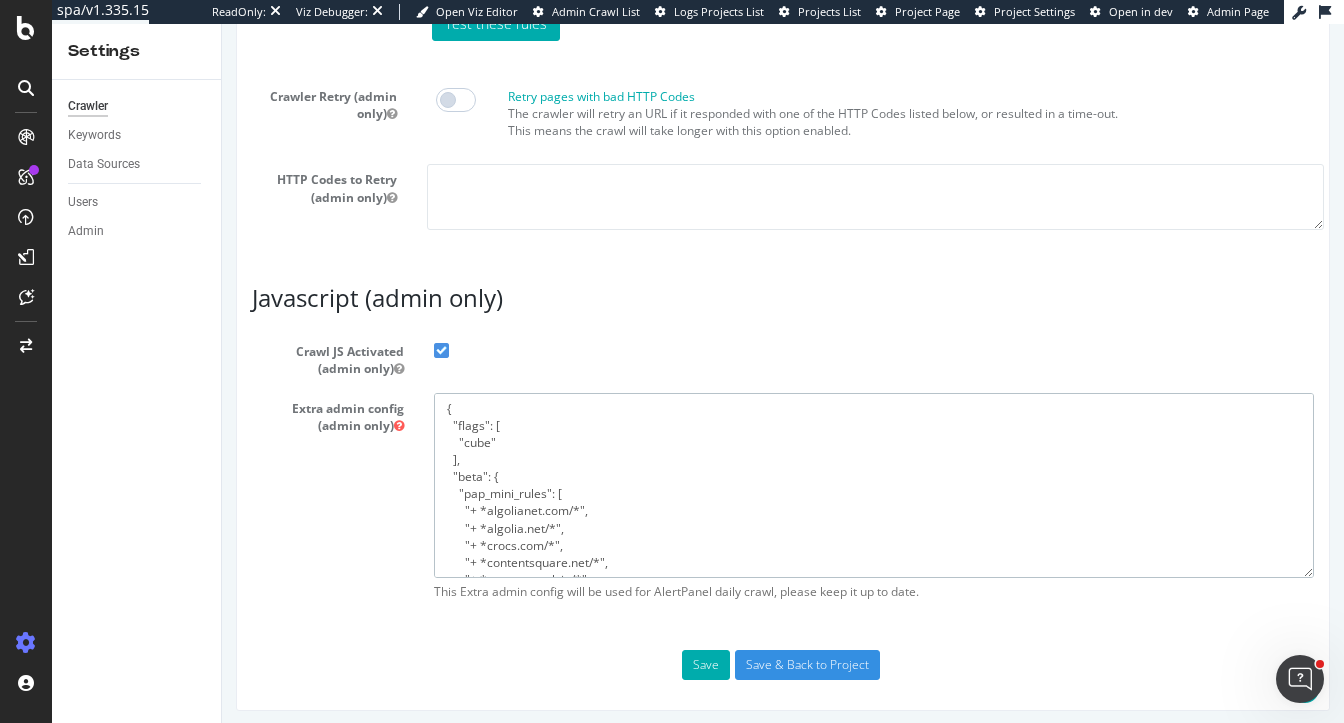scroll, scrollTop: 353, scrollLeft: 0, axis: vertical 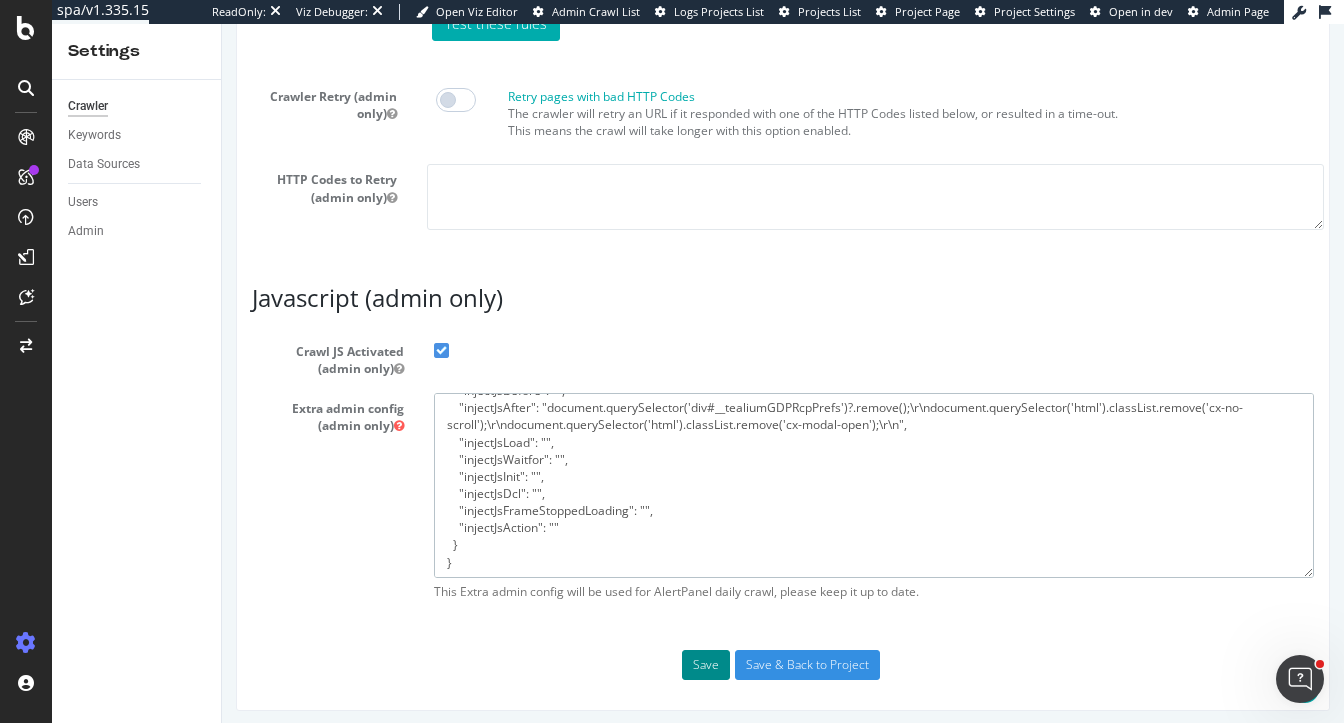 type on "{
"flags": [
"cube"
],
"beta": {
"pap_mini_rules": [
"+ *algolianet.com/*",
"+ *algolia.net/*",
"+ *crocs.com/*",
"+ *contentsquare.net/*",
"+ *contentstack.io/*",
"+ *powerreviews.com/*",
"!css",
"!safer:media",
"!mobile",
"!dom                 #see 'help'",
"!2tld                #see 'help'",
"-*                   # and nothing else"
],
"injectJsBefore": "",
"injectJsAfter": "document.querySelector('div#__tealiumGDPRcpPrefs')?.remove();\r\ndocument.querySelector('html').classList.remove('cx-no-scroll');\r\ndocument.querySelector('html').classList.remove('cx-modal-open');\r\n",
"injectJsLoad": "",
"injectJsWaitfor": "",
"injectJsInit": "",
"injectJsDcl": "",
"injectJsFrameStoppedLoading": "",
"injectJsAction": ""
}
}" 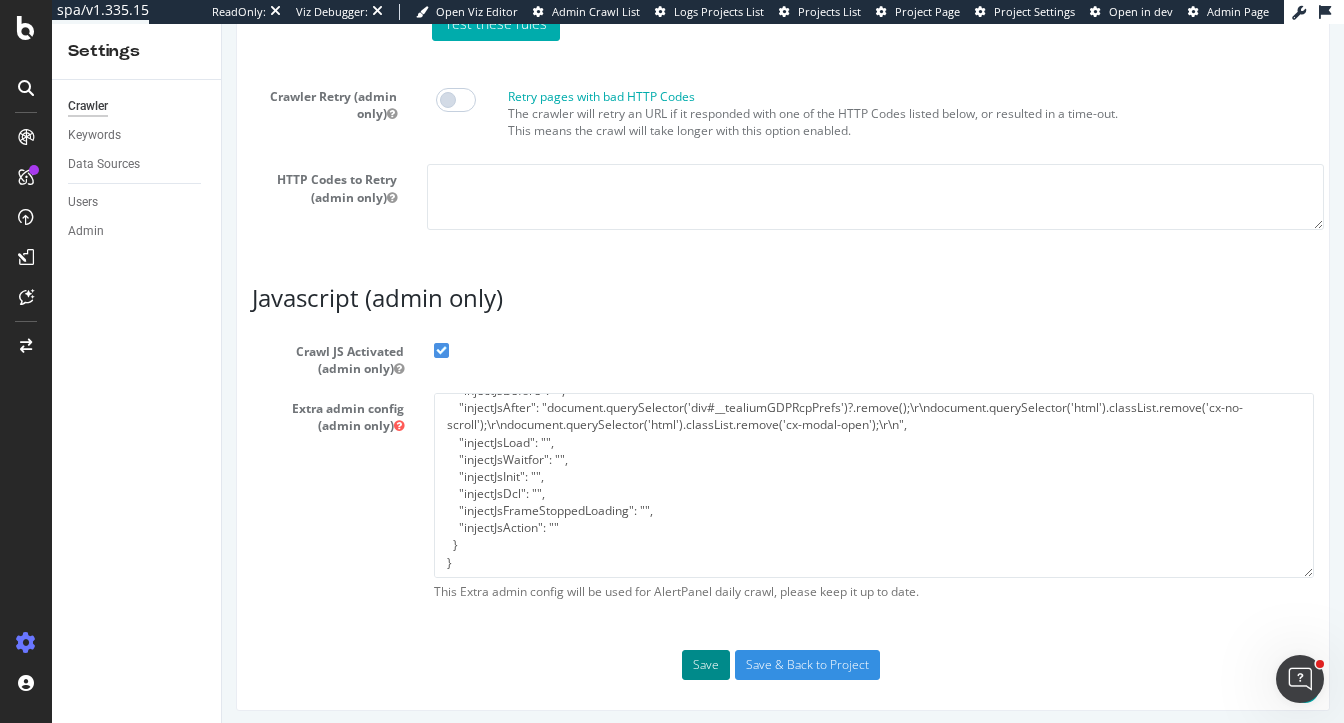 click on "Save" at bounding box center (706, 665) 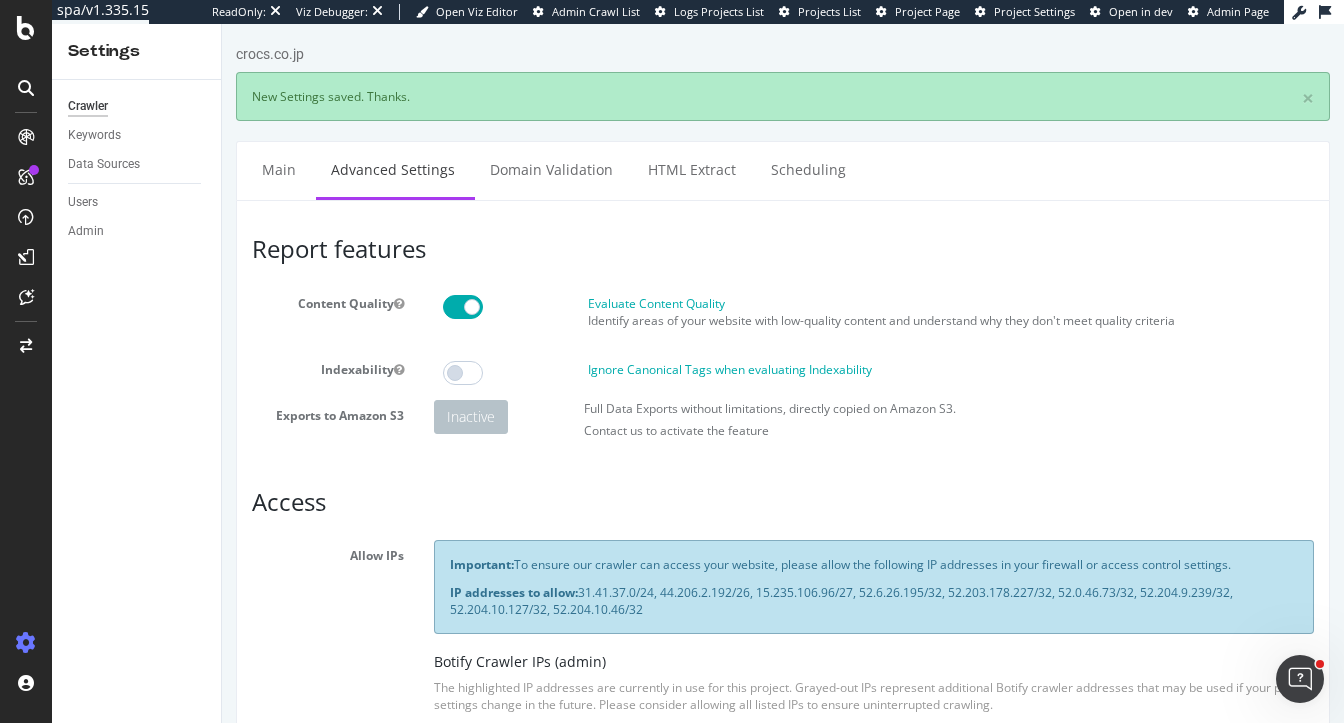 scroll, scrollTop: 0, scrollLeft: 0, axis: both 